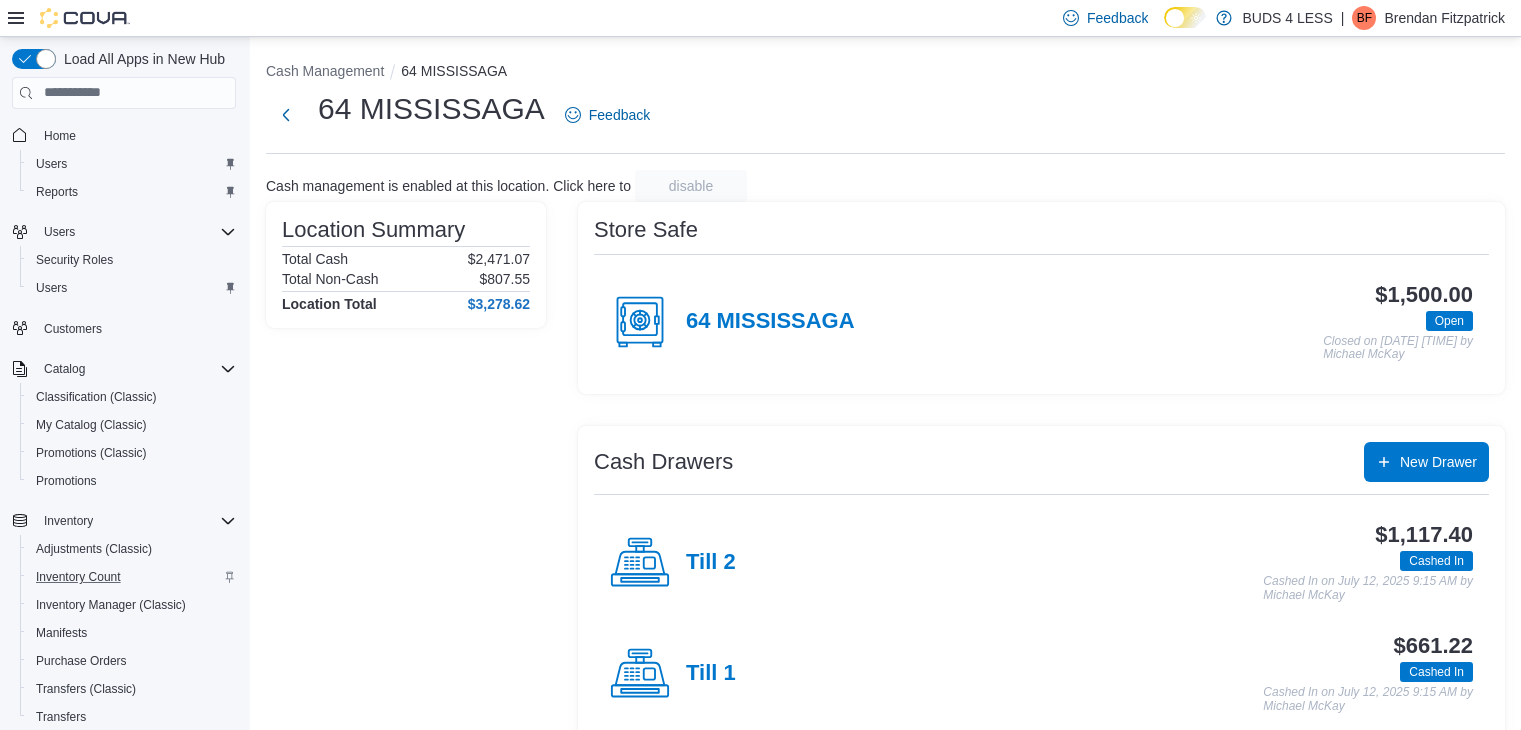 scroll, scrollTop: 0, scrollLeft: 0, axis: both 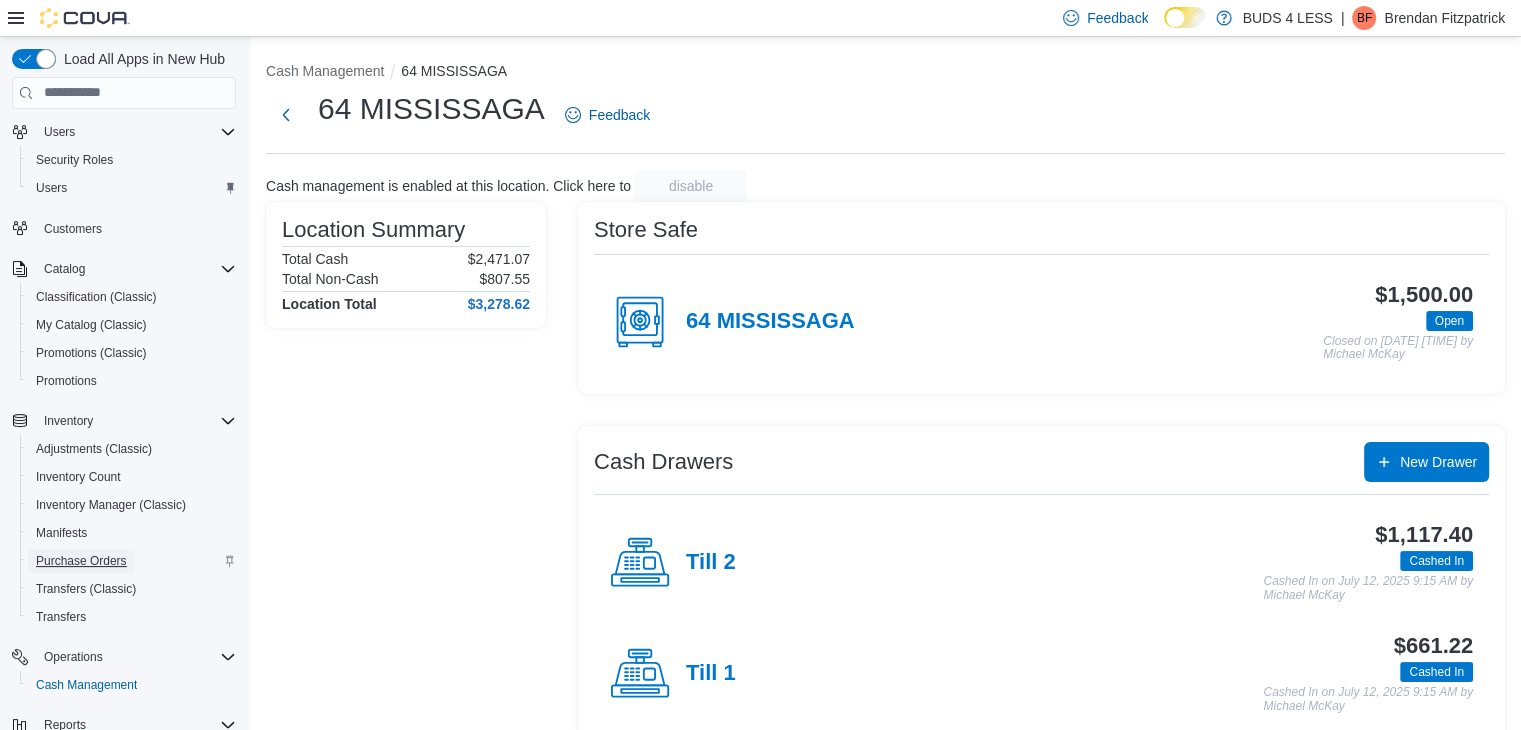 click on "Purchase Orders" at bounding box center (81, 561) 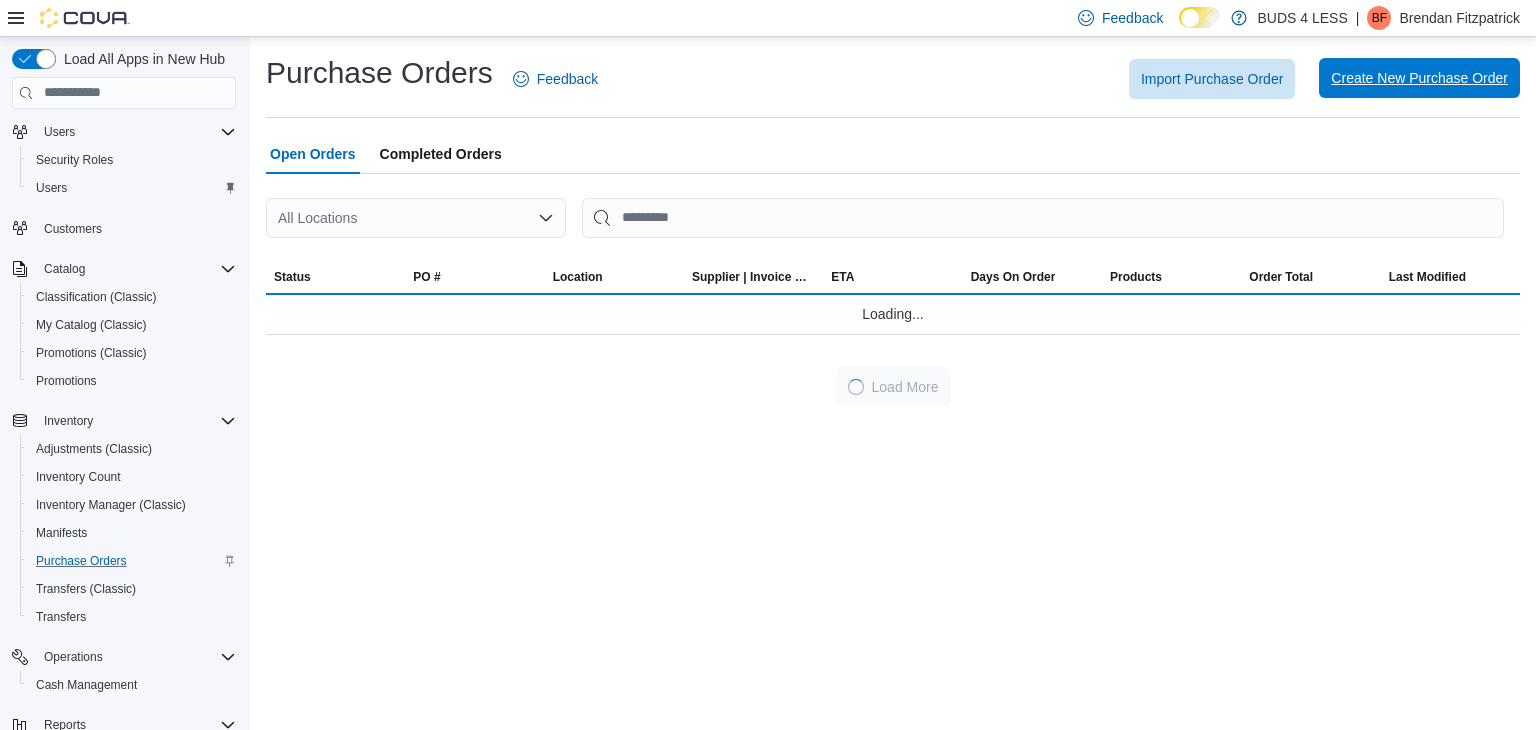 click on "Create New Purchase Order" at bounding box center (1419, 78) 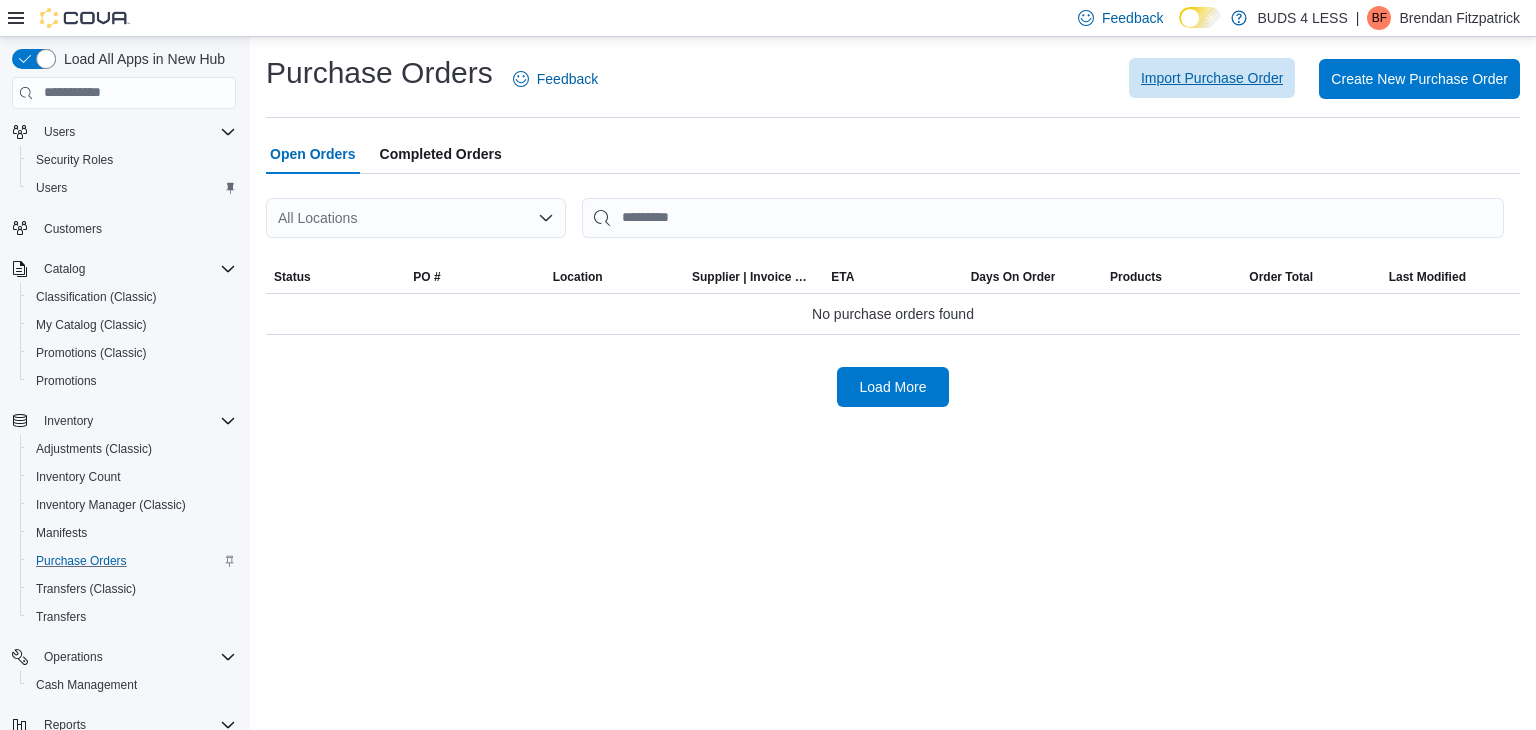 click on "Import Purchase Order" at bounding box center [1212, 78] 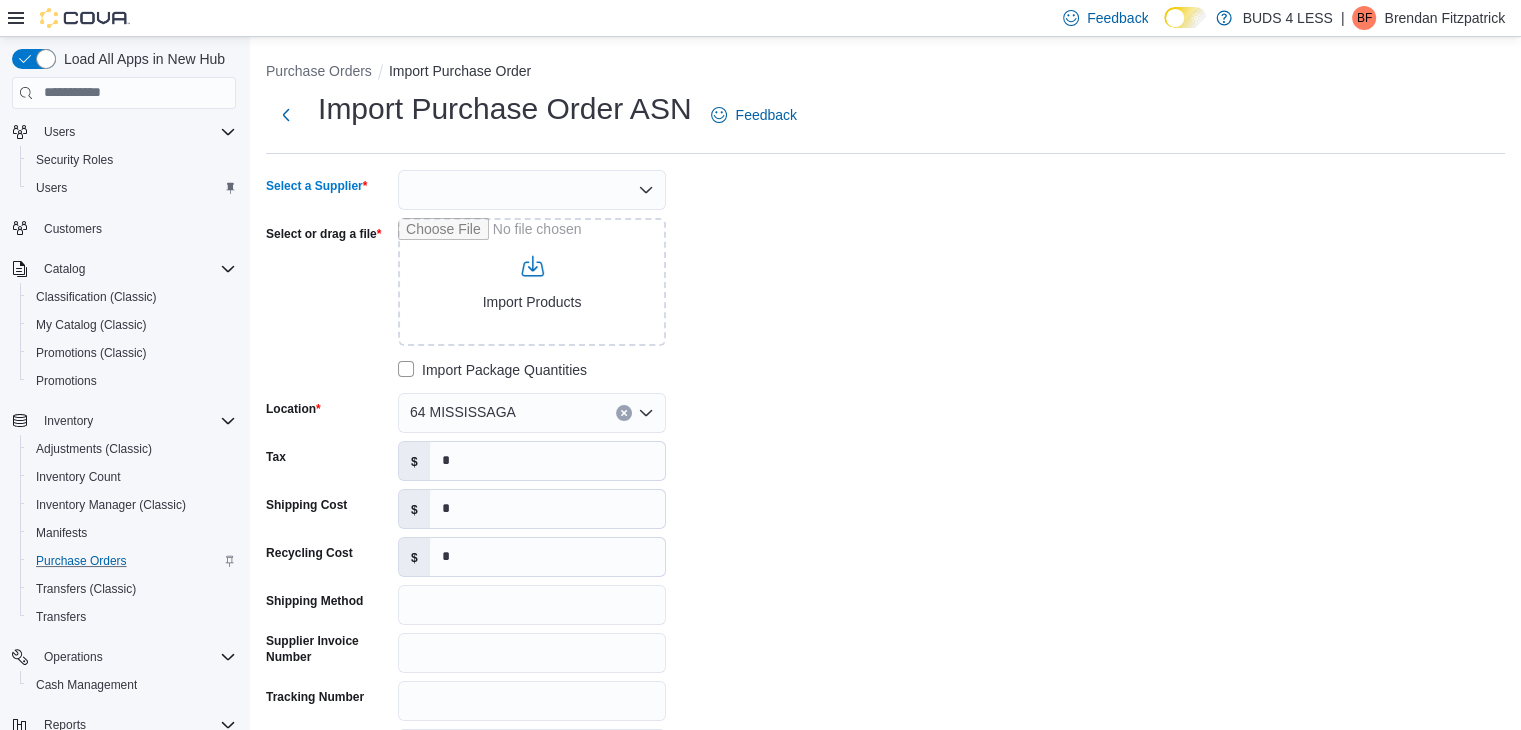click at bounding box center [532, 190] 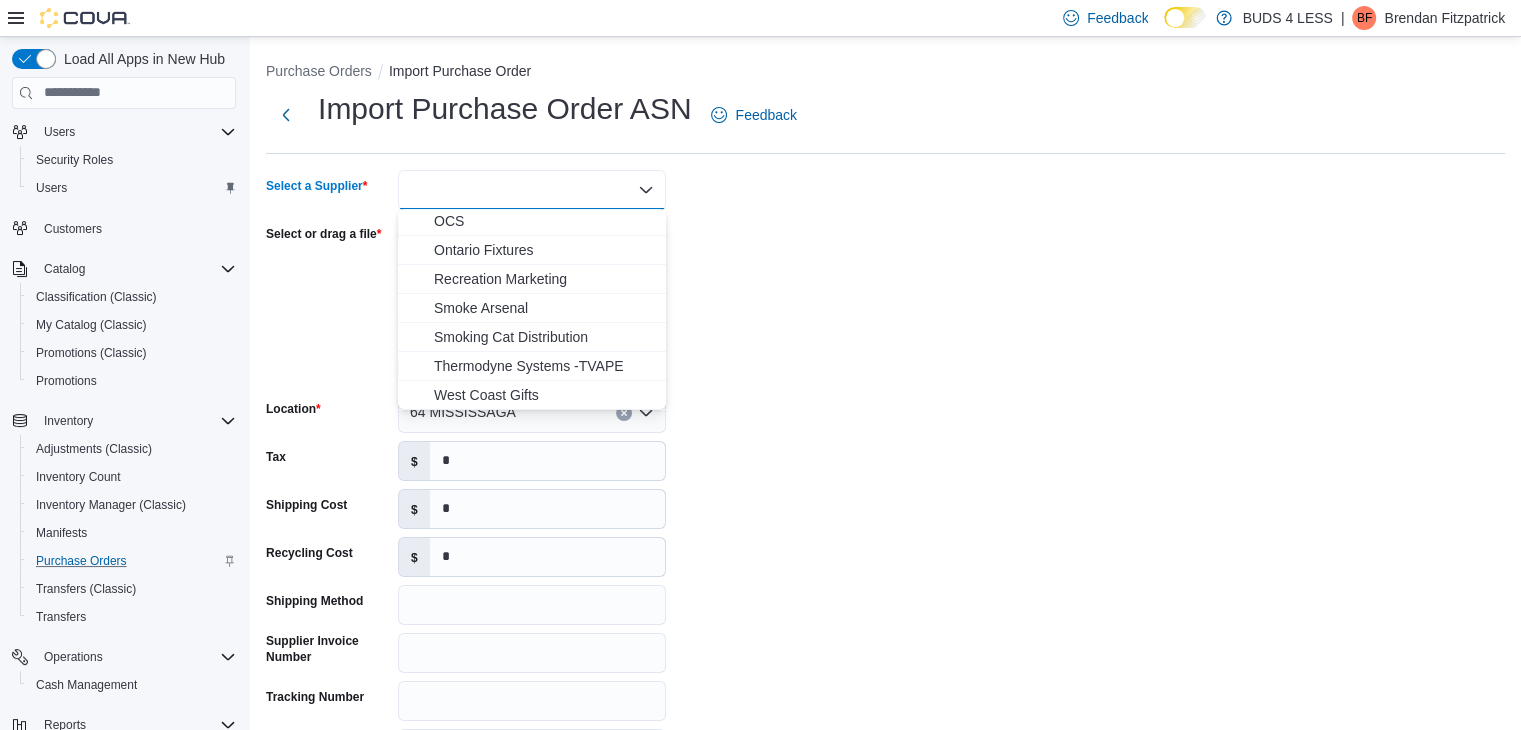 scroll, scrollTop: 235, scrollLeft: 0, axis: vertical 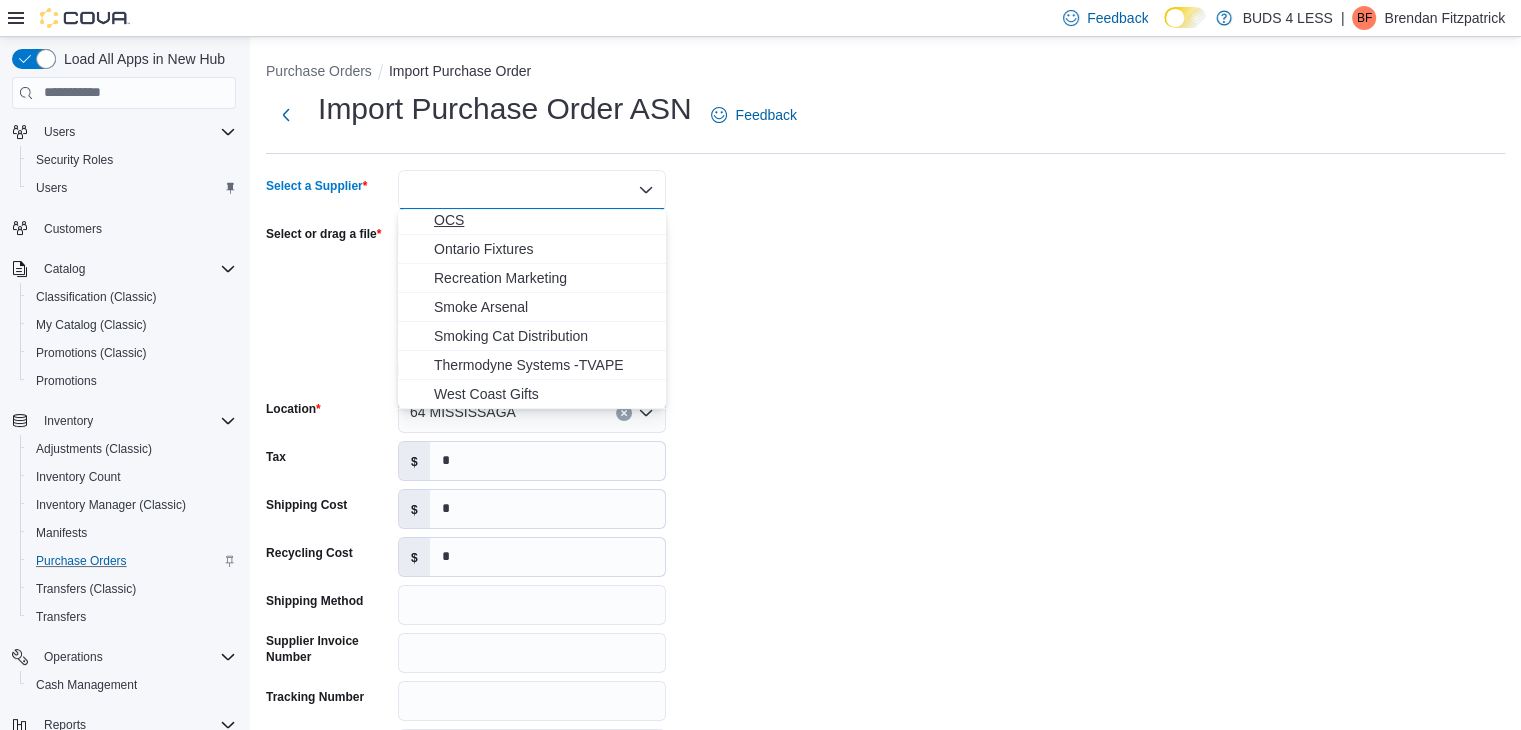 click on "OCS" at bounding box center [544, 220] 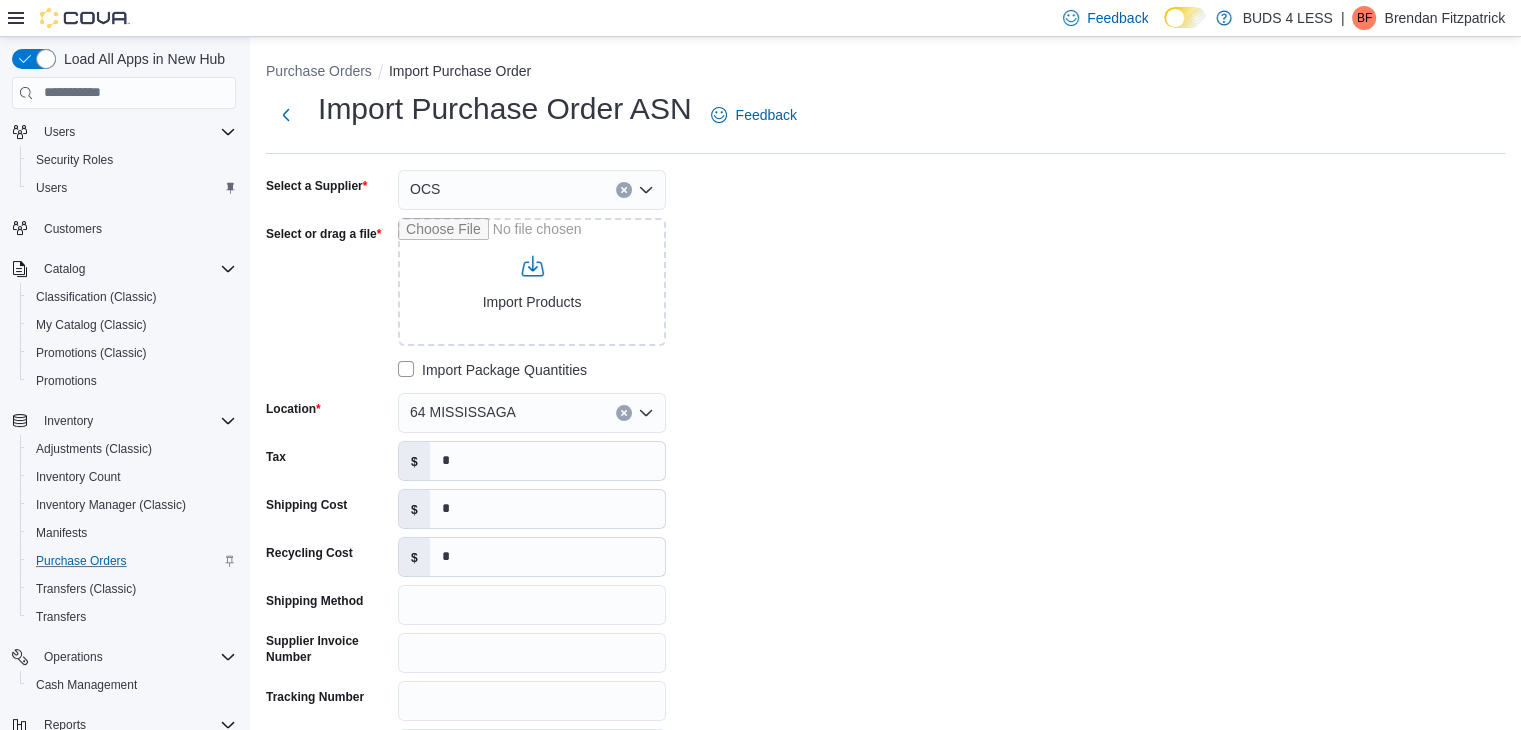 click on "Select a Supplier OCS Select or drag a file Import Products Import Package Quantities Location [NUMBER] [CITY] Tax $ * Shipping Cost $ * Recycling Cost $ * Shipping Method Supplier Invoice Number Tracking Number Notes" at bounding box center (885, 469) 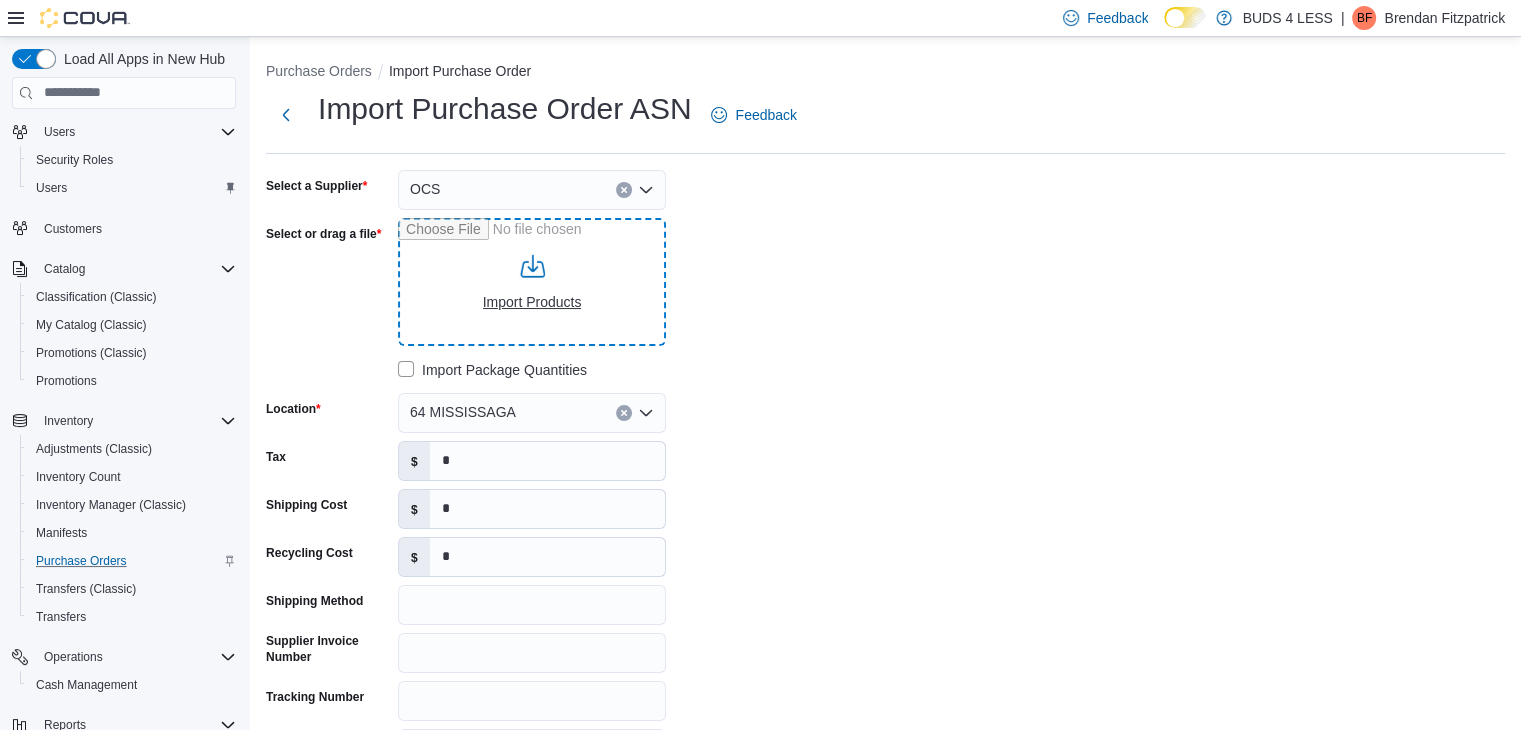 click on "Select or drag a file" at bounding box center [532, 282] 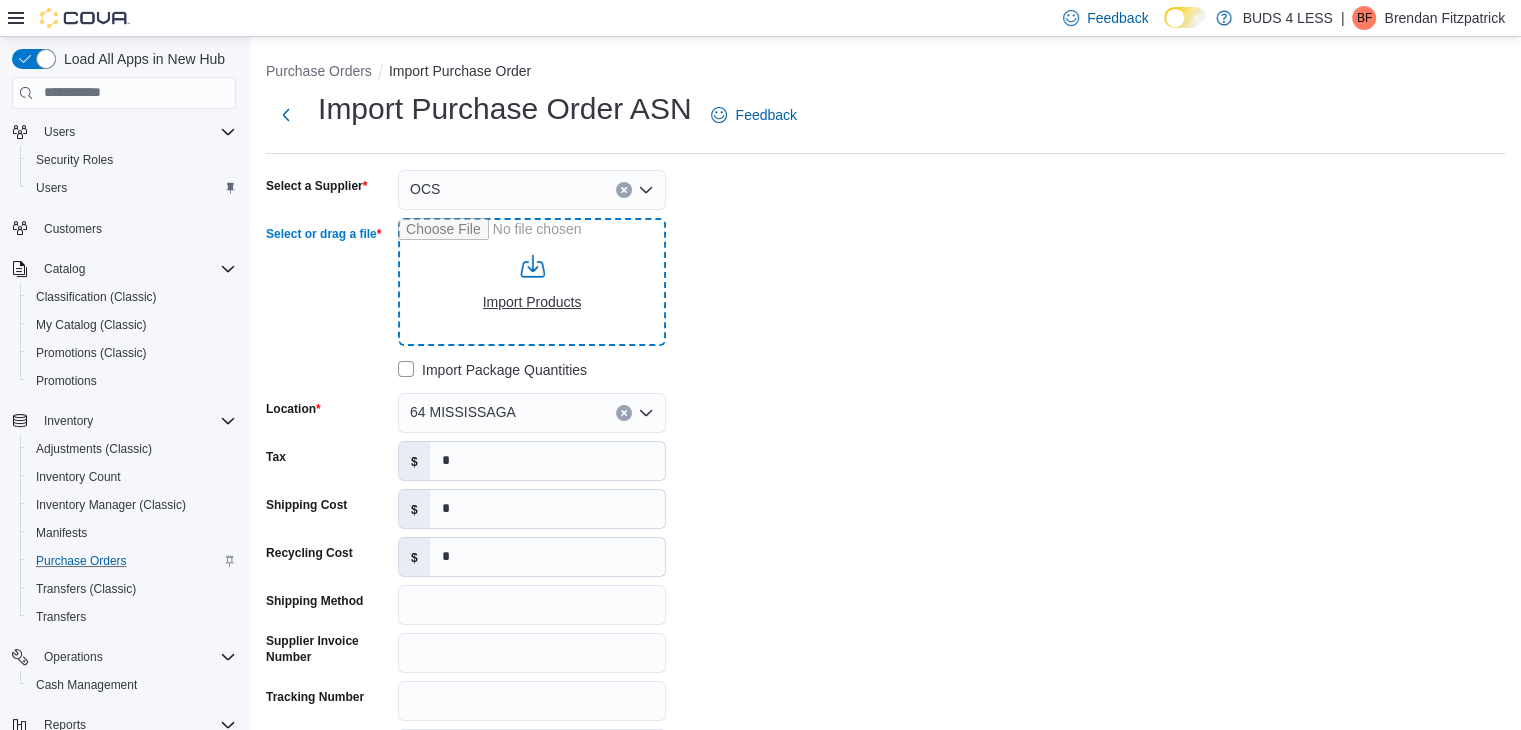 type on "**********" 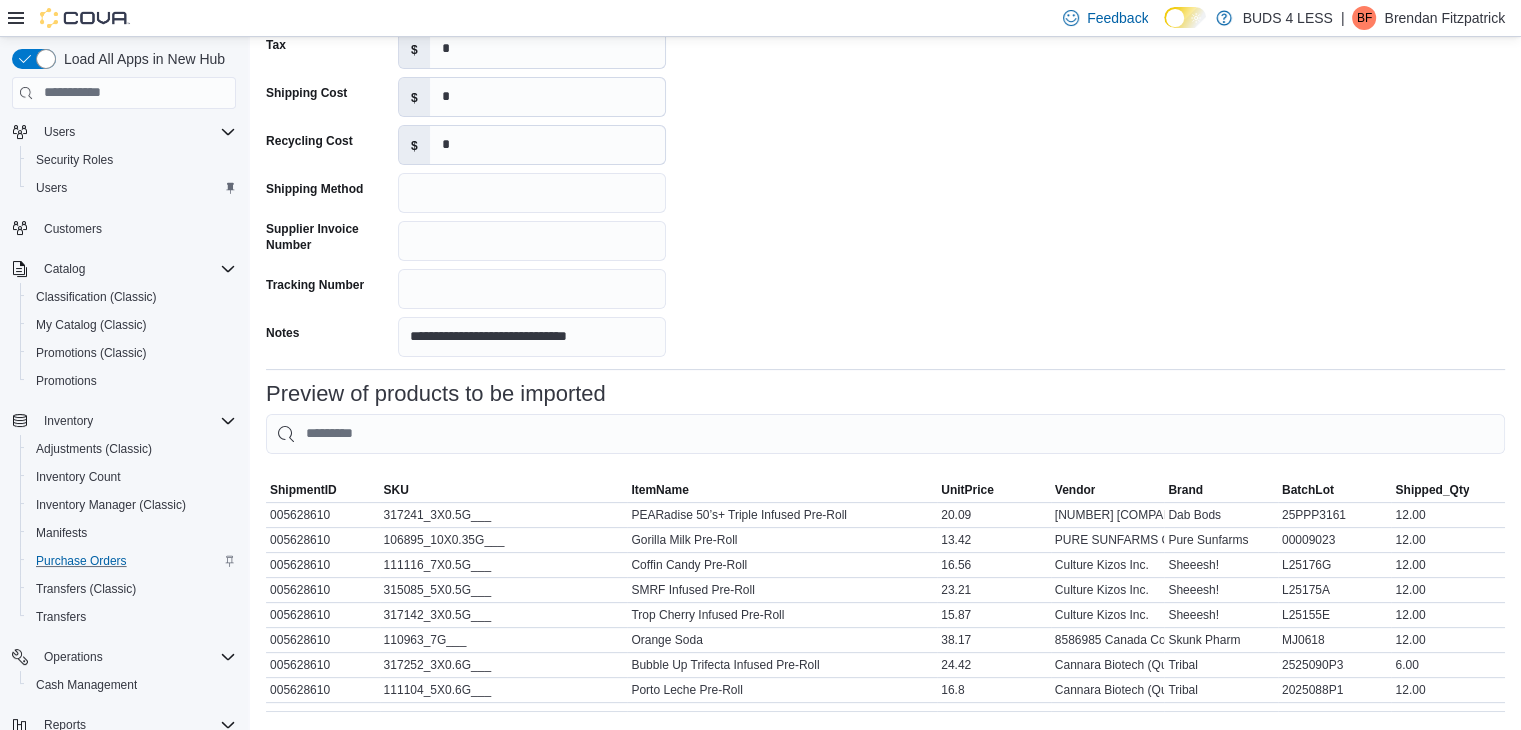scroll, scrollTop: 520, scrollLeft: 0, axis: vertical 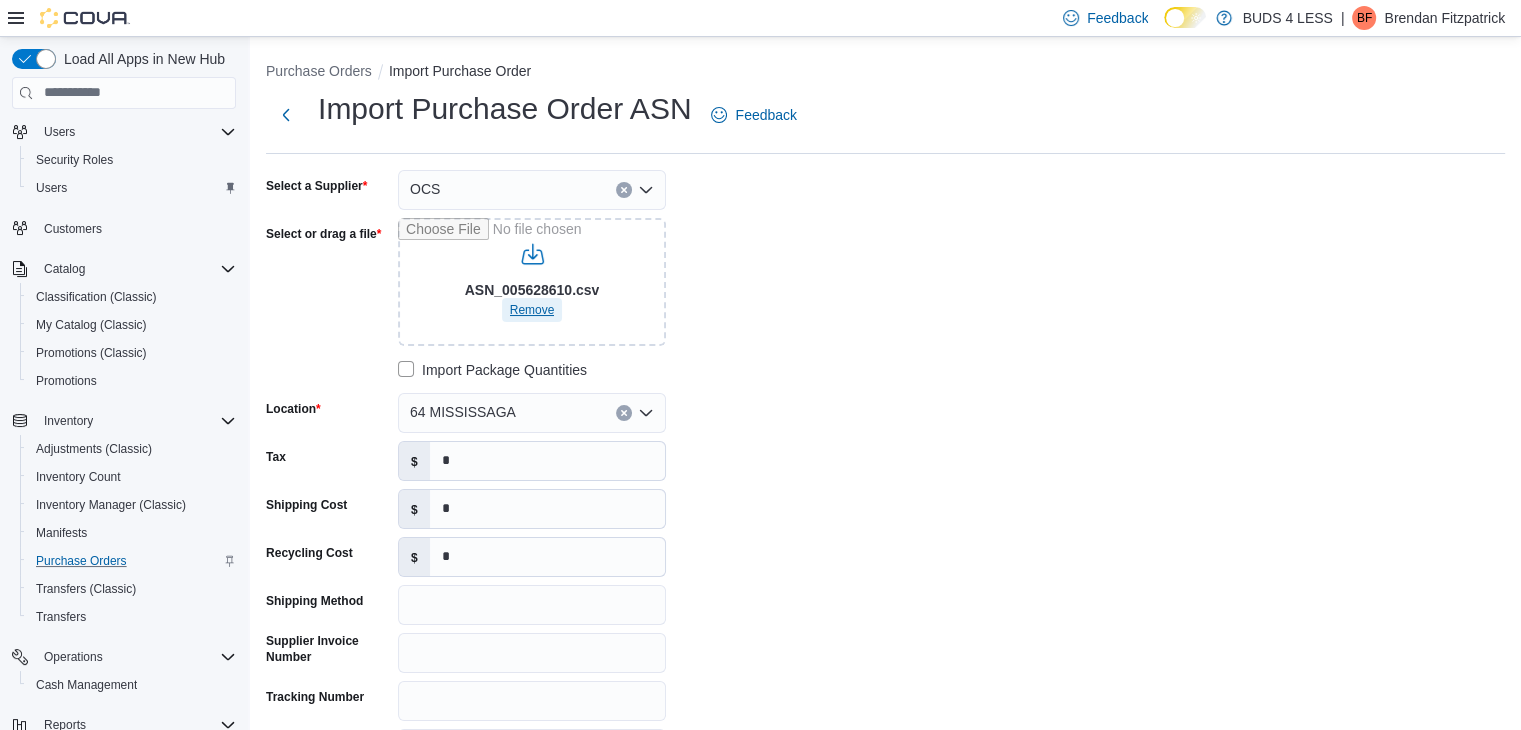 click on "Remove" at bounding box center (532, 310) 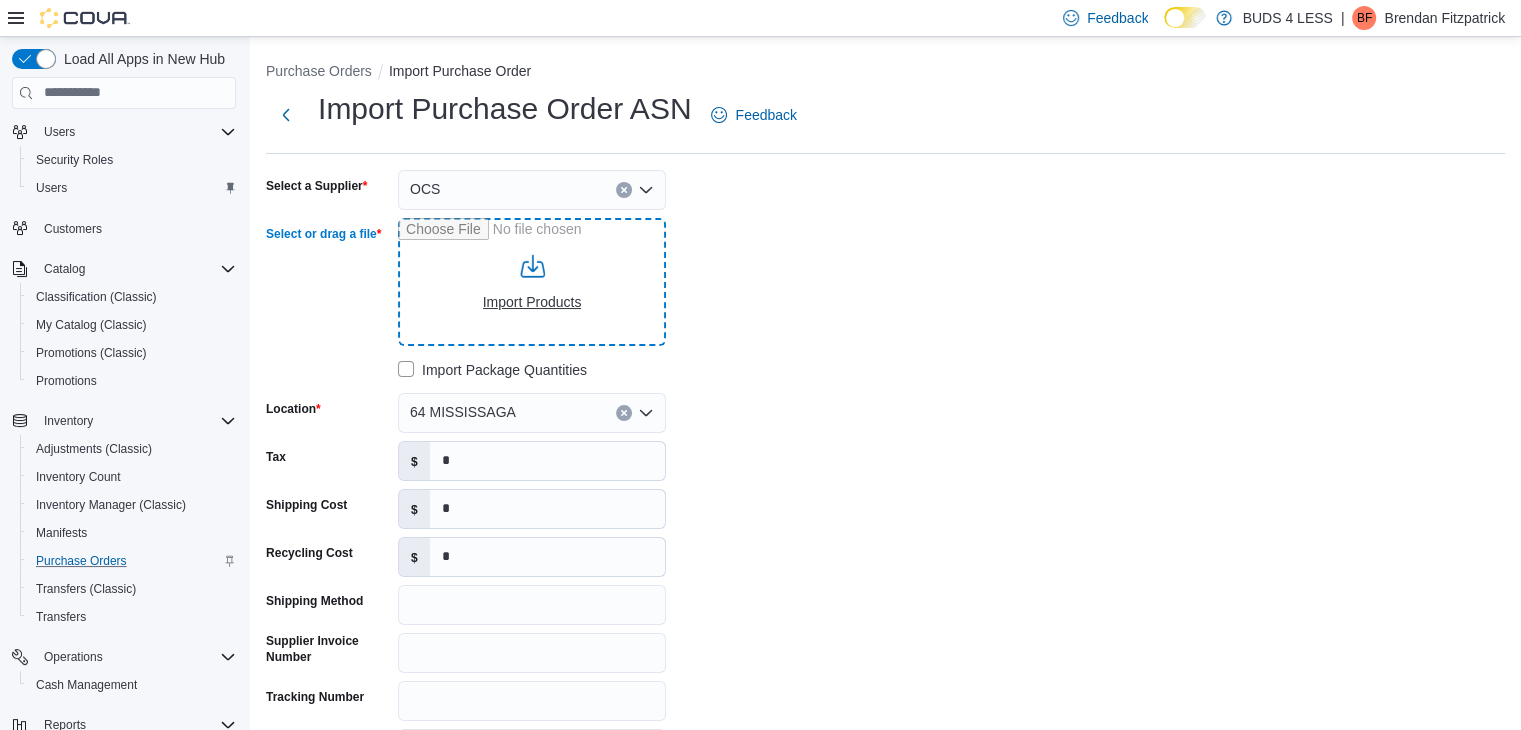 click on "Select or drag a file" at bounding box center (532, 282) 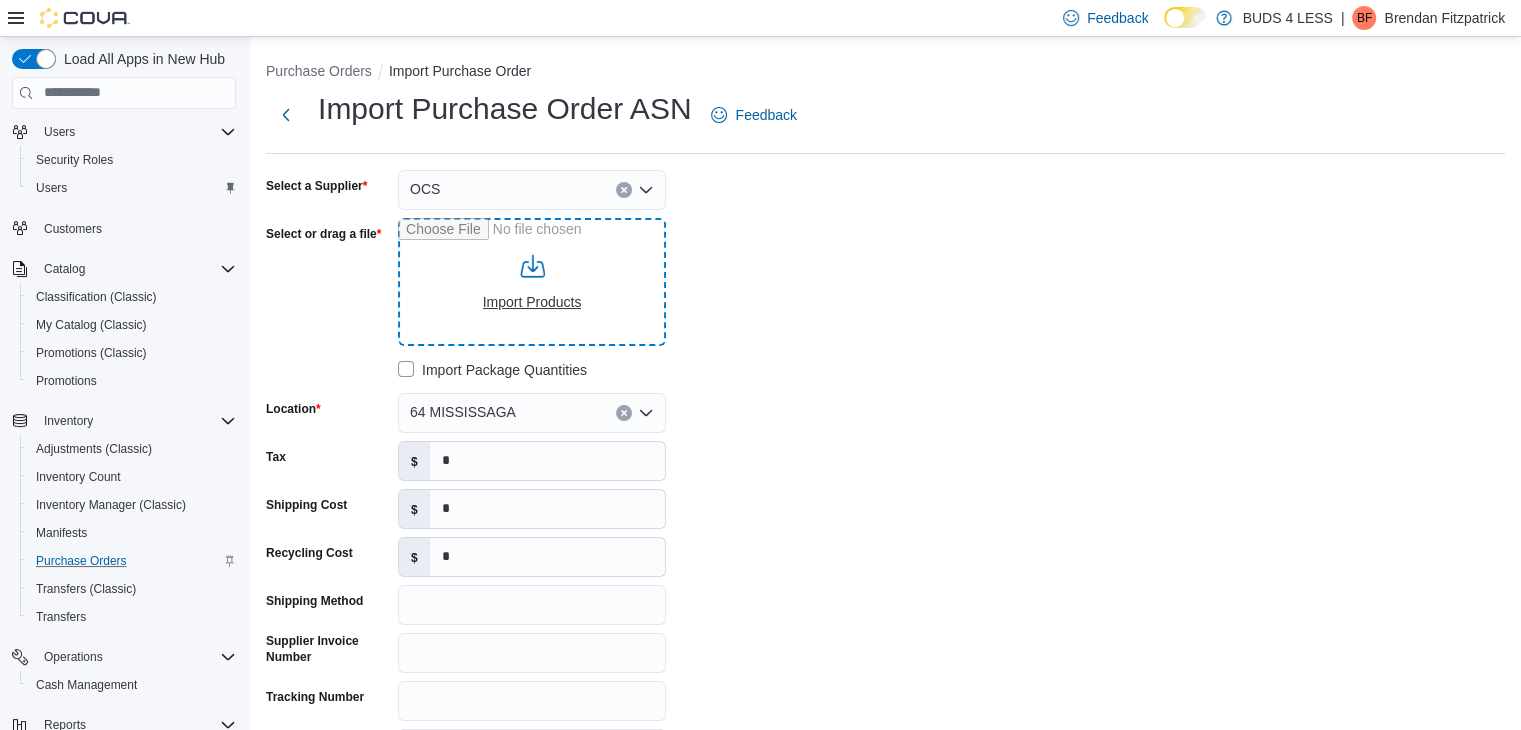 type on "**********" 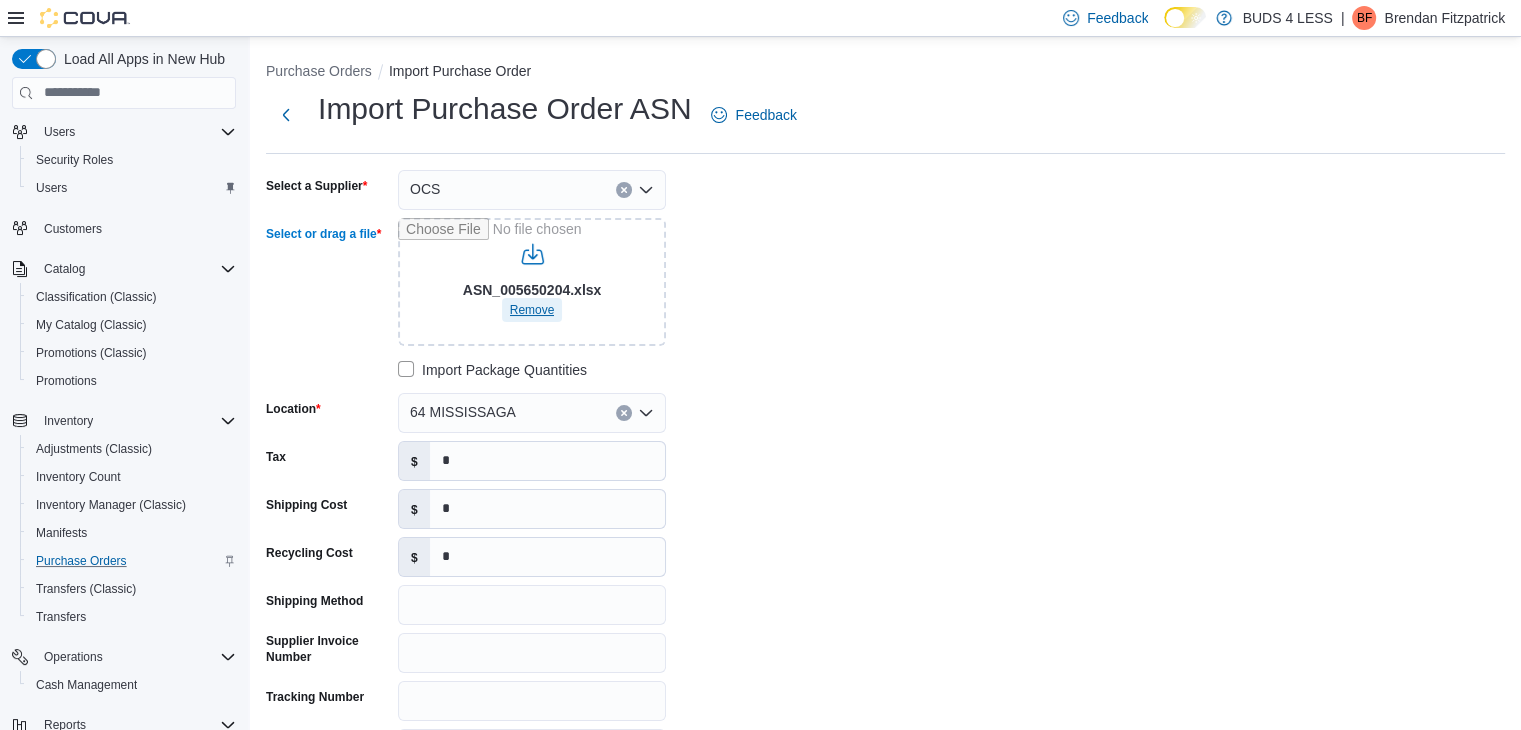 click on "Remove" at bounding box center (532, 310) 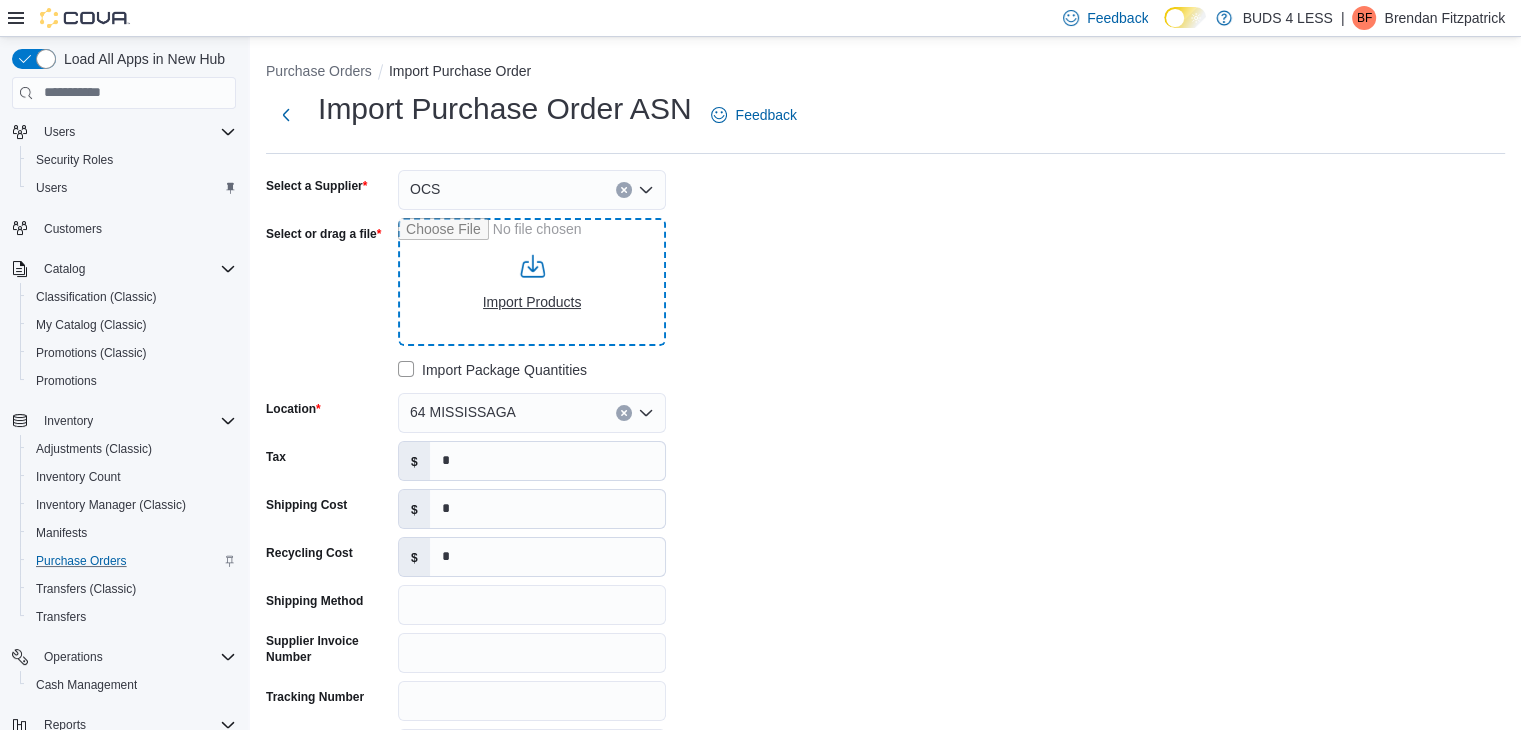 click on "Select or drag a file" at bounding box center [532, 282] 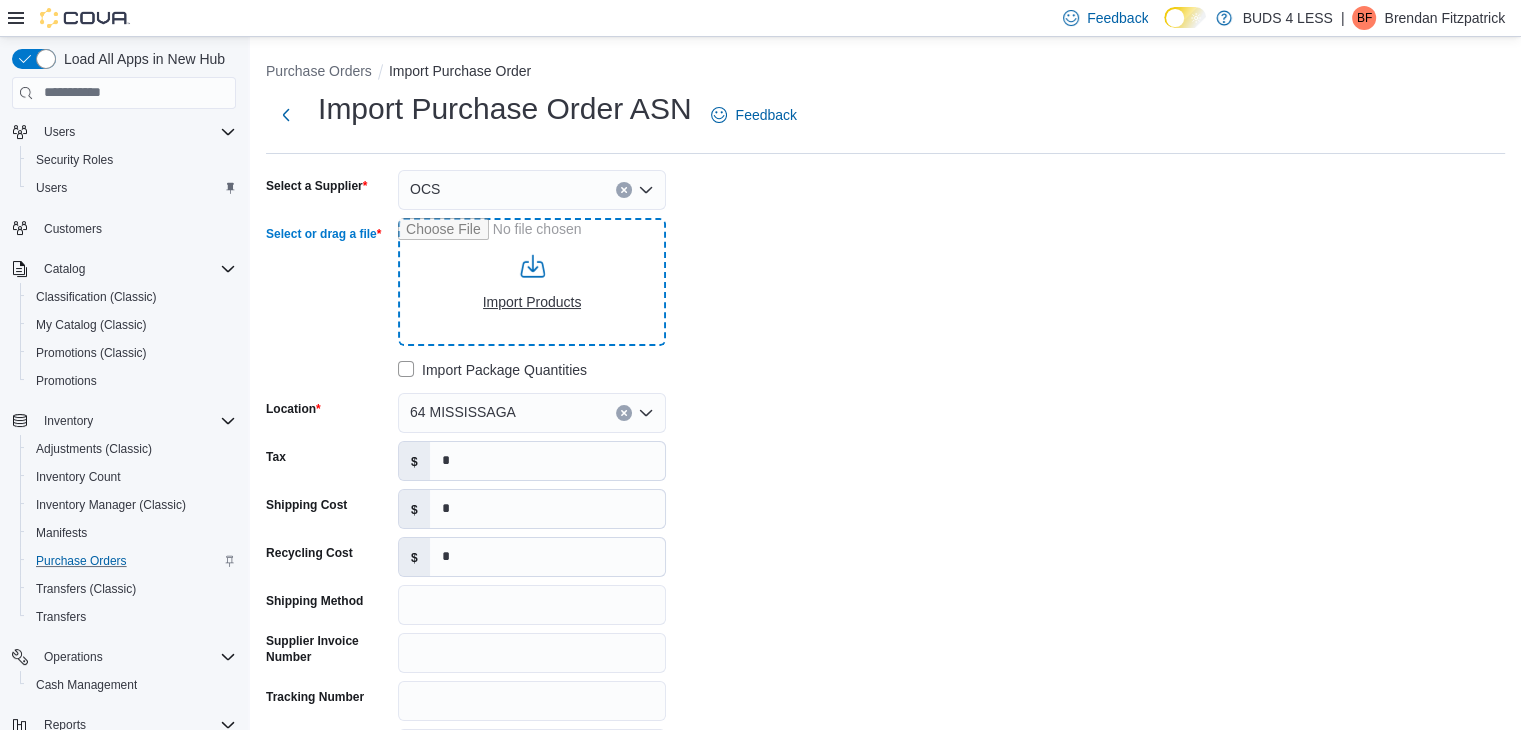 type on "**********" 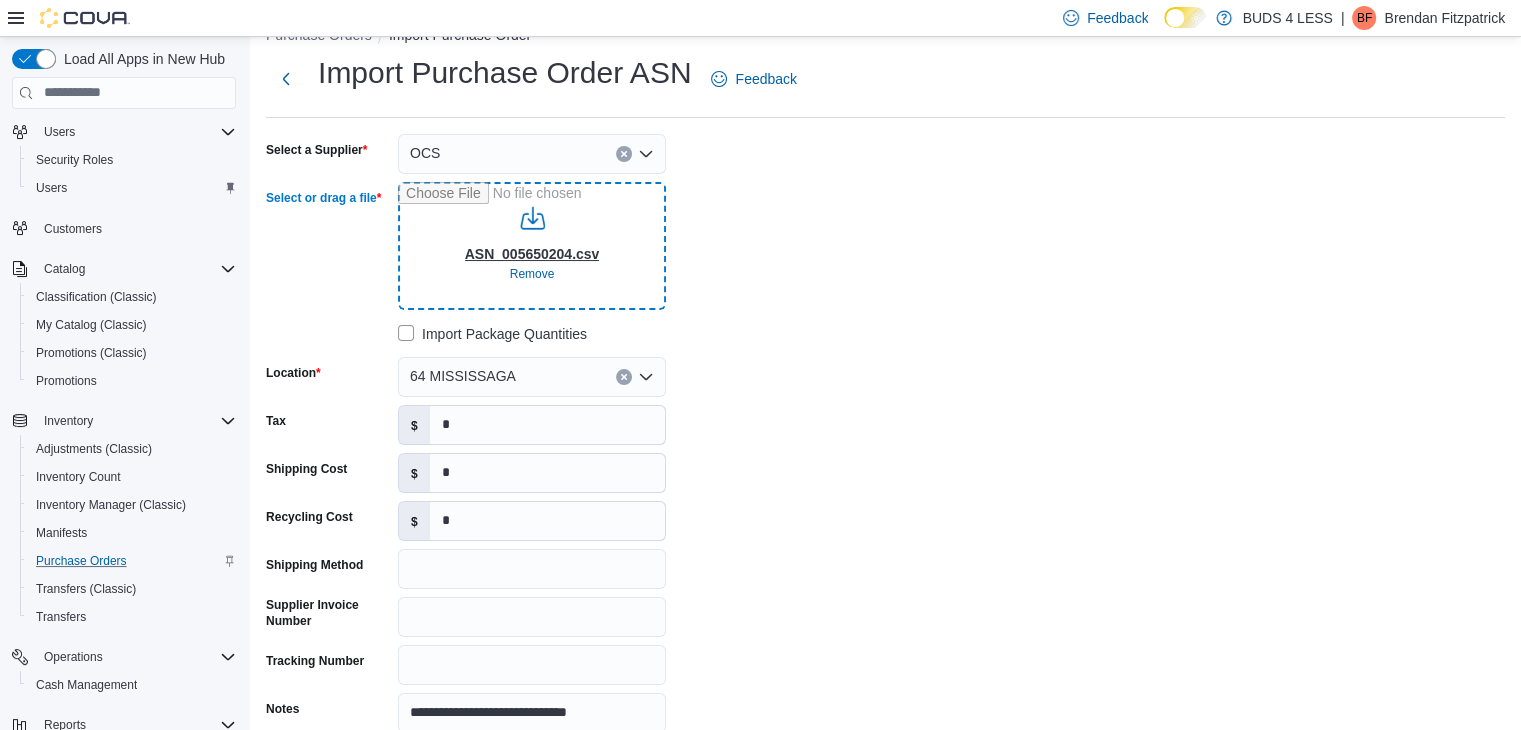 scroll, scrollTop: 0, scrollLeft: 0, axis: both 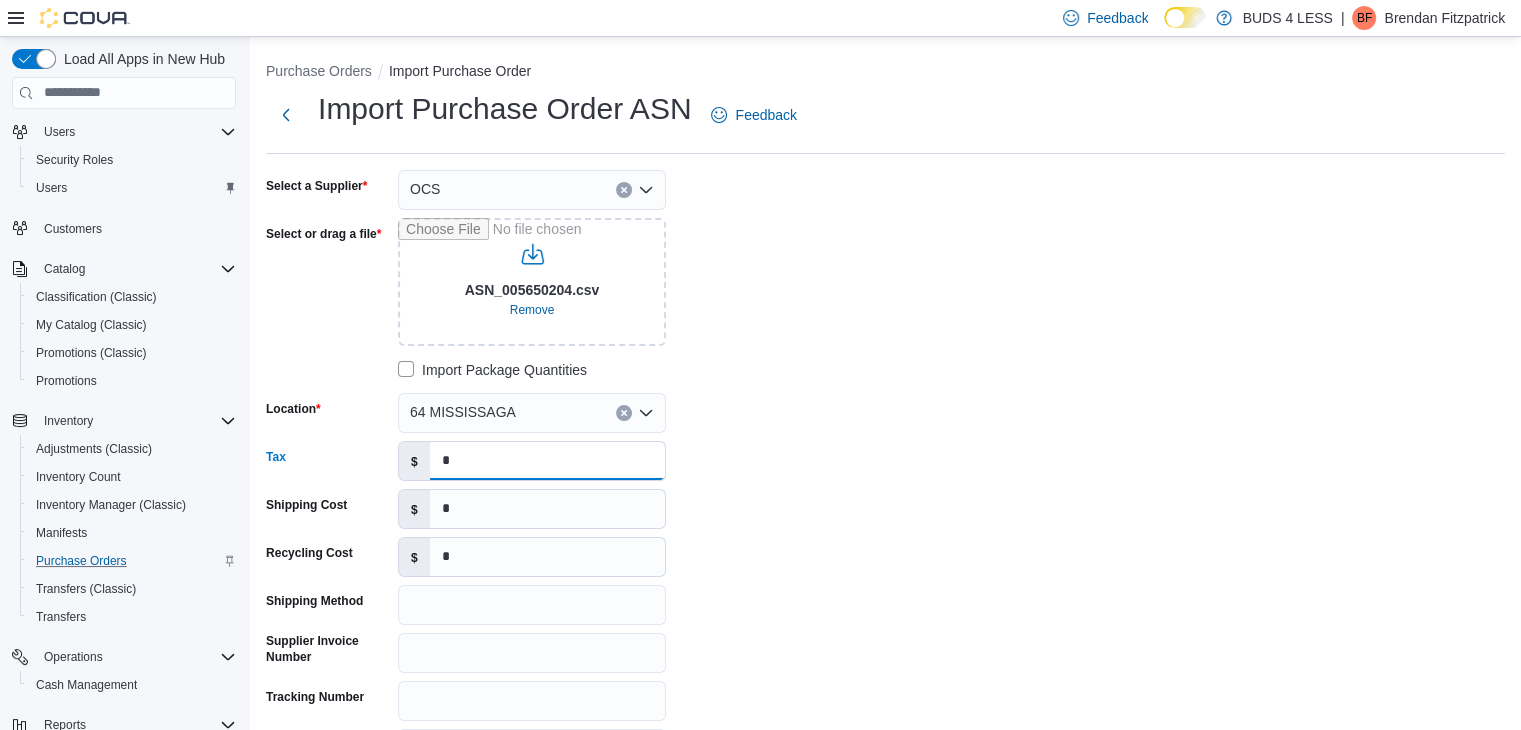 click on "*" at bounding box center (547, 461) 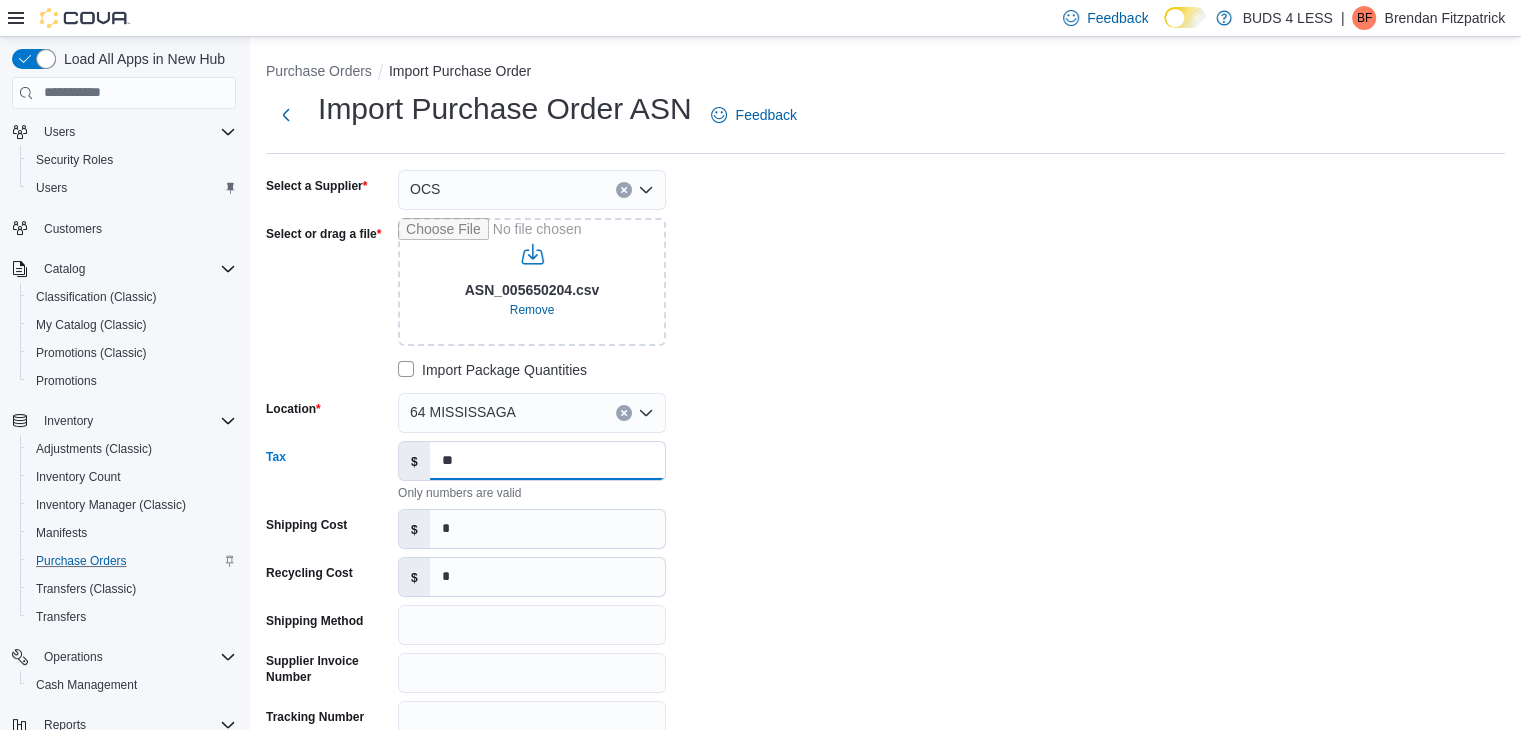 drag, startPoint x: 493, startPoint y: 462, endPoint x: 432, endPoint y: 457, distance: 61.204575 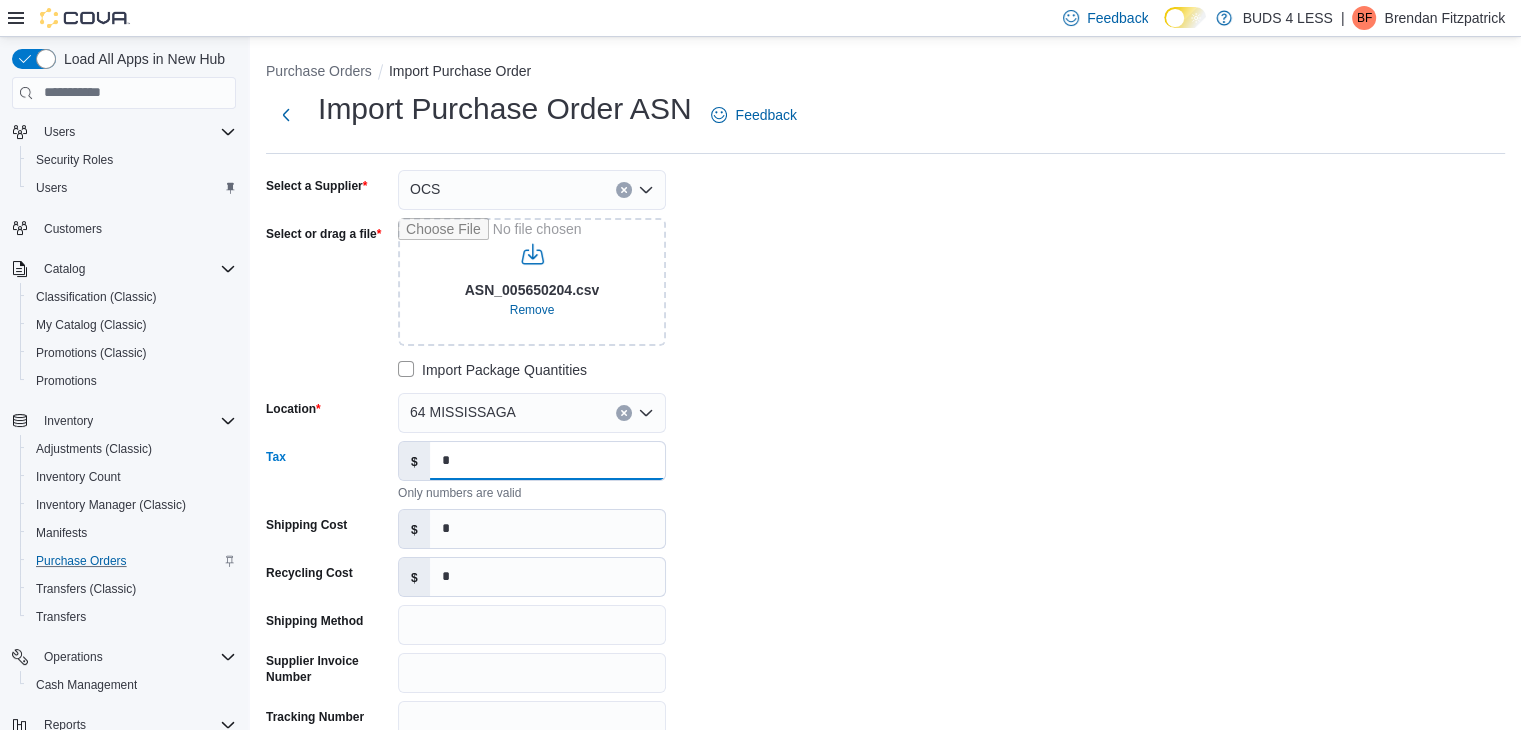 drag, startPoint x: 488, startPoint y: 461, endPoint x: 426, endPoint y: 461, distance: 62 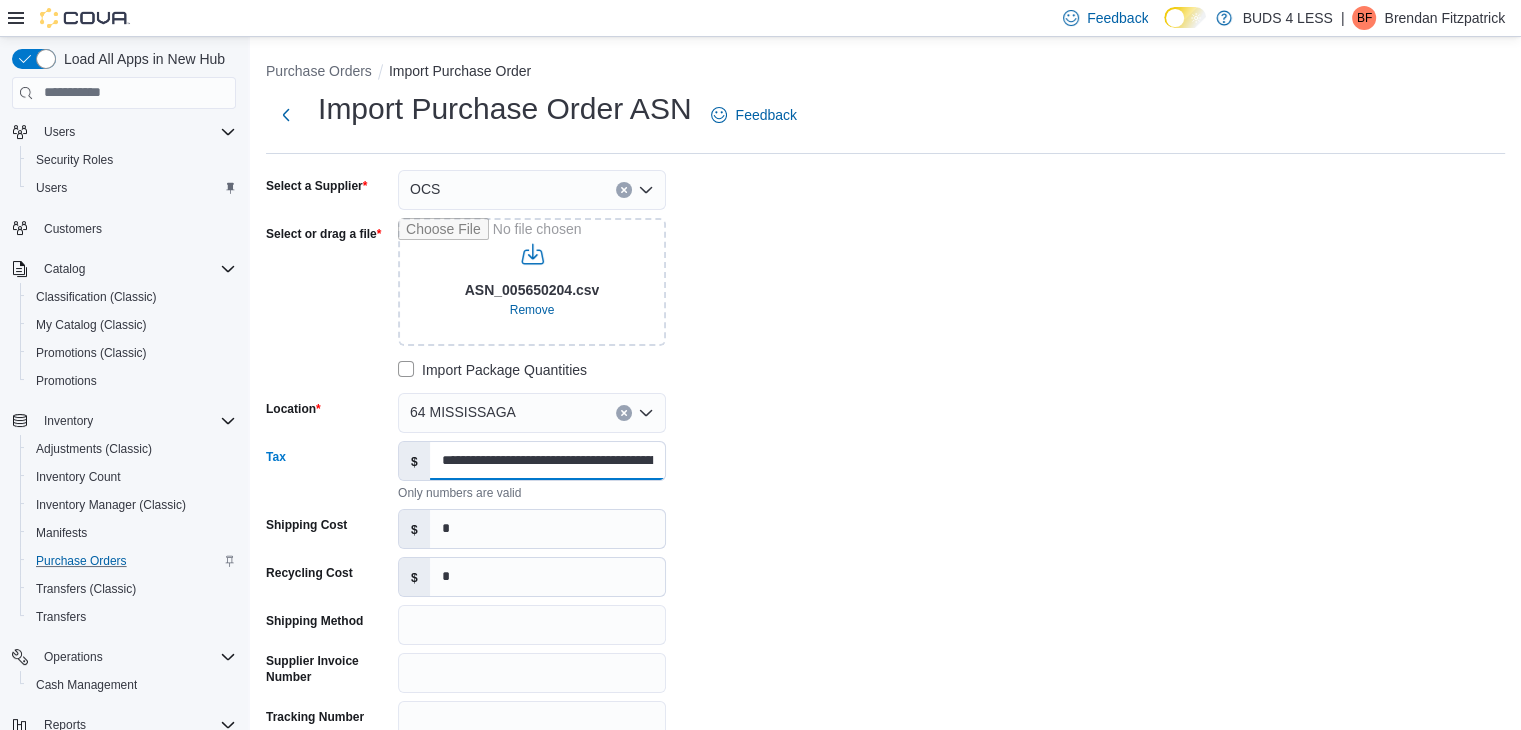 scroll, scrollTop: 0, scrollLeft: 4225, axis: horizontal 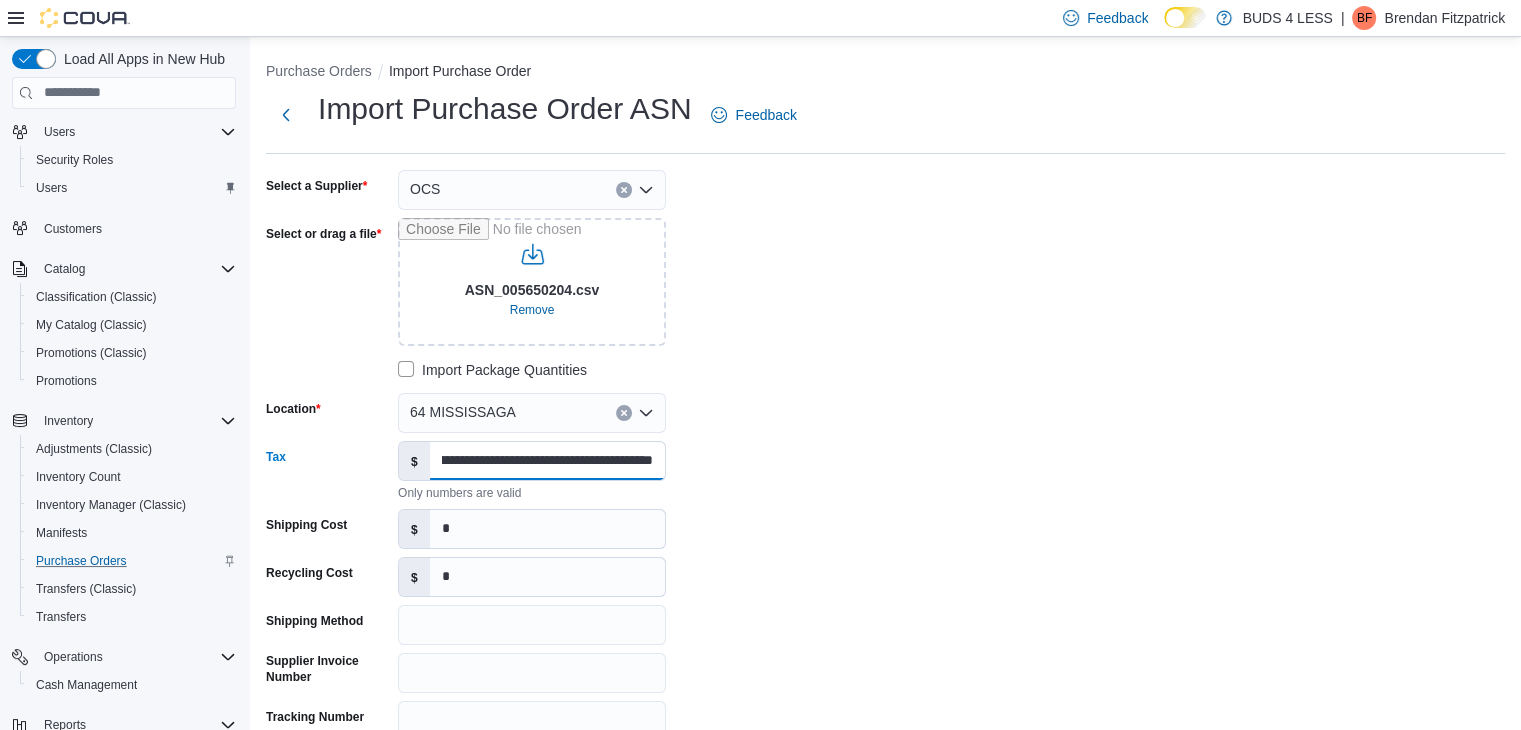 drag, startPoint x: 439, startPoint y: 464, endPoint x: 945, endPoint y: 466, distance: 506.00397 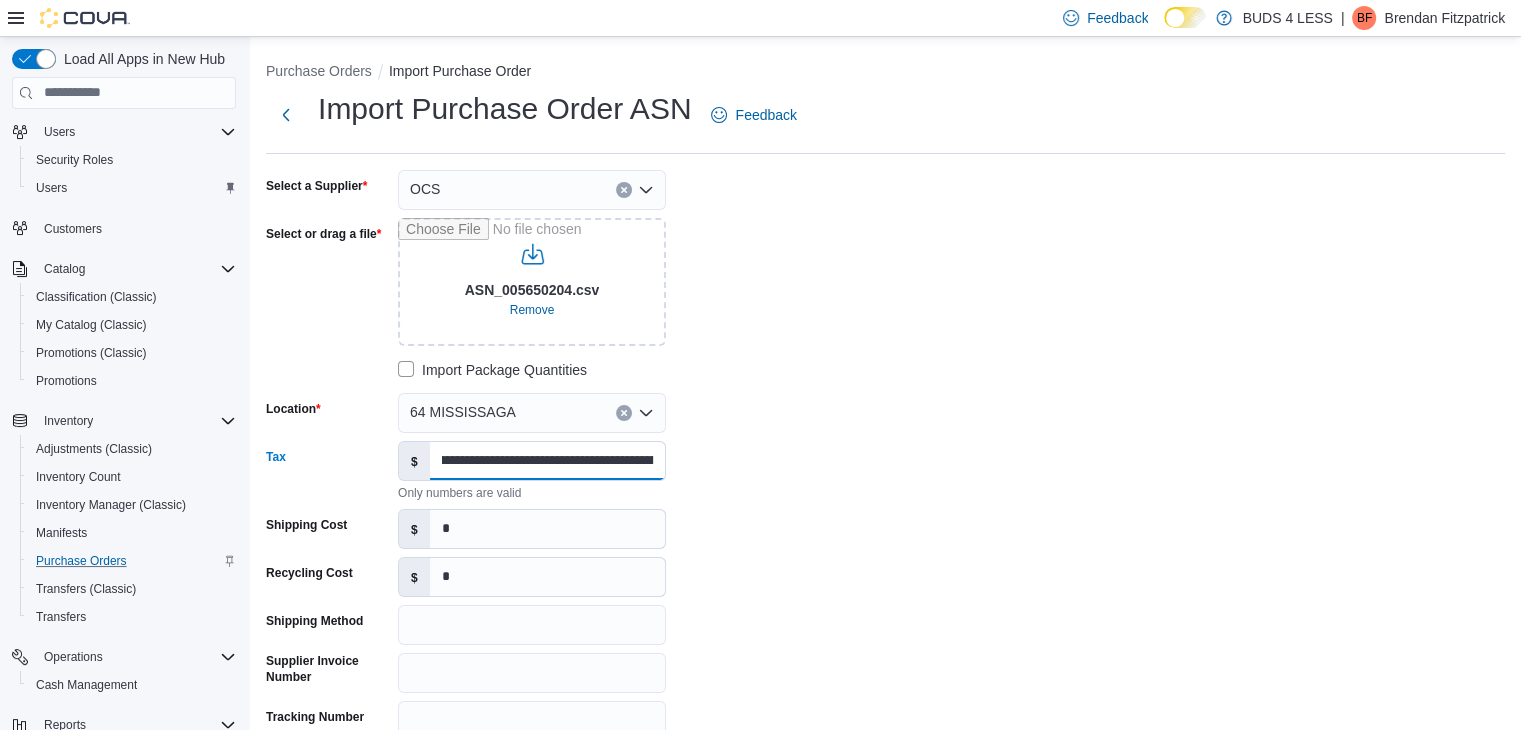 drag, startPoint x: 656, startPoint y: 460, endPoint x: 328, endPoint y: 465, distance: 328.03812 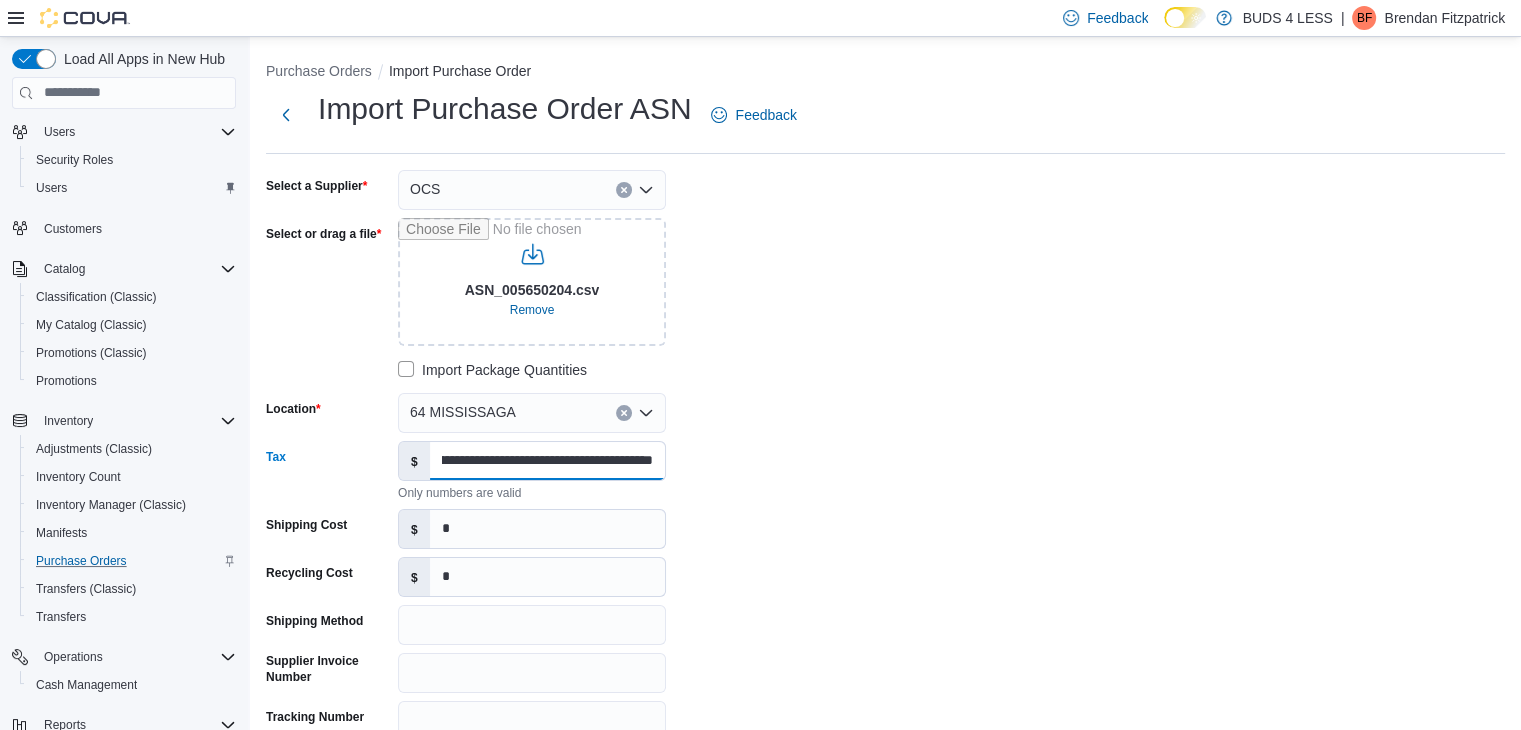 scroll, scrollTop: 0, scrollLeft: 2260, axis: horizontal 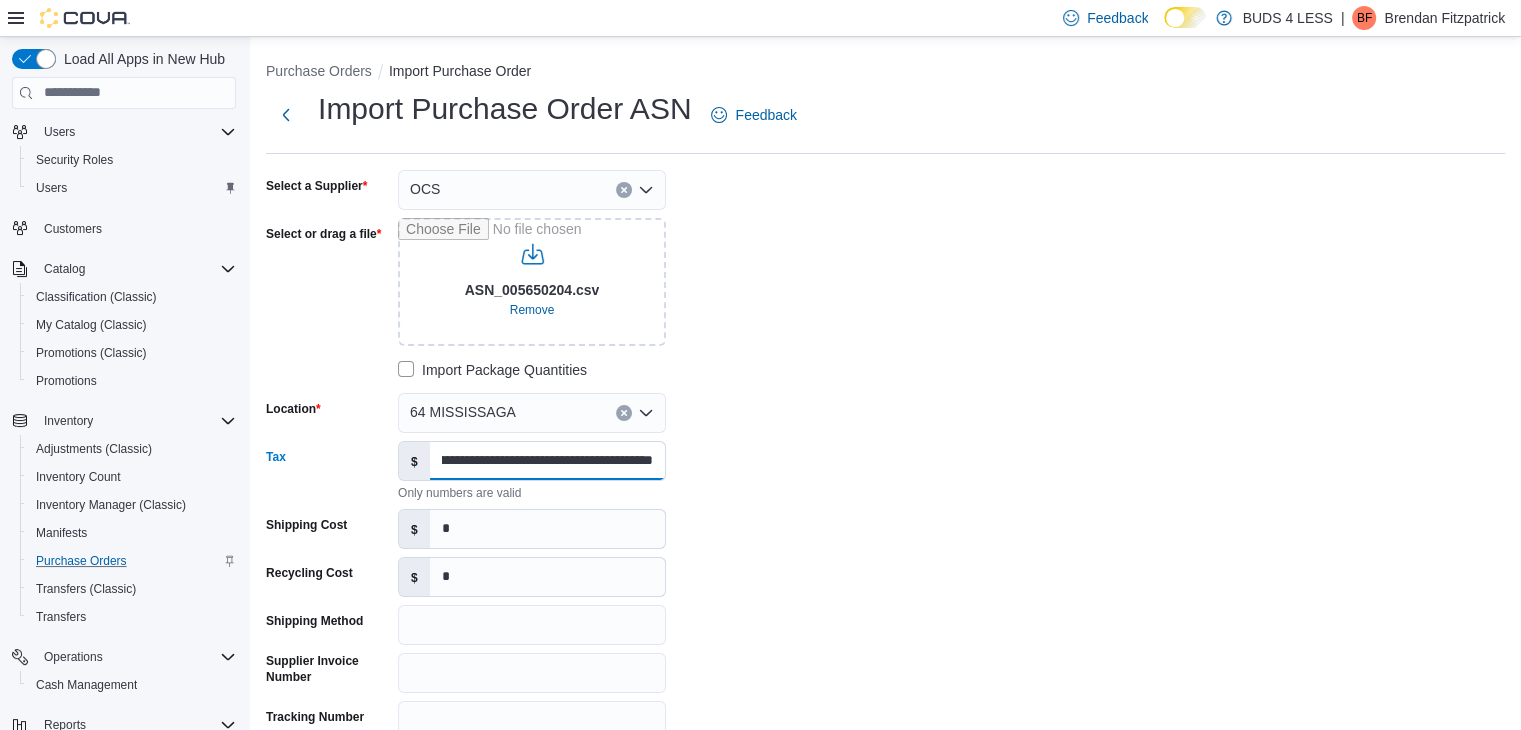 type on "**********" 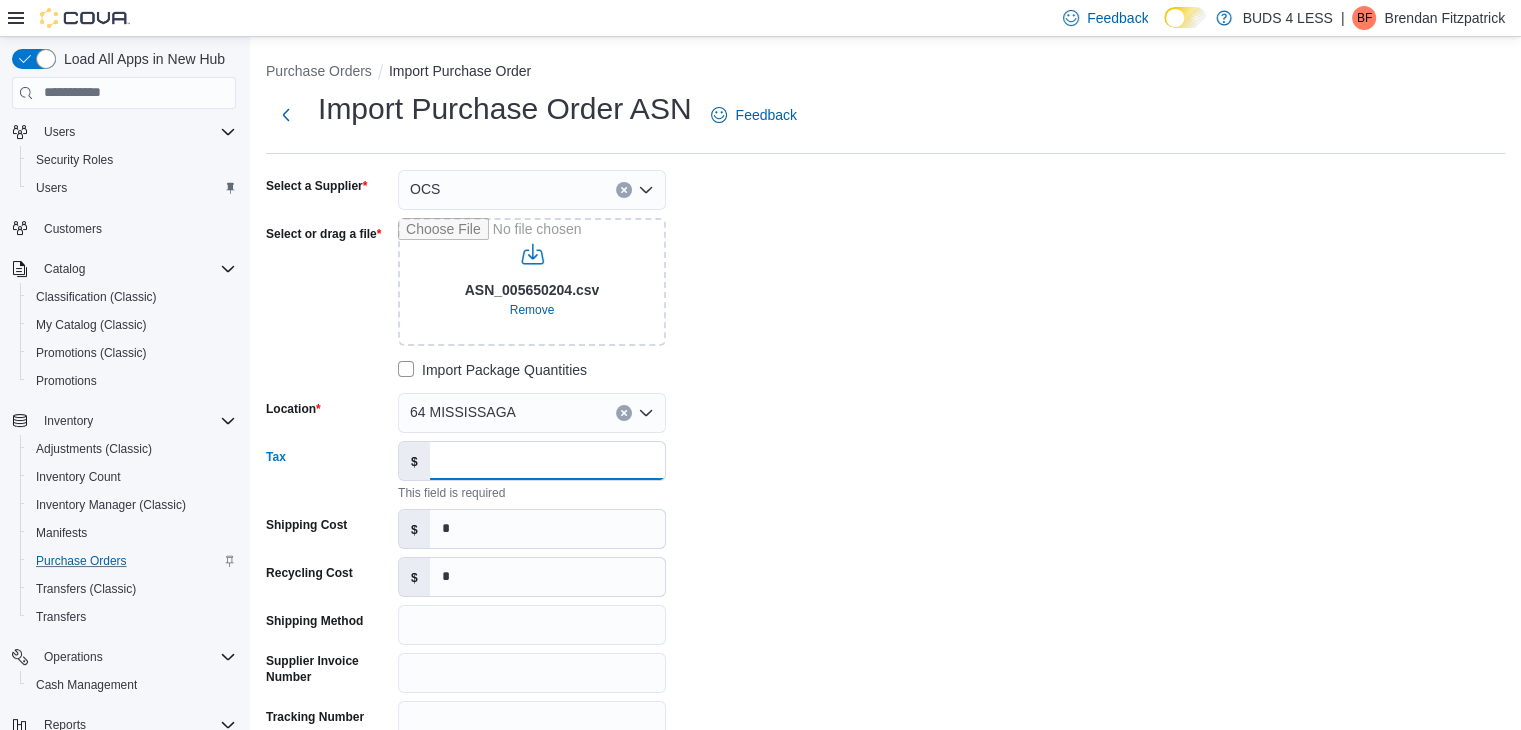 scroll, scrollTop: 0, scrollLeft: 0, axis: both 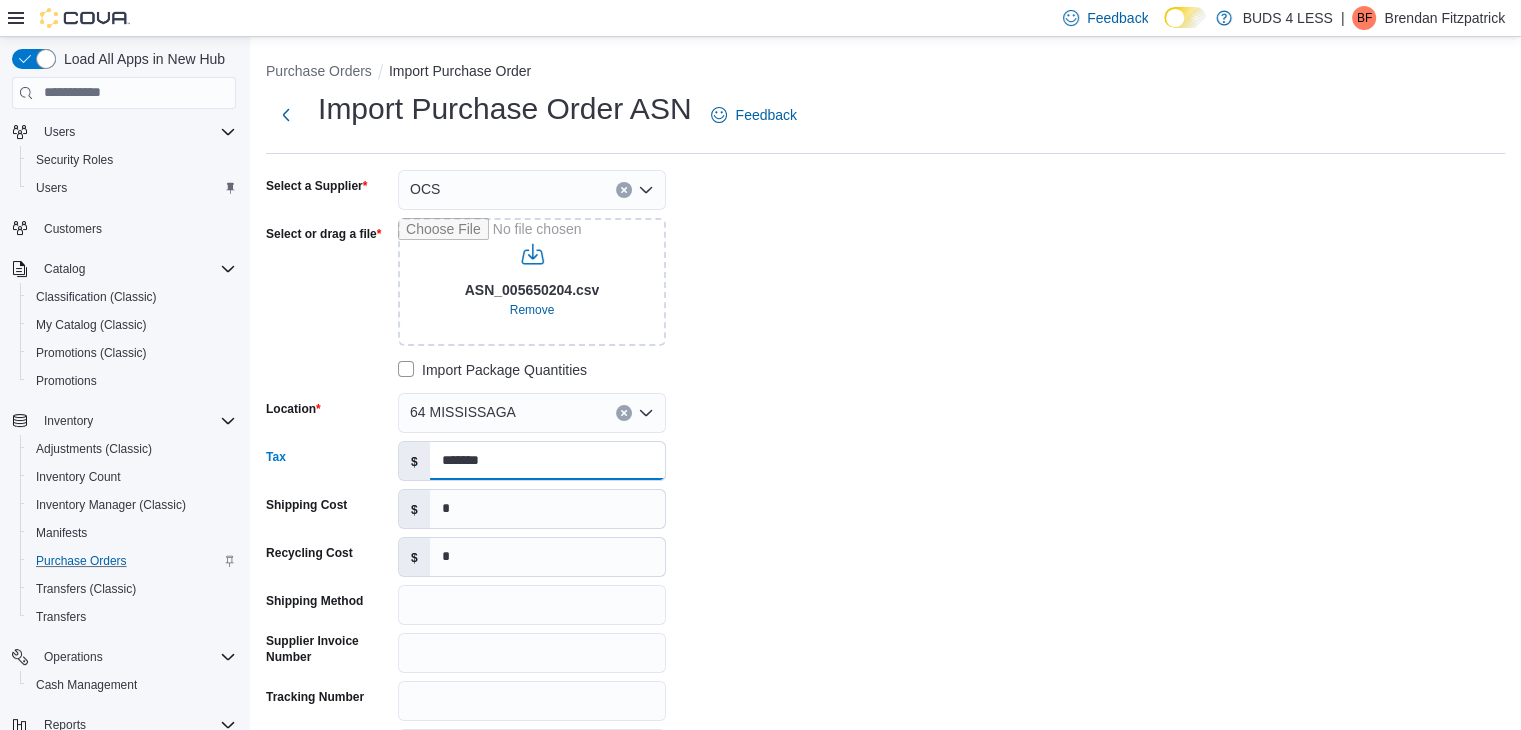 type on "*******" 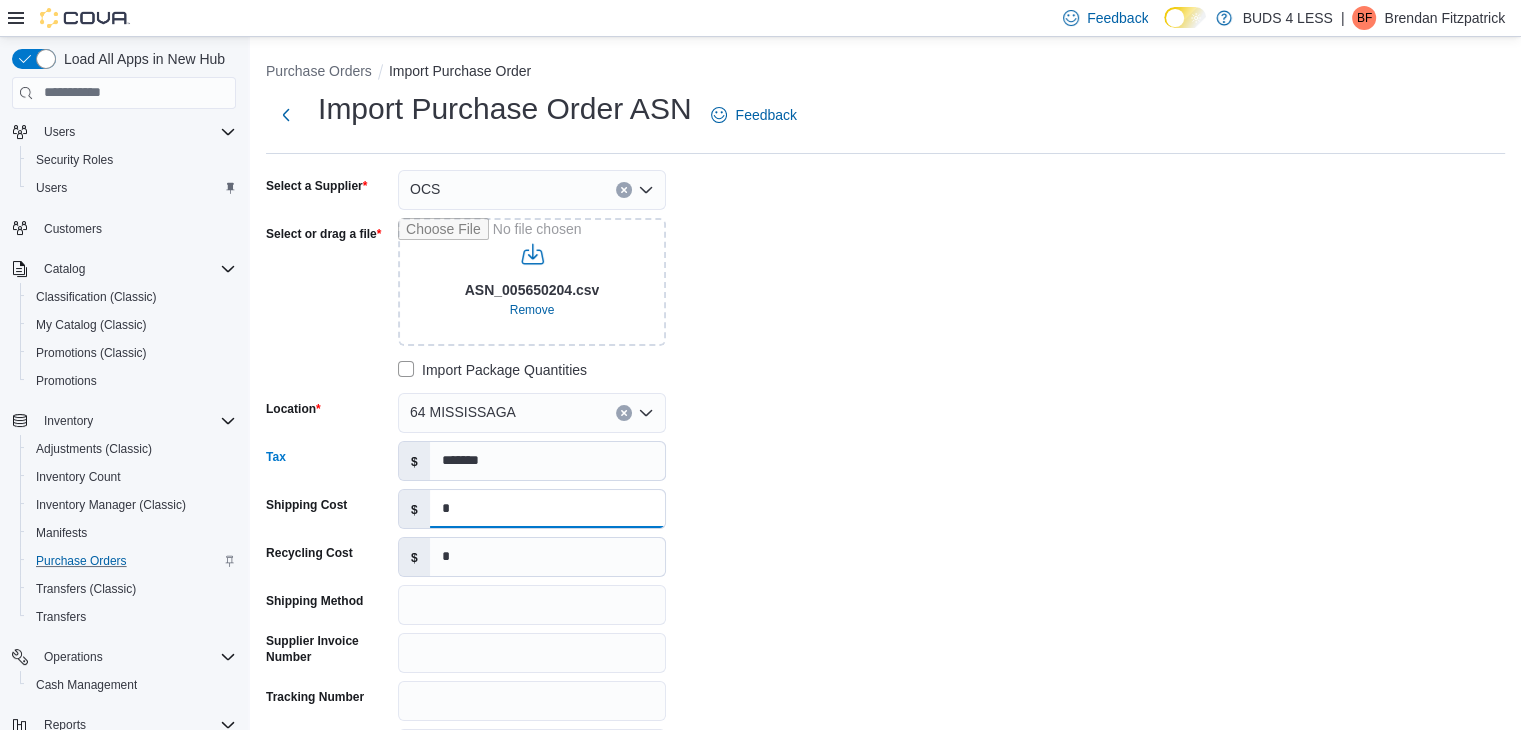 click on "*" at bounding box center (547, 509) 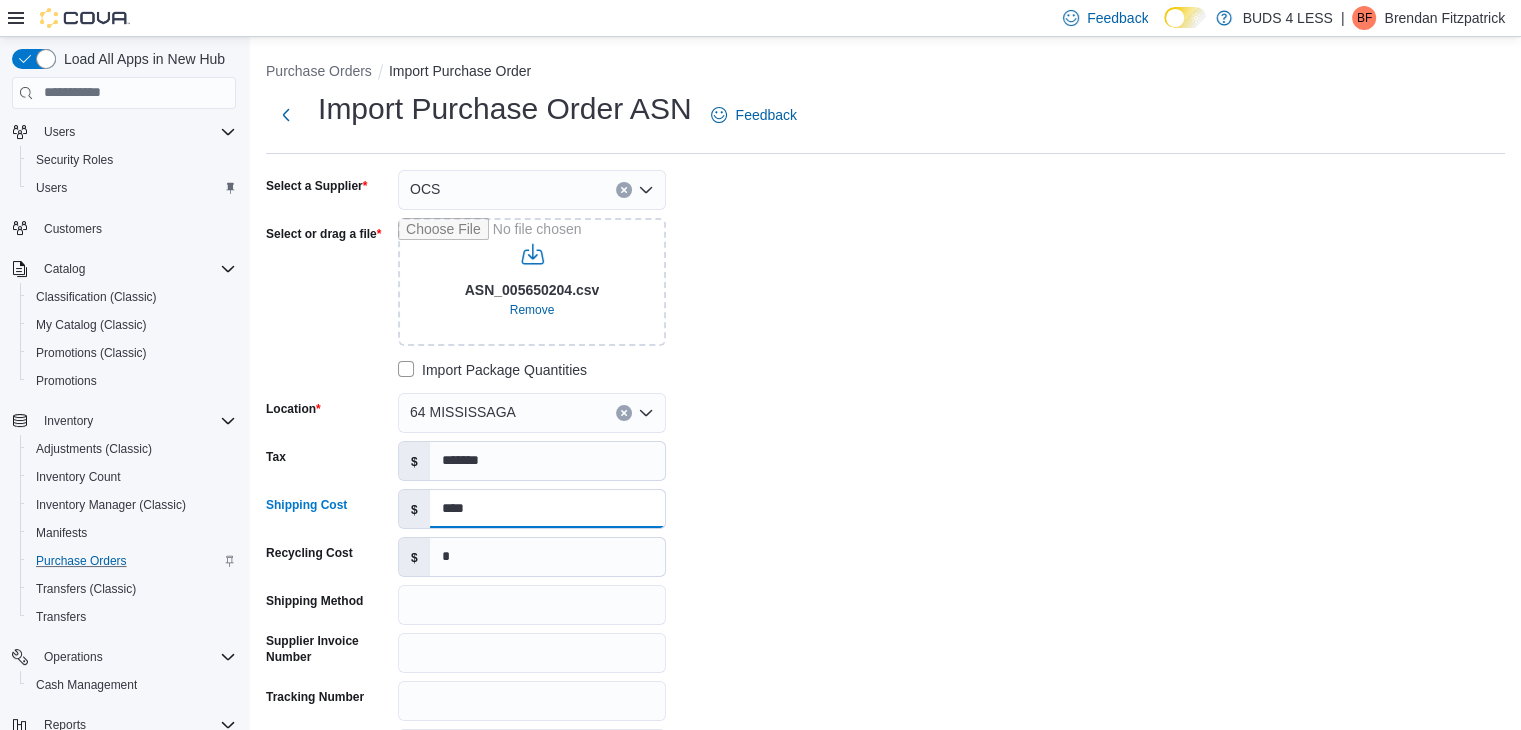 click on "****" at bounding box center [547, 509] 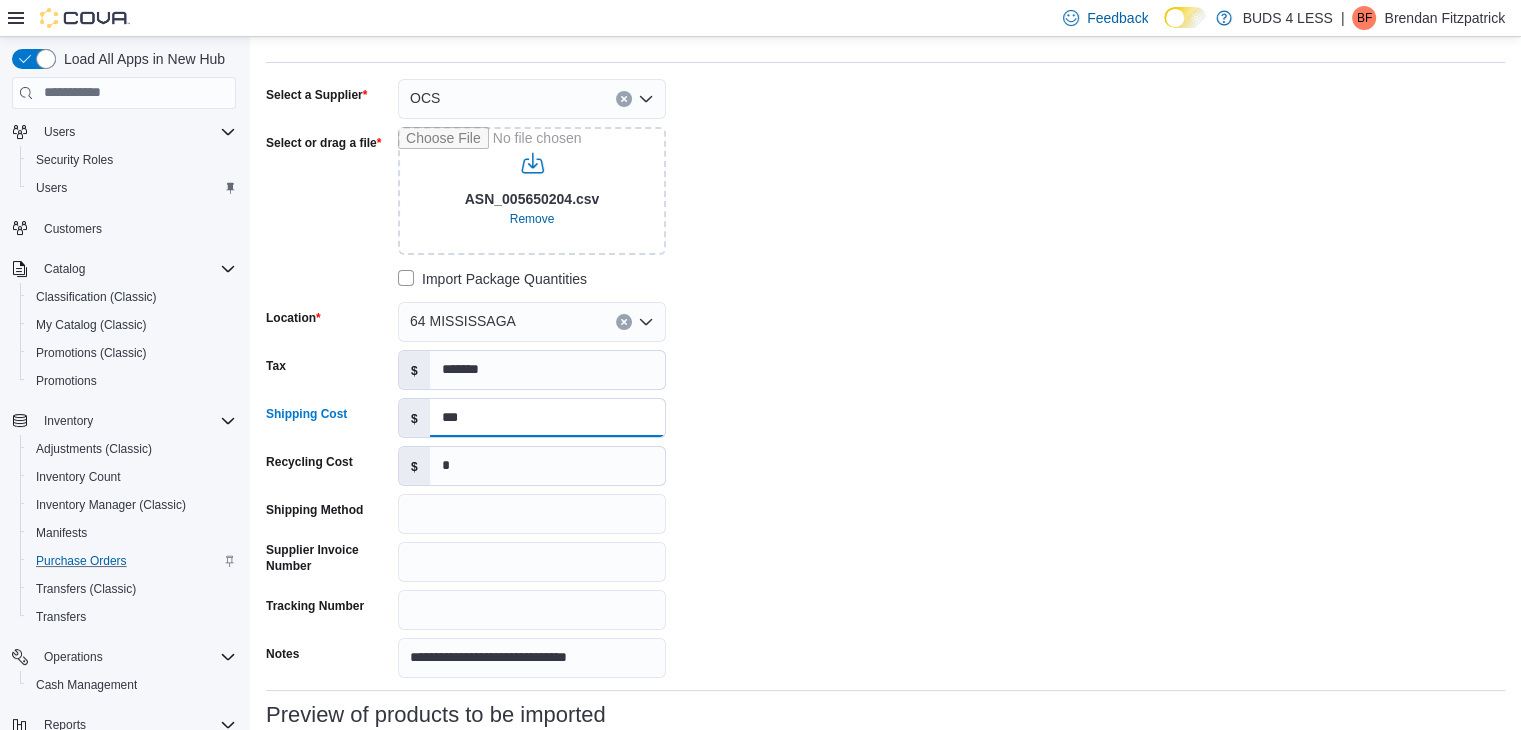 scroll, scrollTop: 200, scrollLeft: 0, axis: vertical 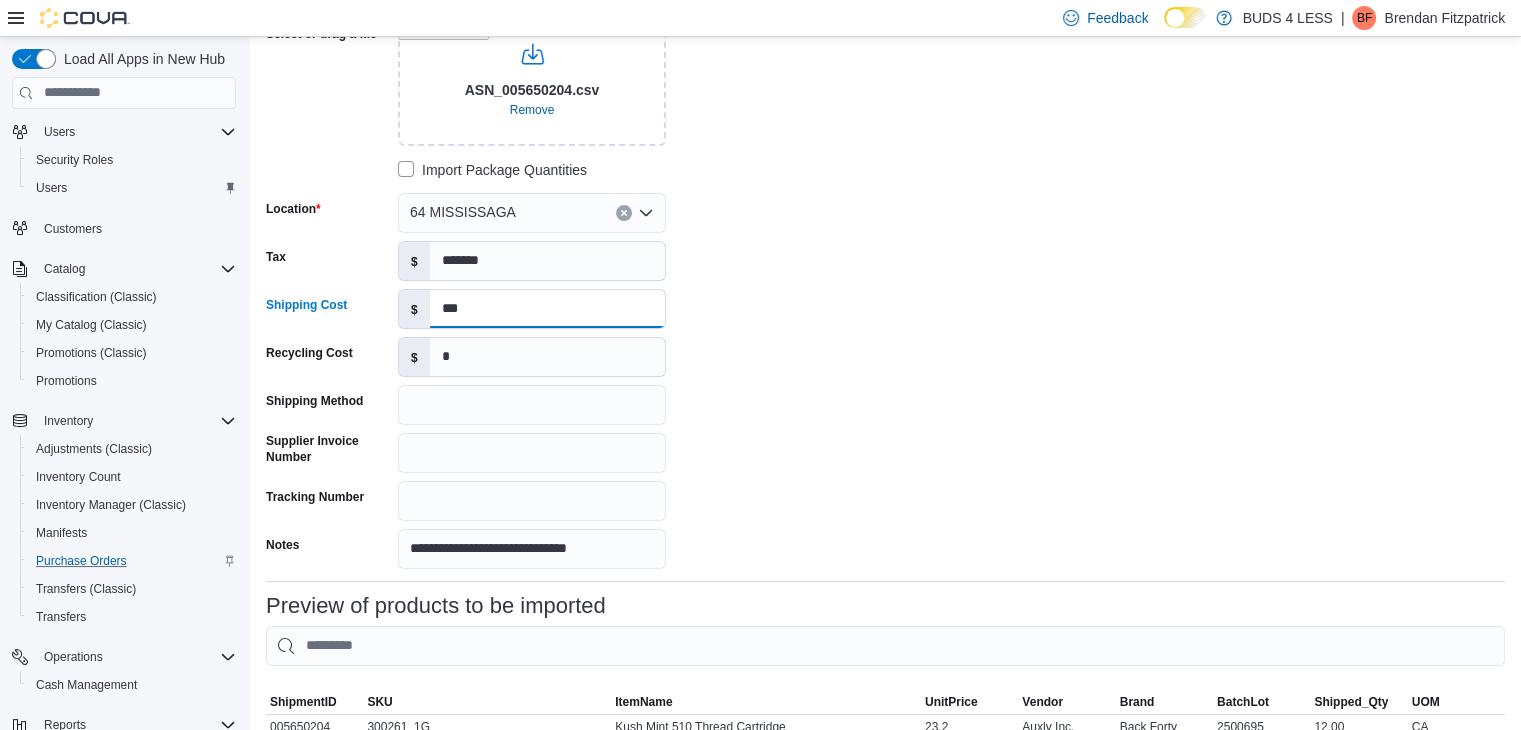 type on "***" 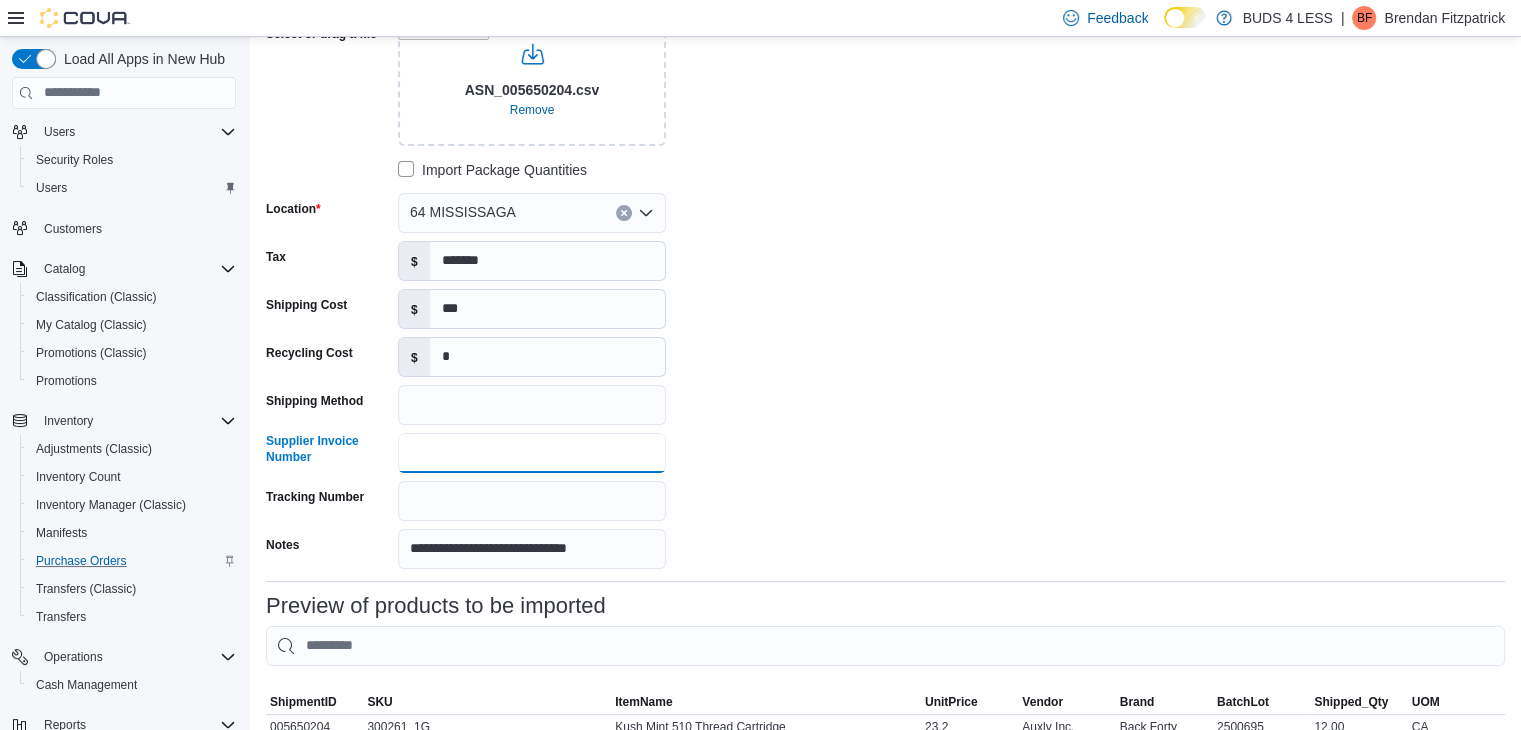 click on "Supplier Invoice Number" at bounding box center [532, 453] 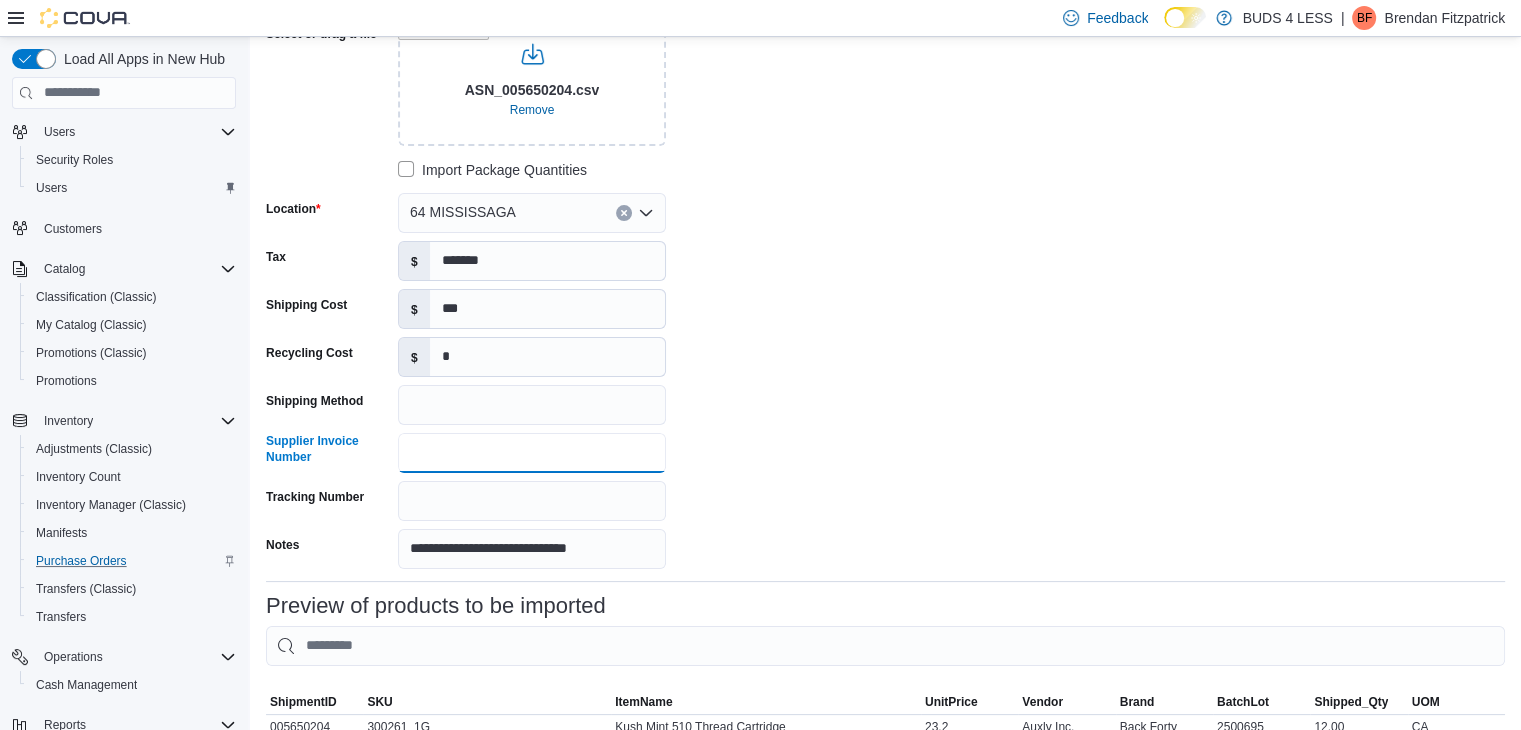 paste on "**********" 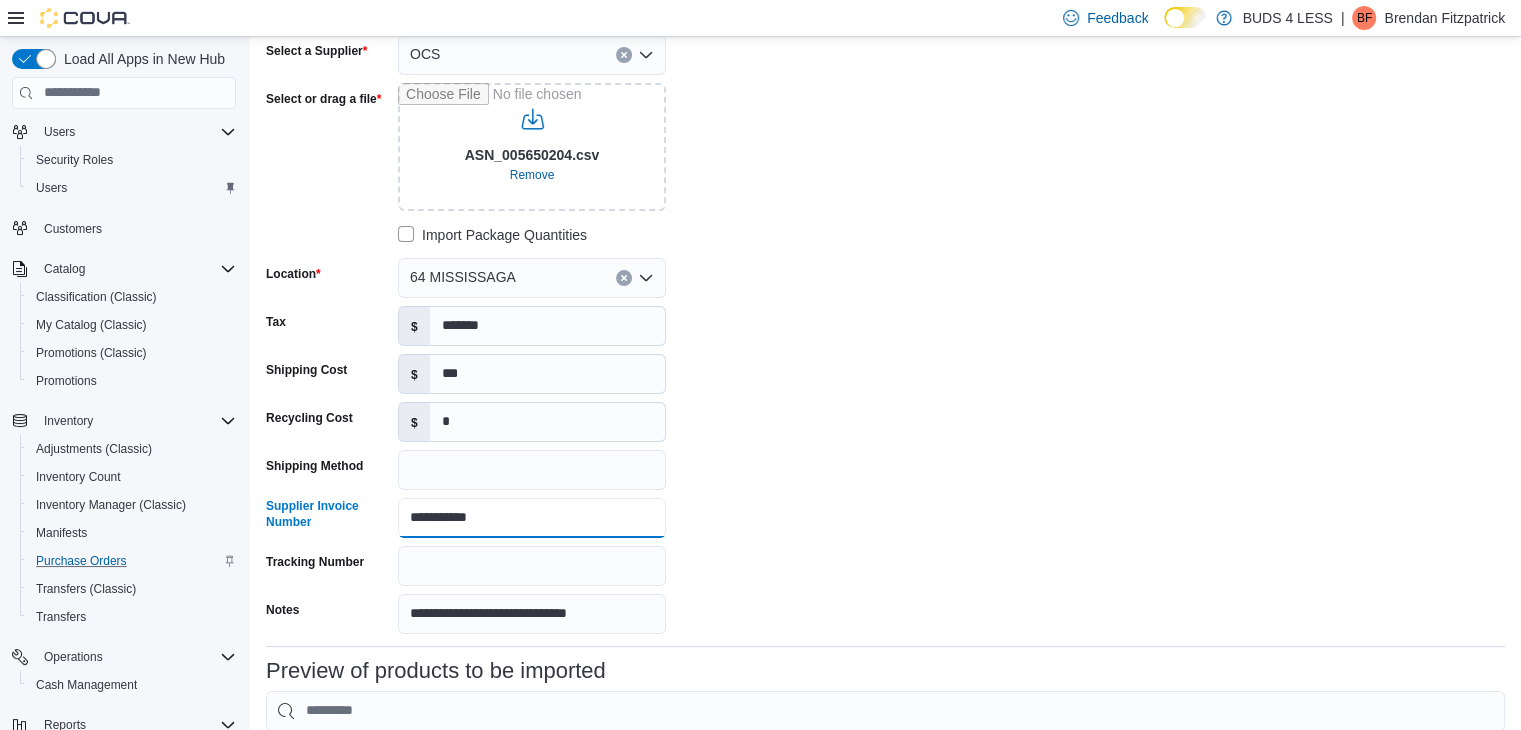 scroll, scrollTop: 100, scrollLeft: 0, axis: vertical 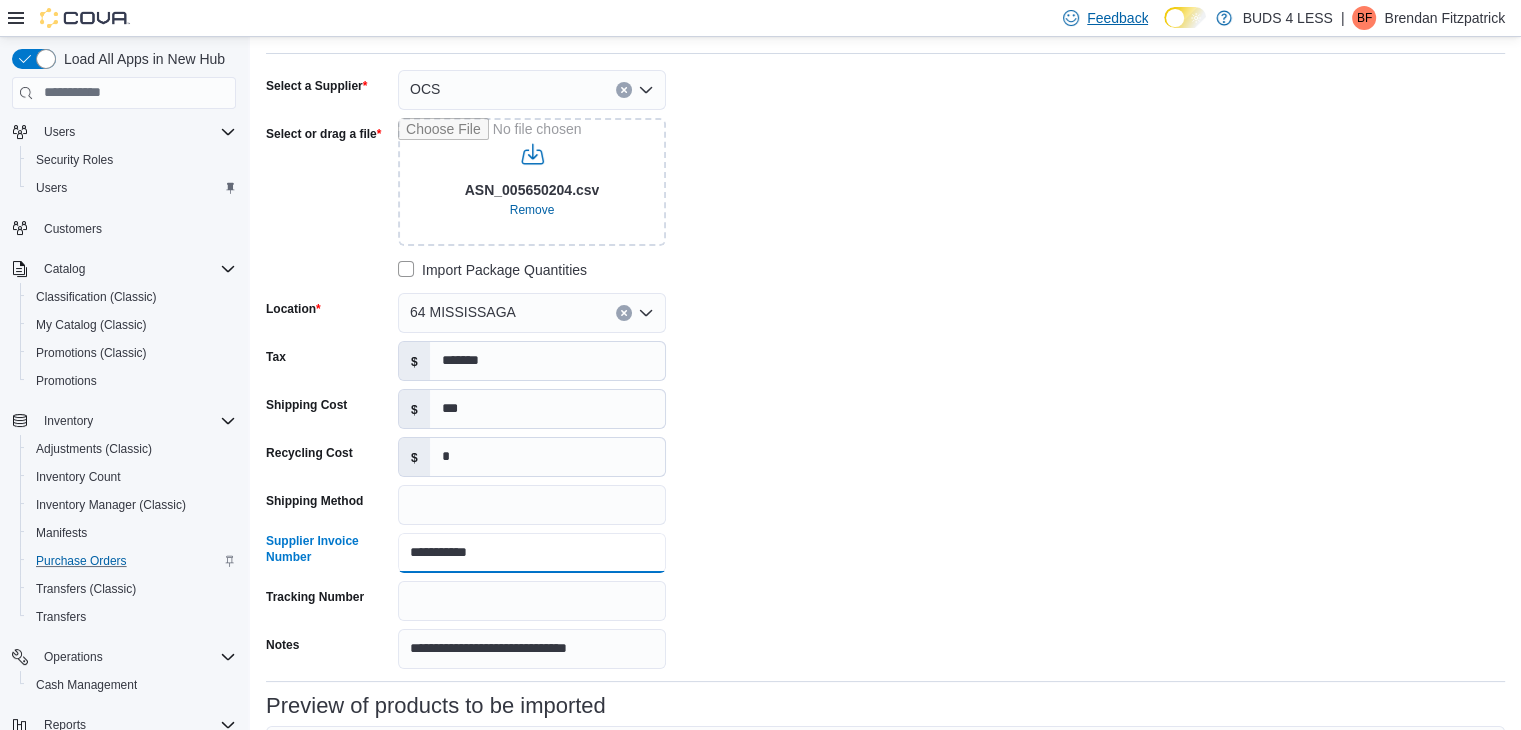 type on "**********" 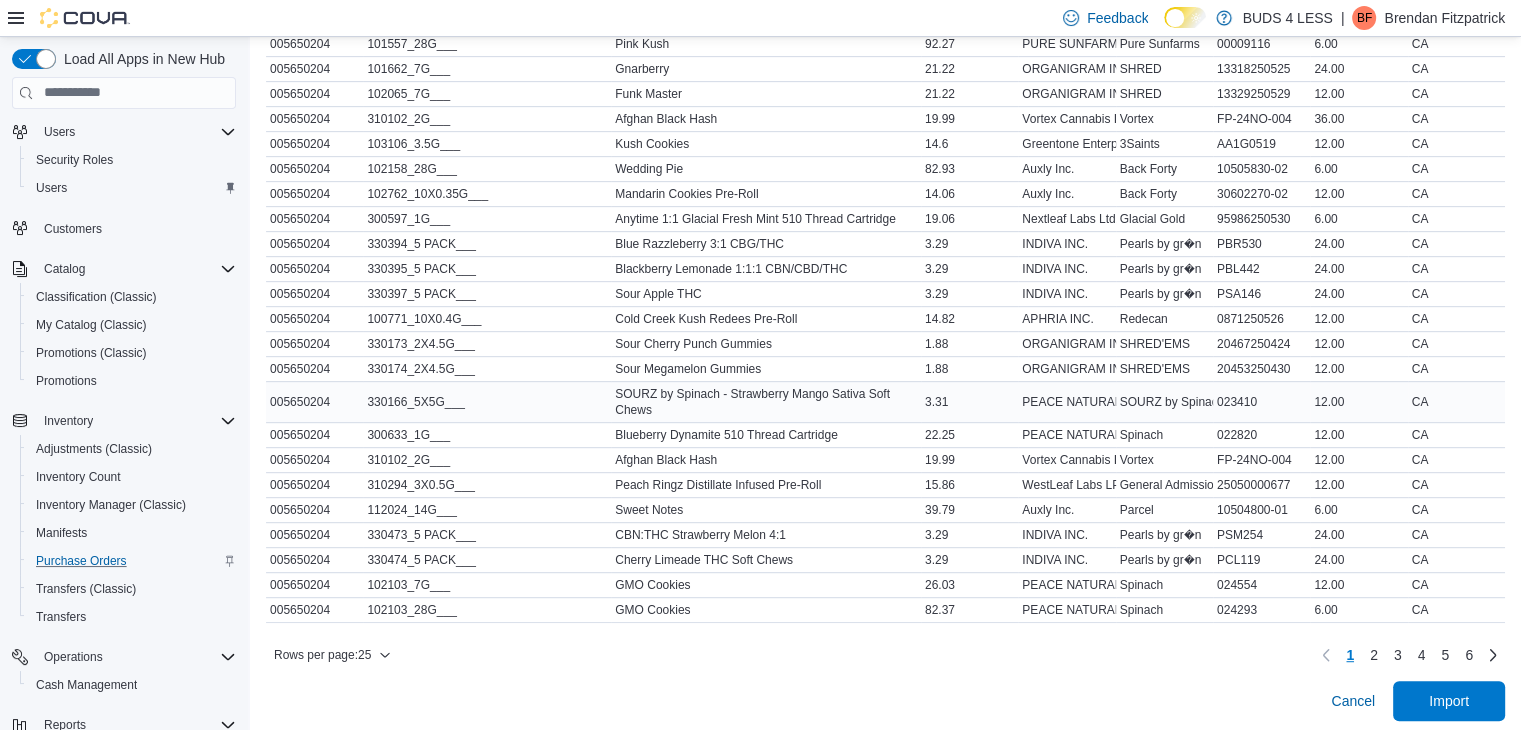 scroll, scrollTop: 949, scrollLeft: 0, axis: vertical 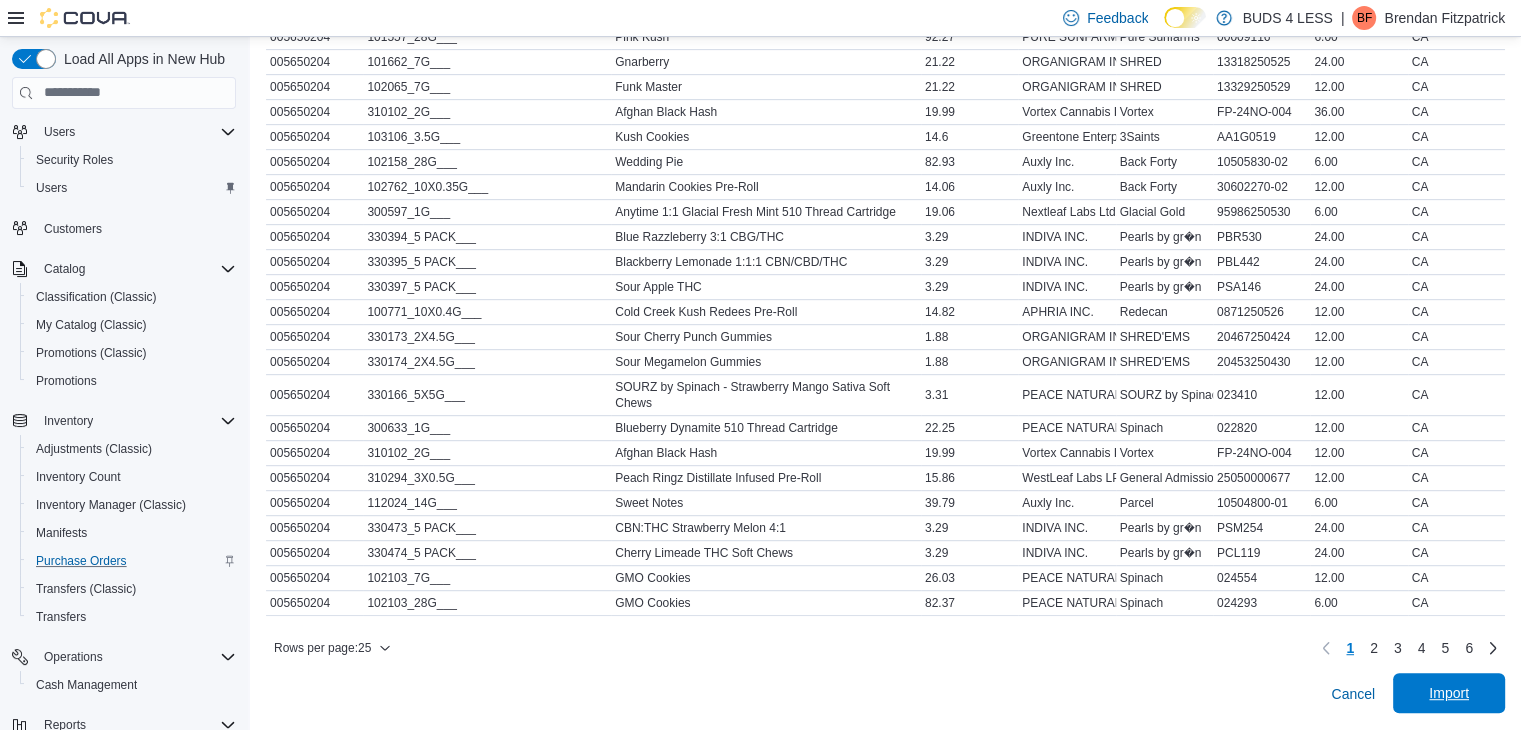 click on "Import" at bounding box center (1449, 693) 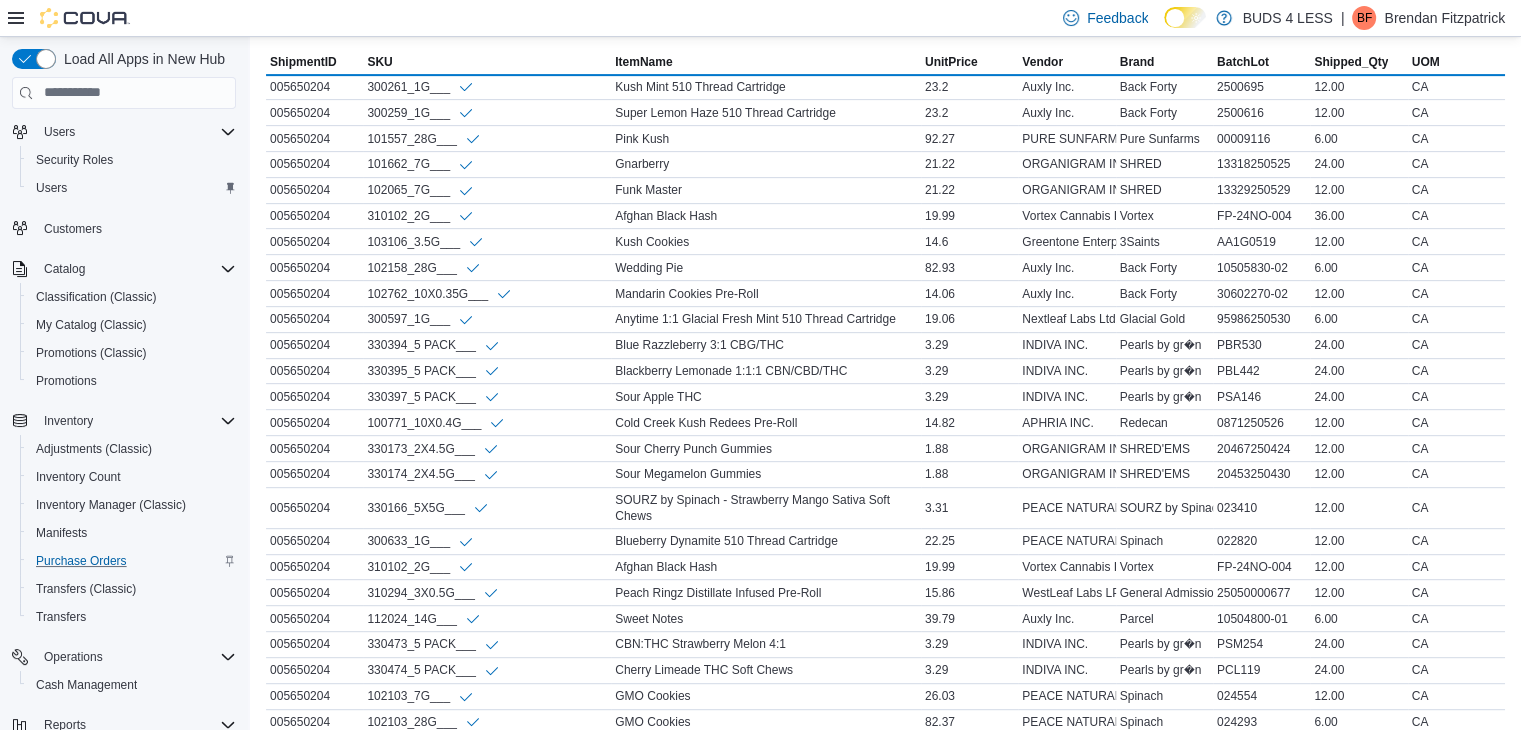 scroll, scrollTop: 849, scrollLeft: 0, axis: vertical 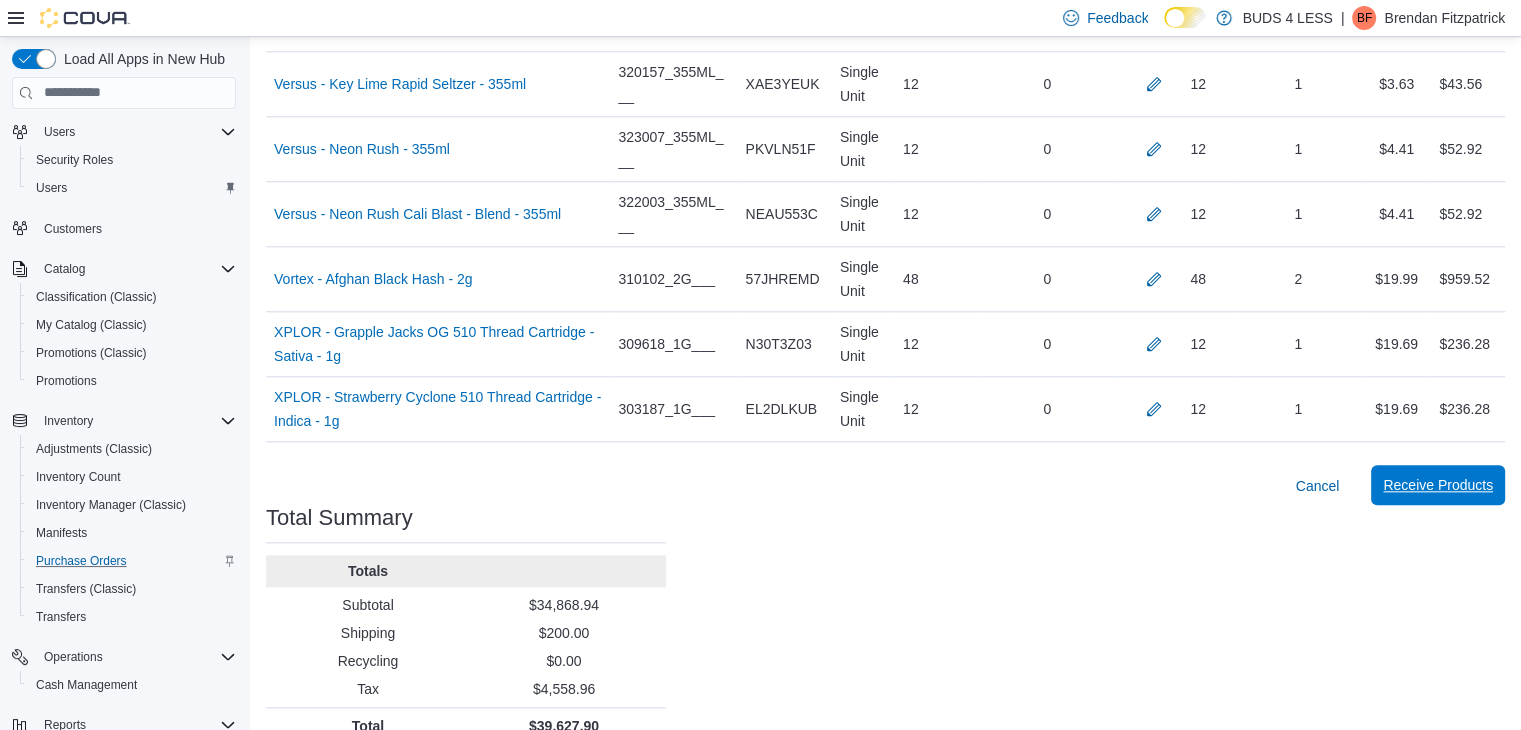 click on "Receive Products" at bounding box center (1438, 485) 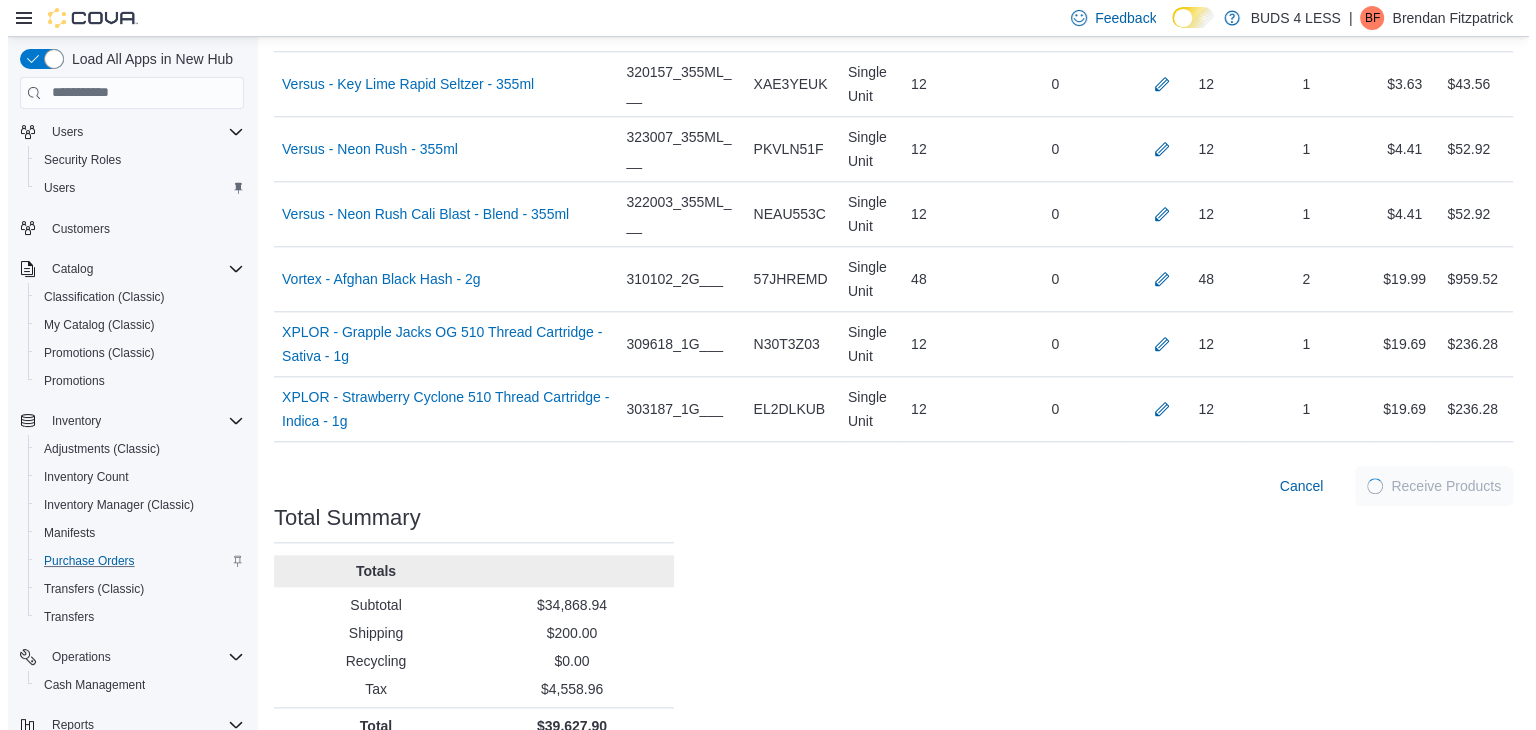 scroll, scrollTop: 0, scrollLeft: 0, axis: both 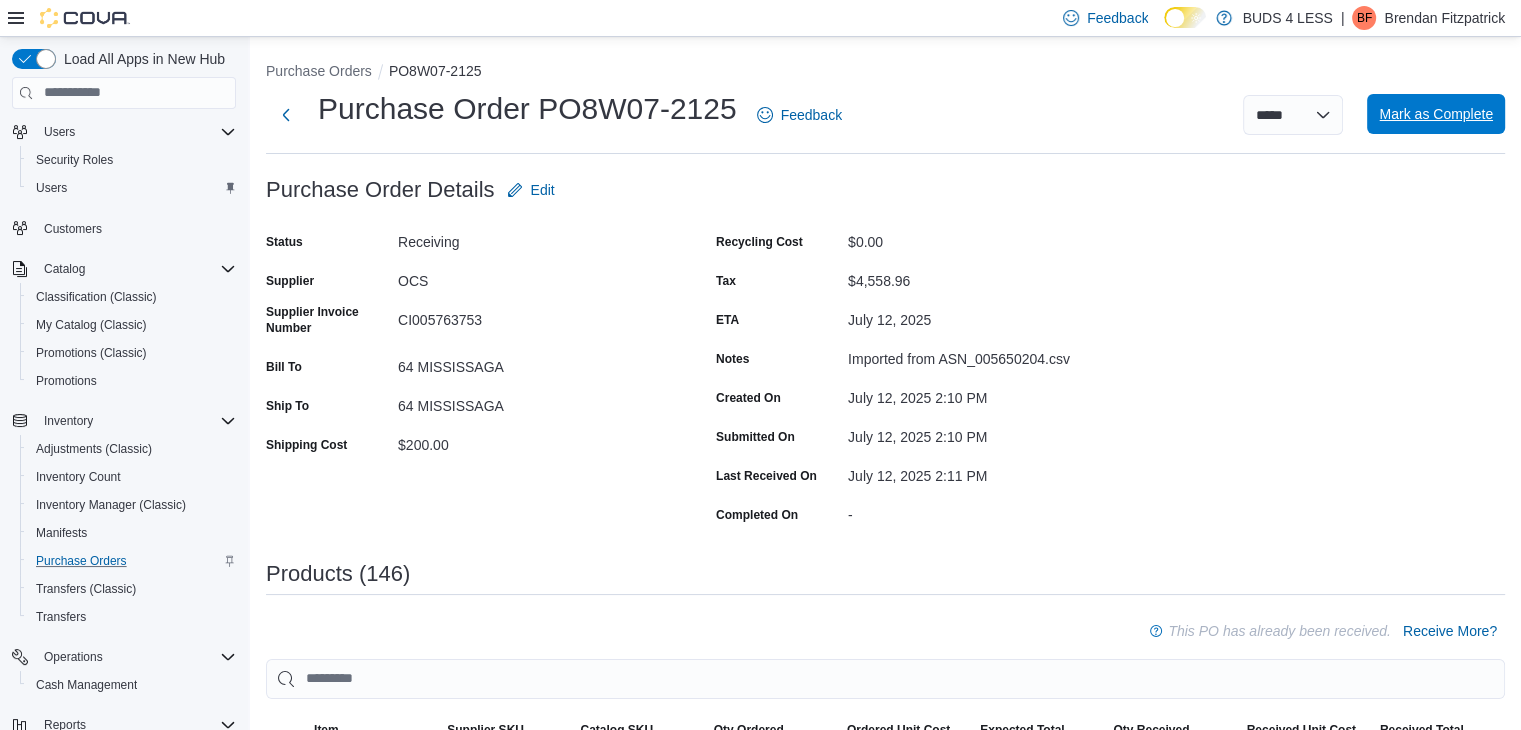 click on "Mark as Complete" at bounding box center (1436, 114) 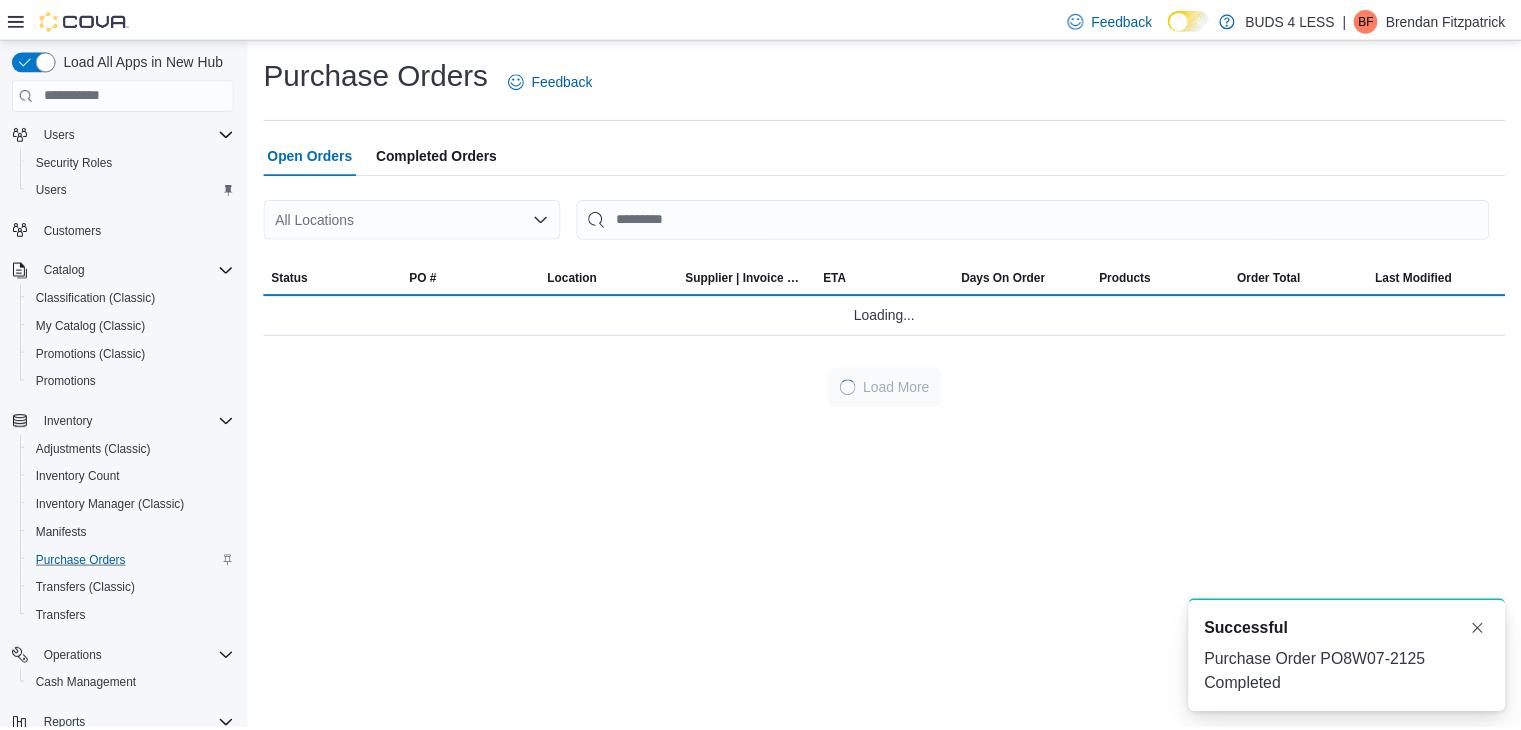 scroll, scrollTop: 0, scrollLeft: 0, axis: both 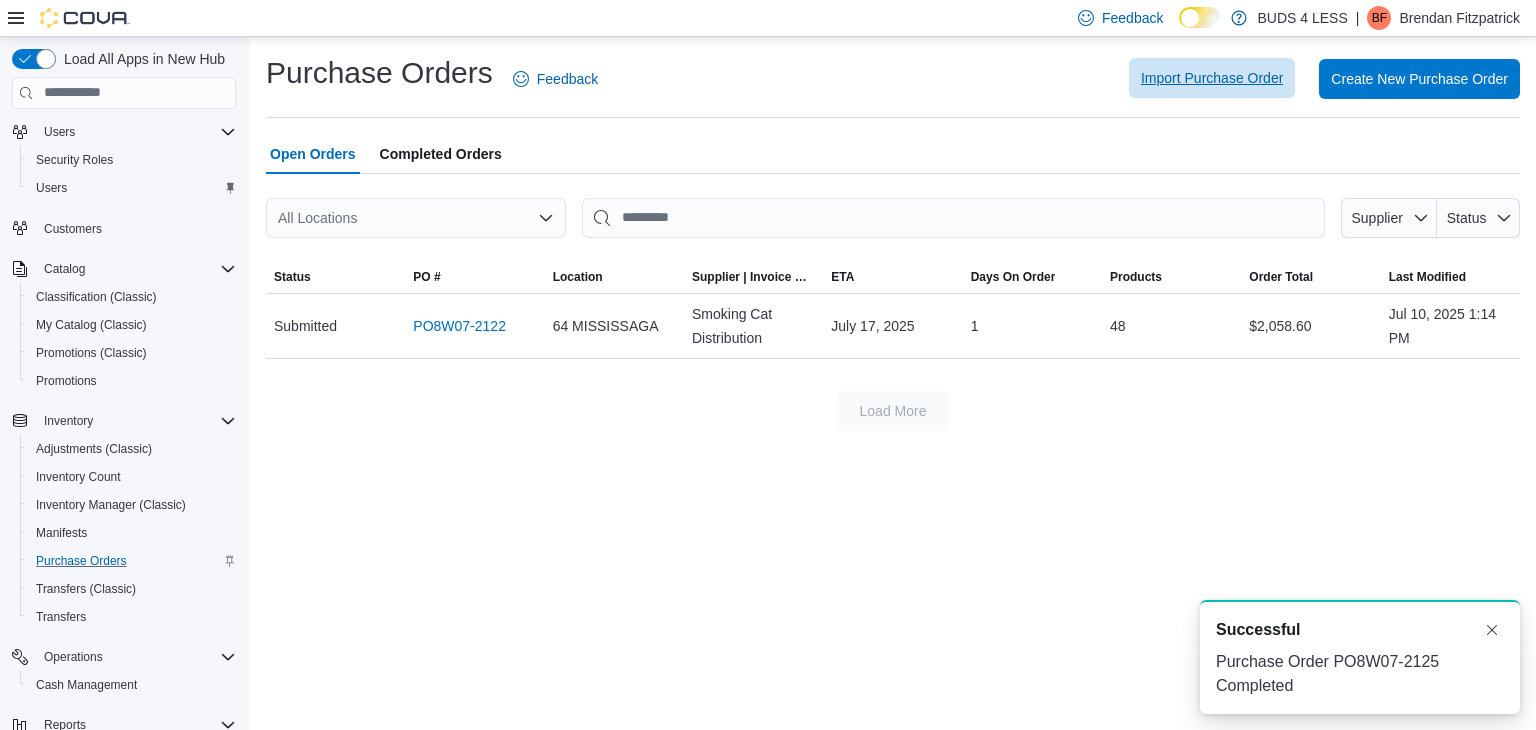 click on "Import Purchase Order" at bounding box center [1212, 78] 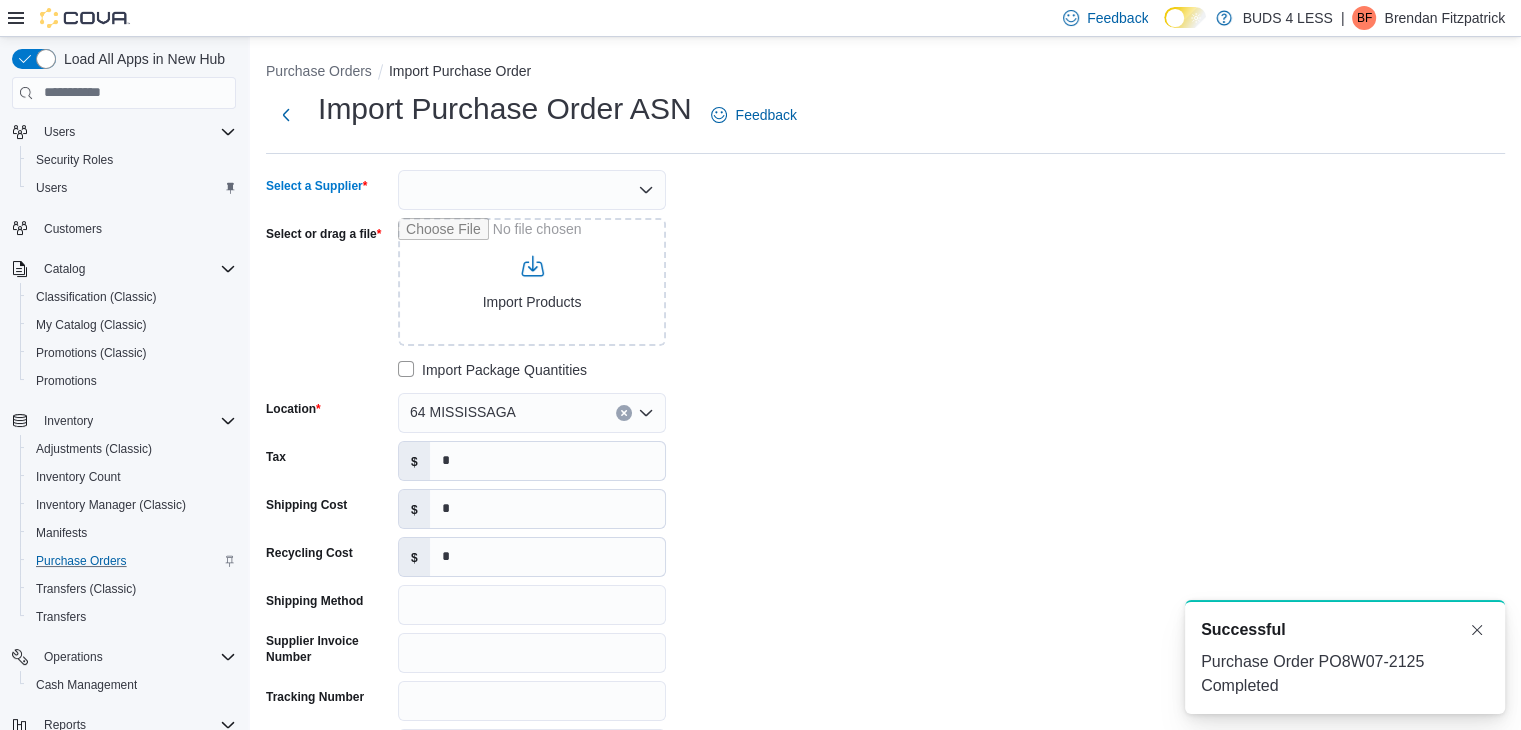 click at bounding box center [532, 190] 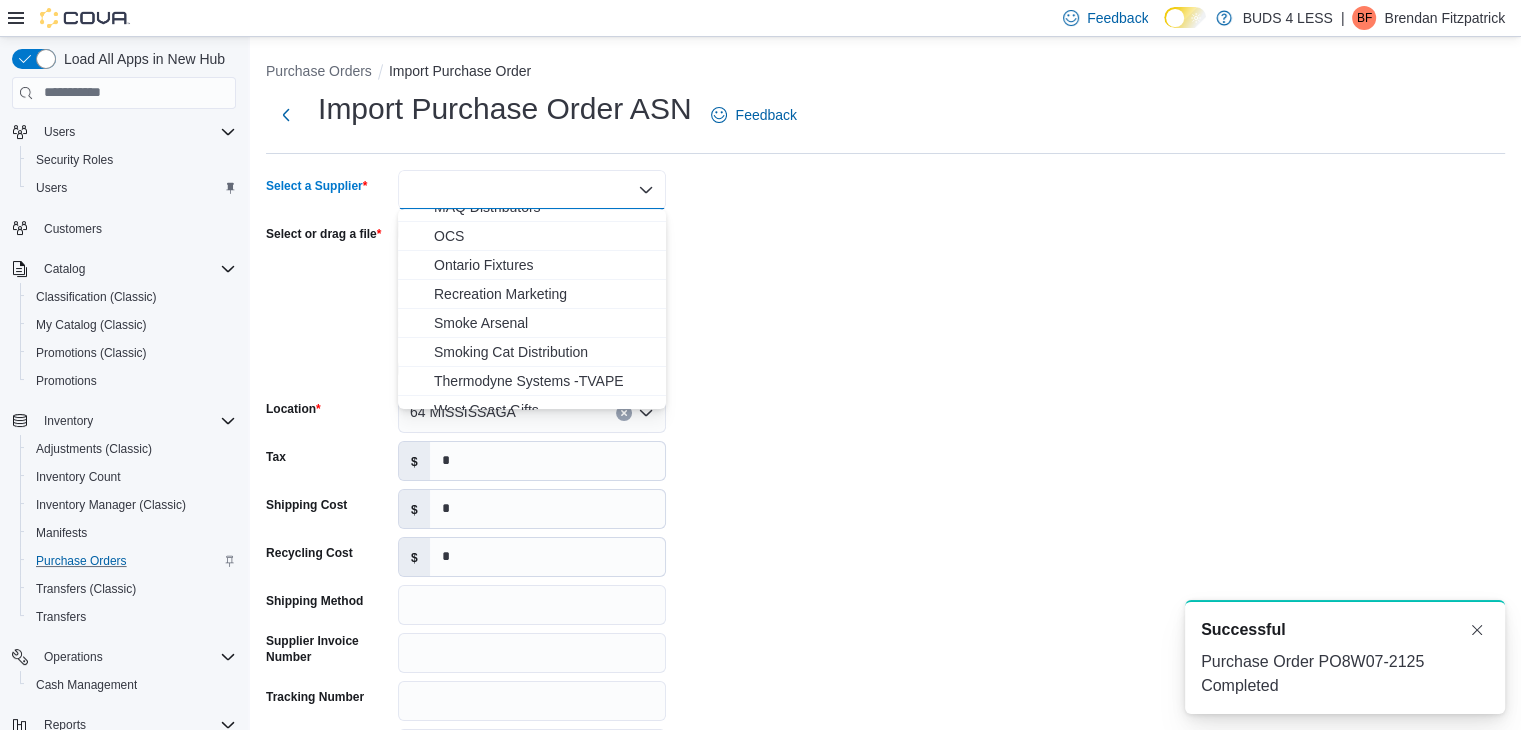 scroll, scrollTop: 235, scrollLeft: 0, axis: vertical 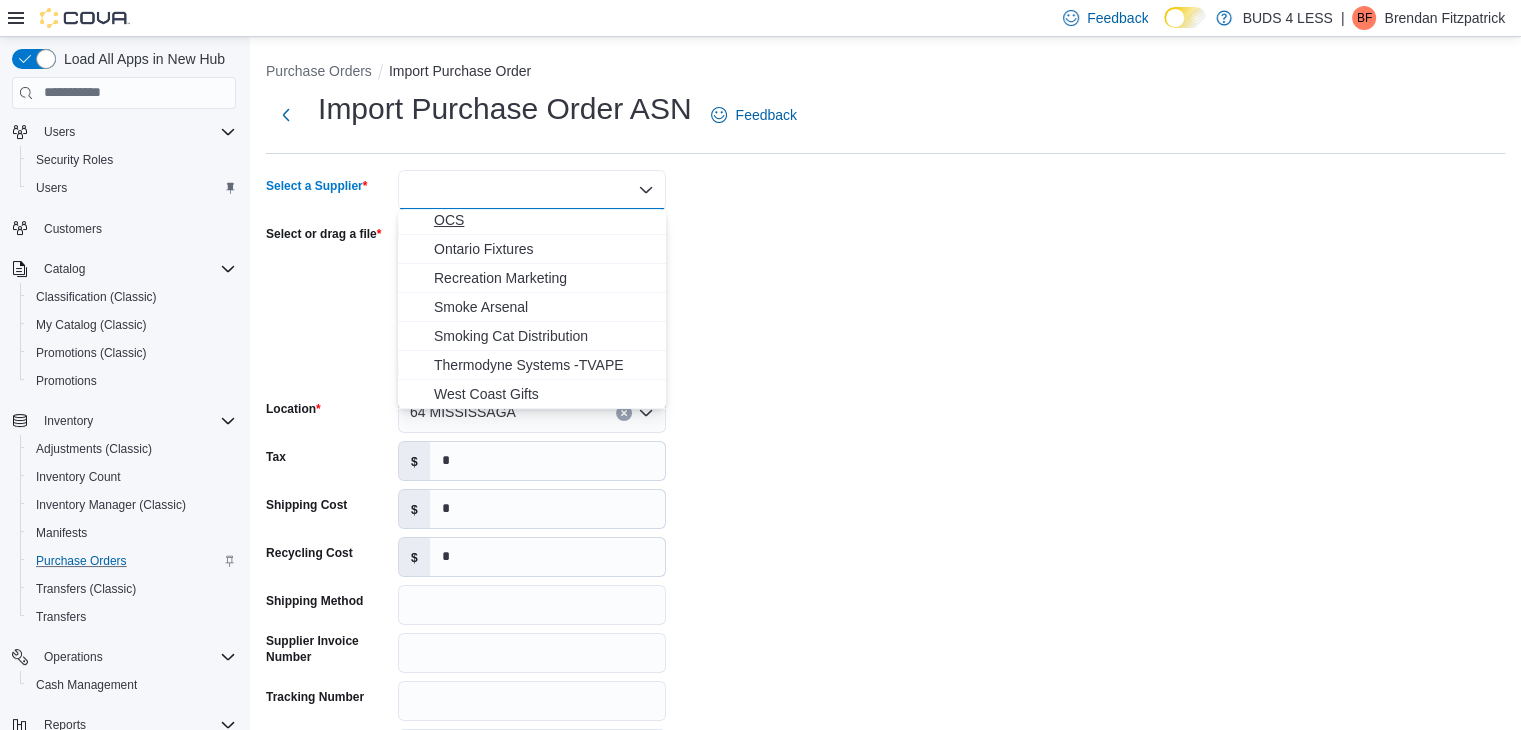 click on "OCS" at bounding box center (544, 220) 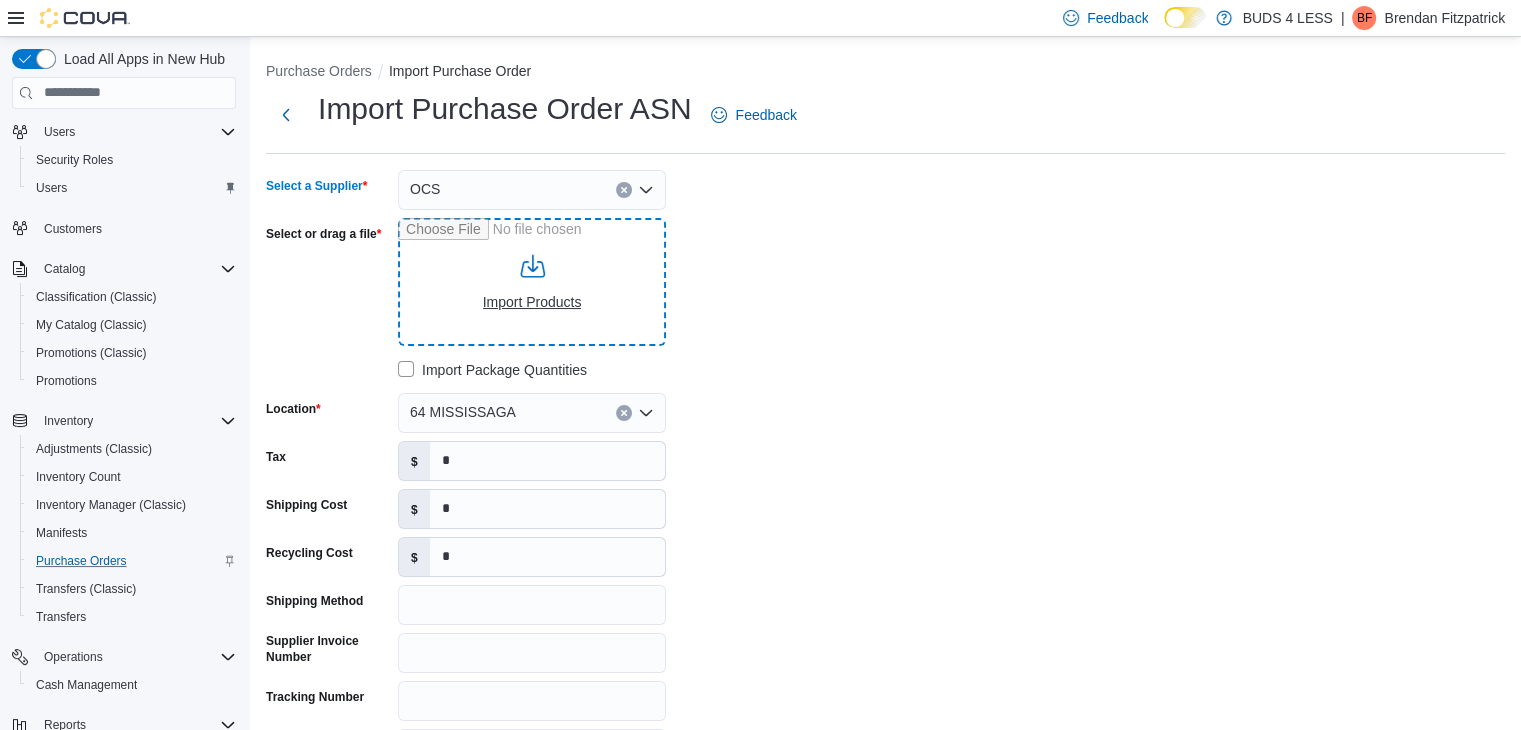 click on "Select or drag a file" at bounding box center (532, 282) 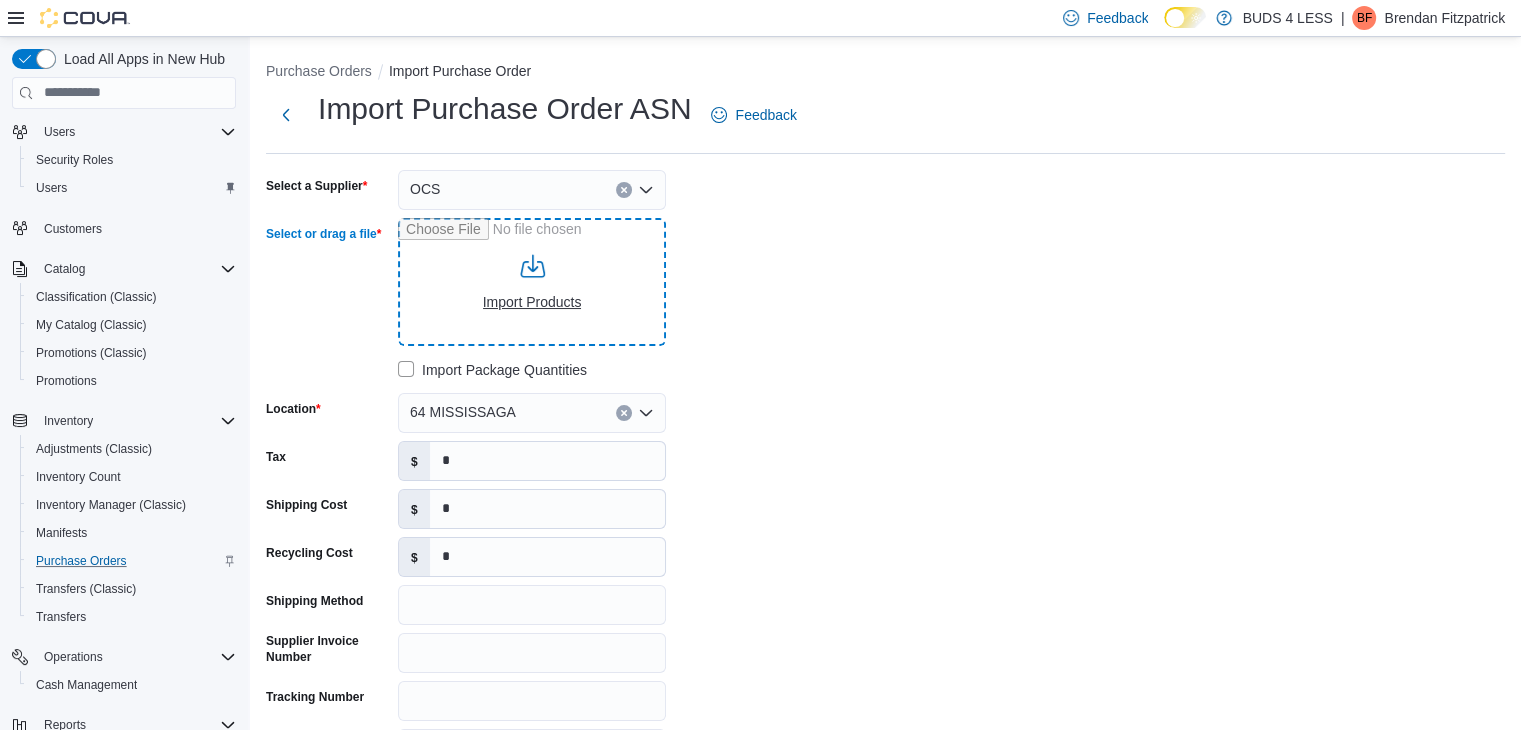 type on "**********" 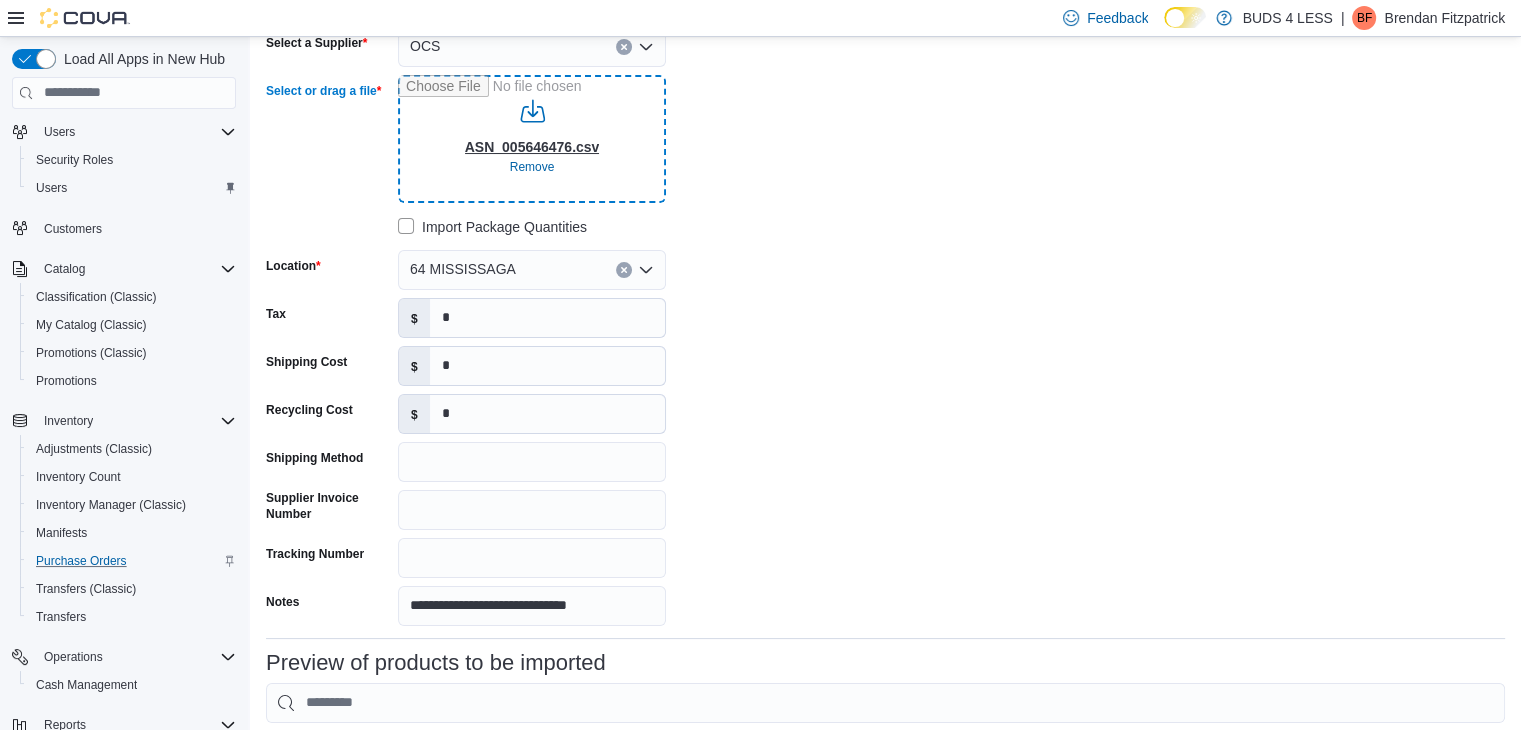 scroll, scrollTop: 0, scrollLeft: 0, axis: both 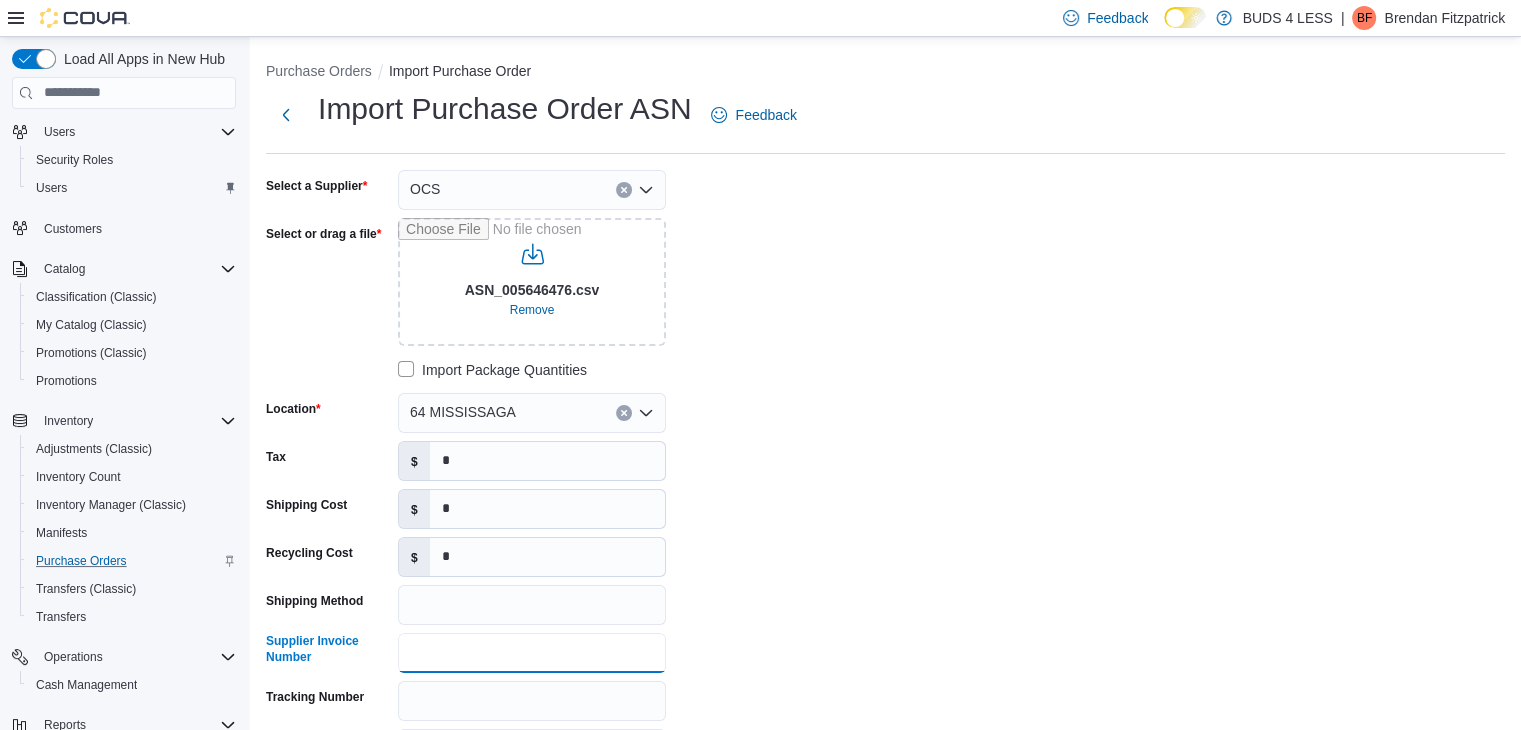 click on "Supplier Invoice Number" at bounding box center [532, 653] 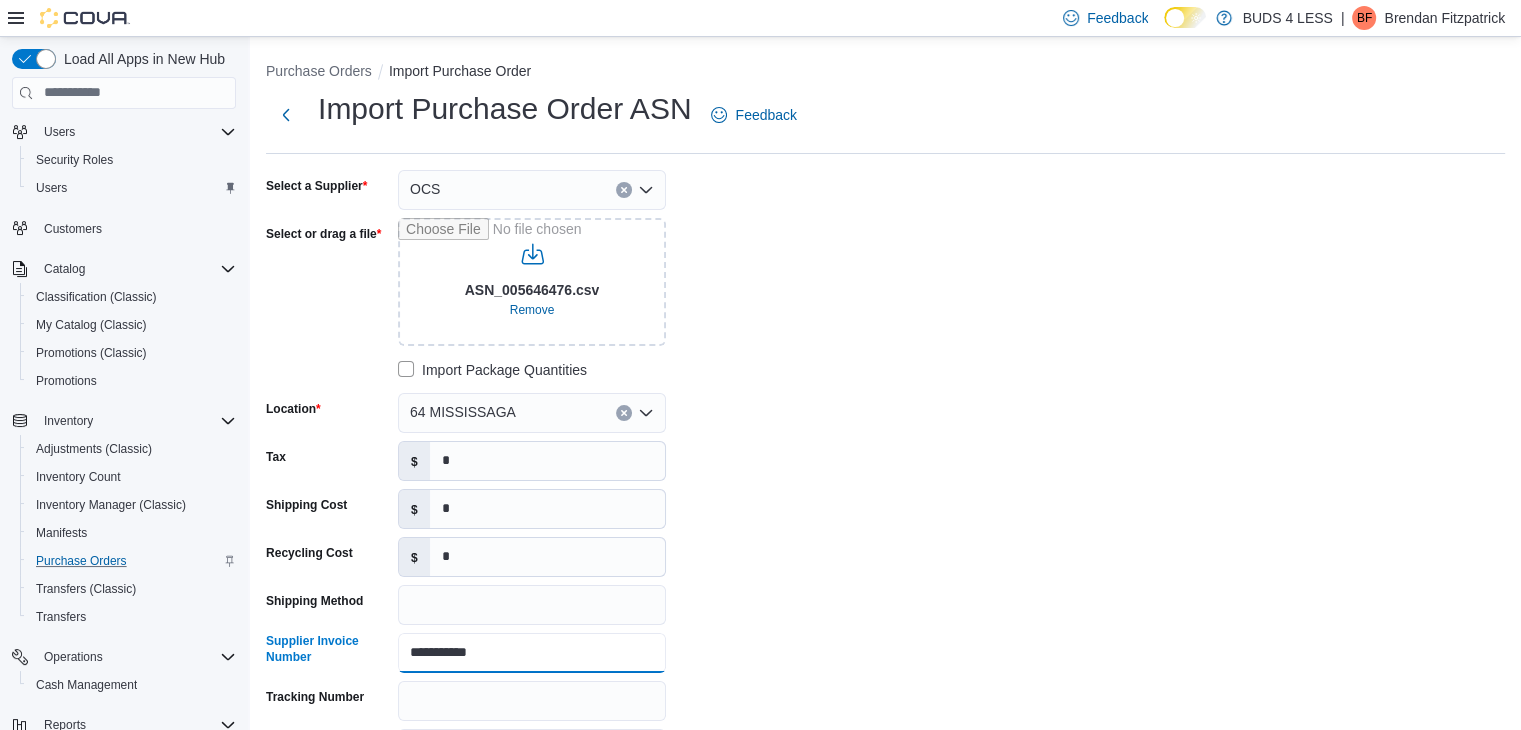 type on "**********" 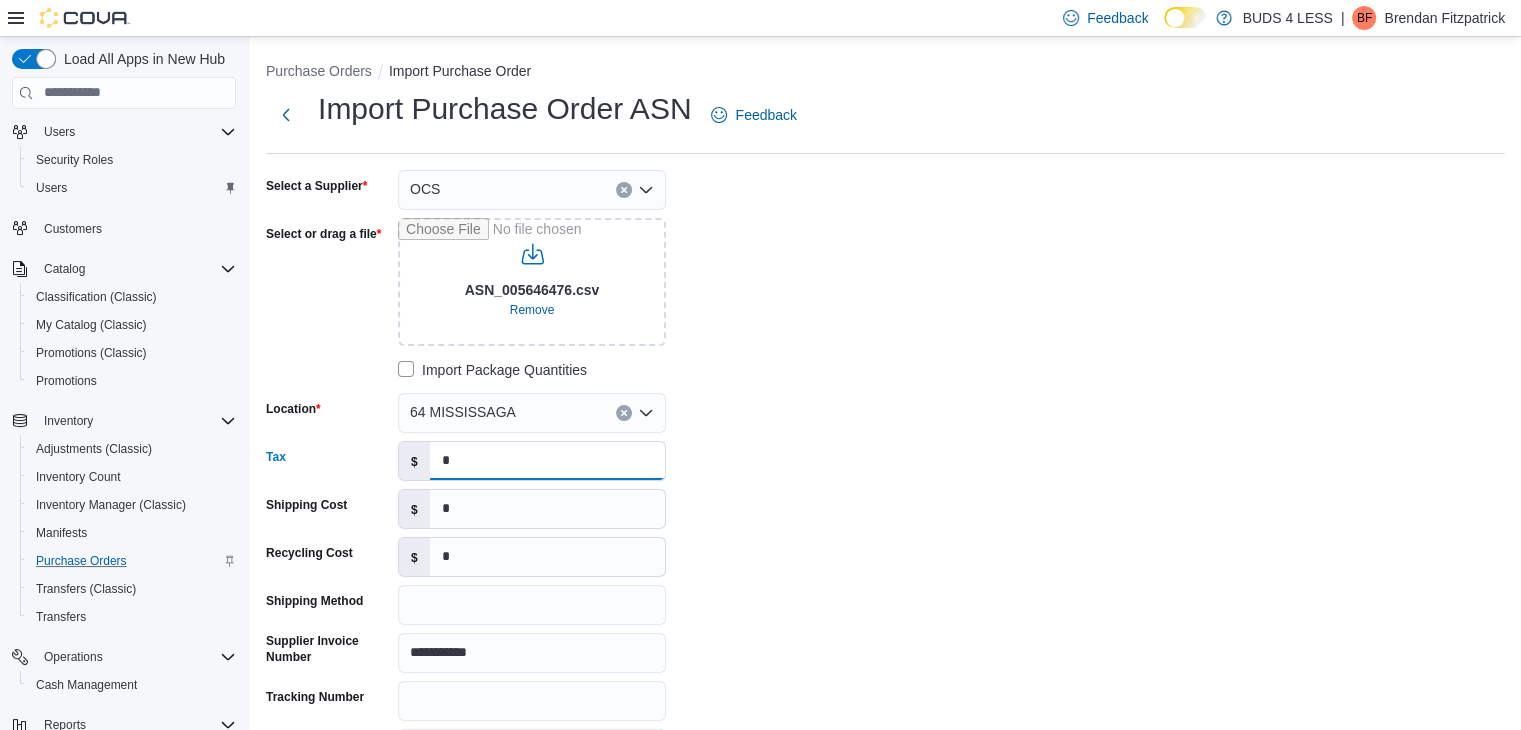 click on "*" at bounding box center [547, 461] 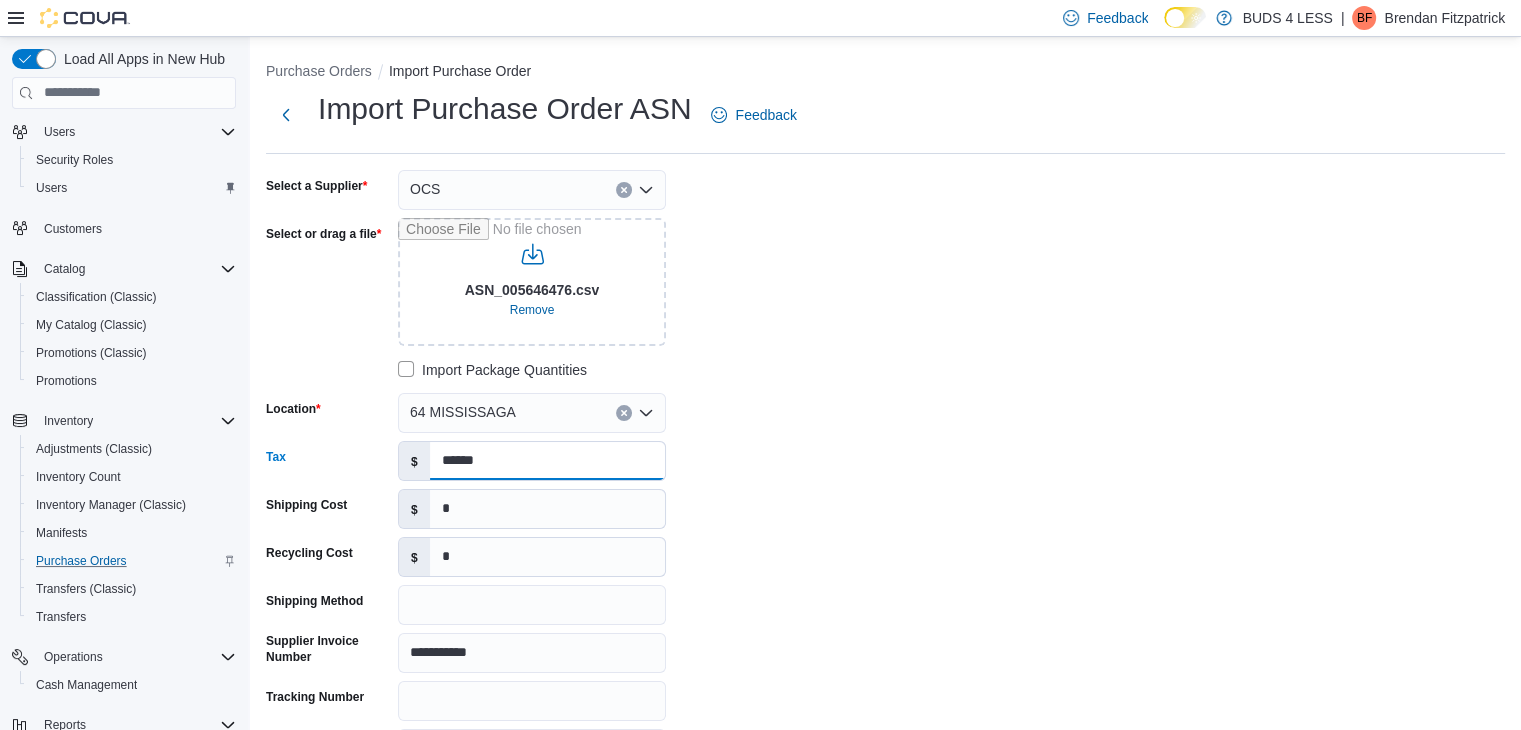 type on "******" 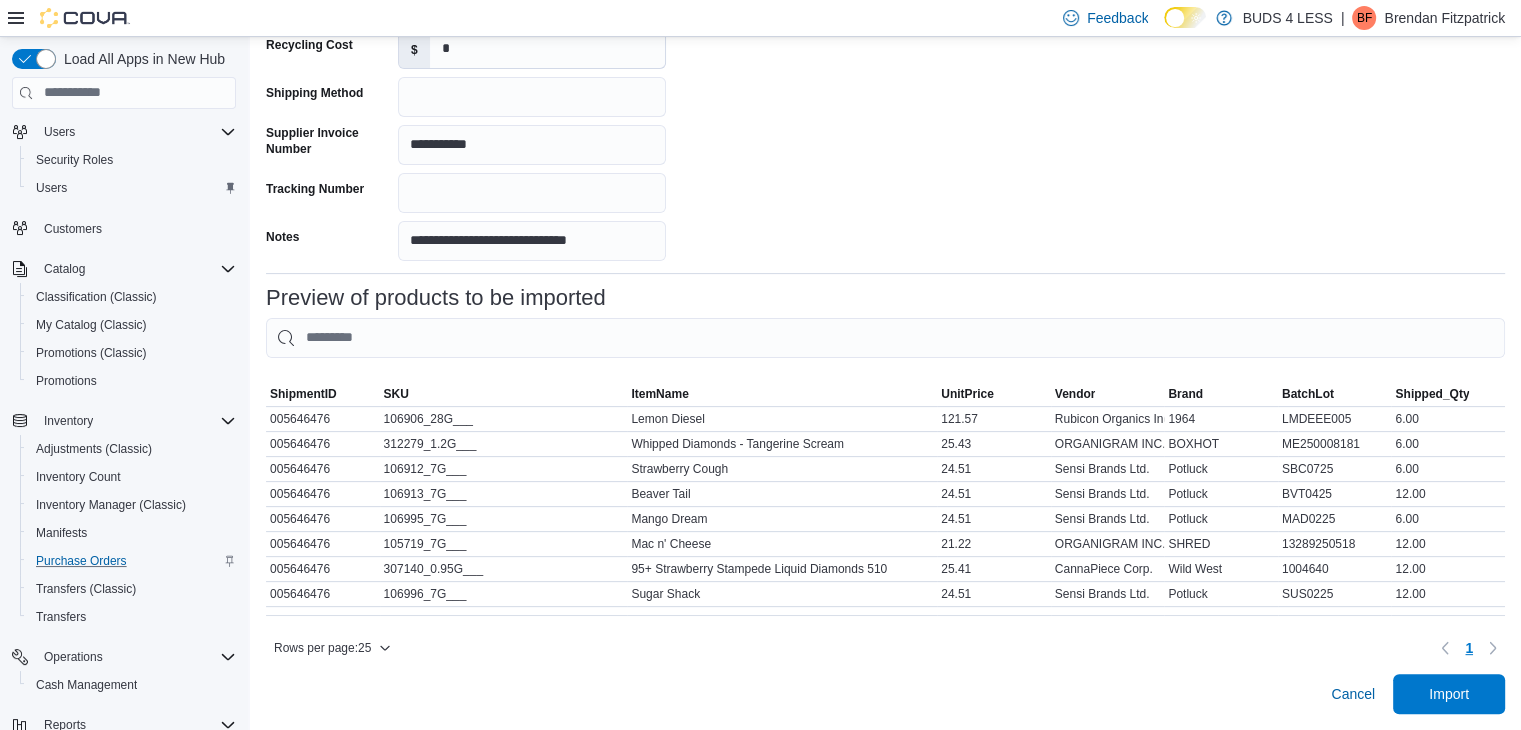 scroll, scrollTop: 520, scrollLeft: 0, axis: vertical 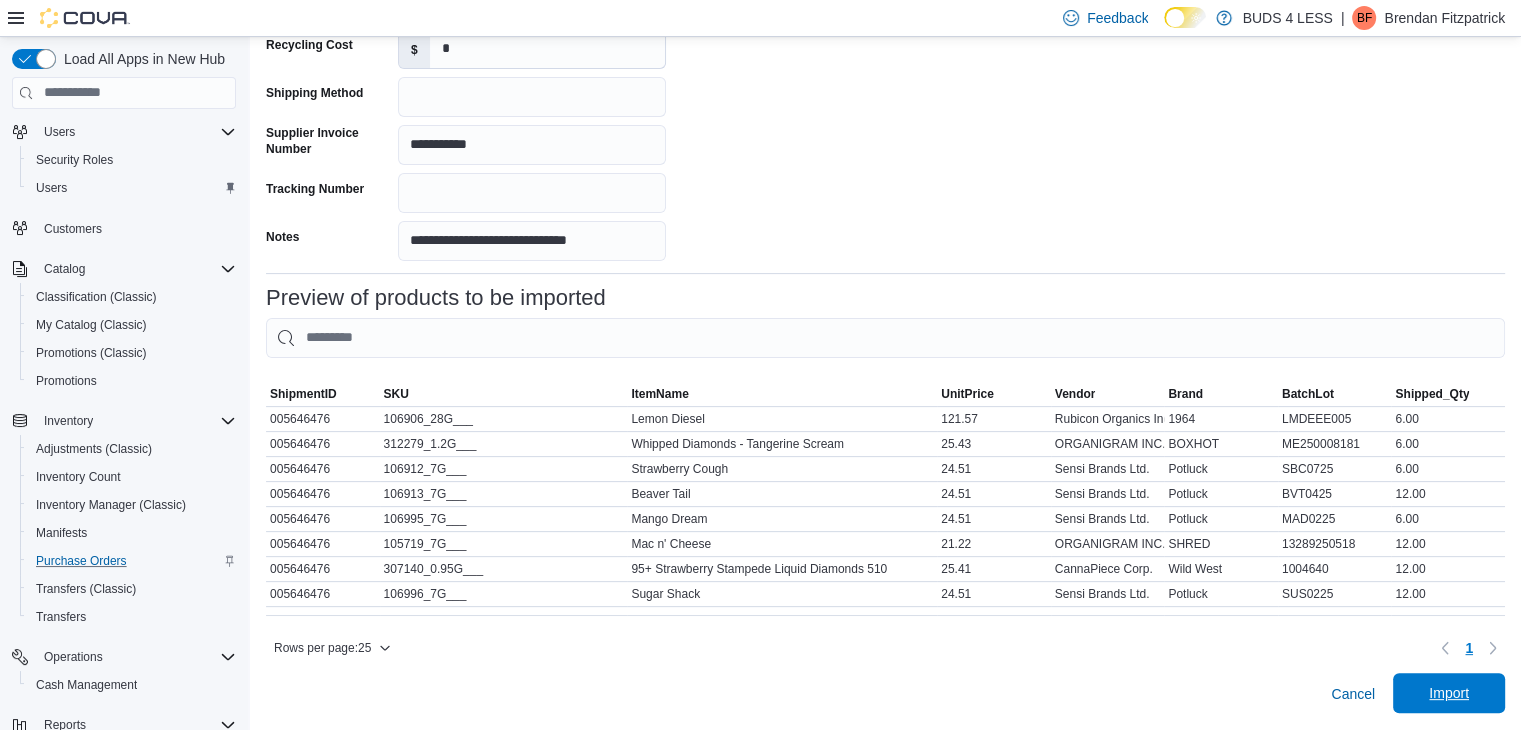 click on "Import" at bounding box center [1449, 693] 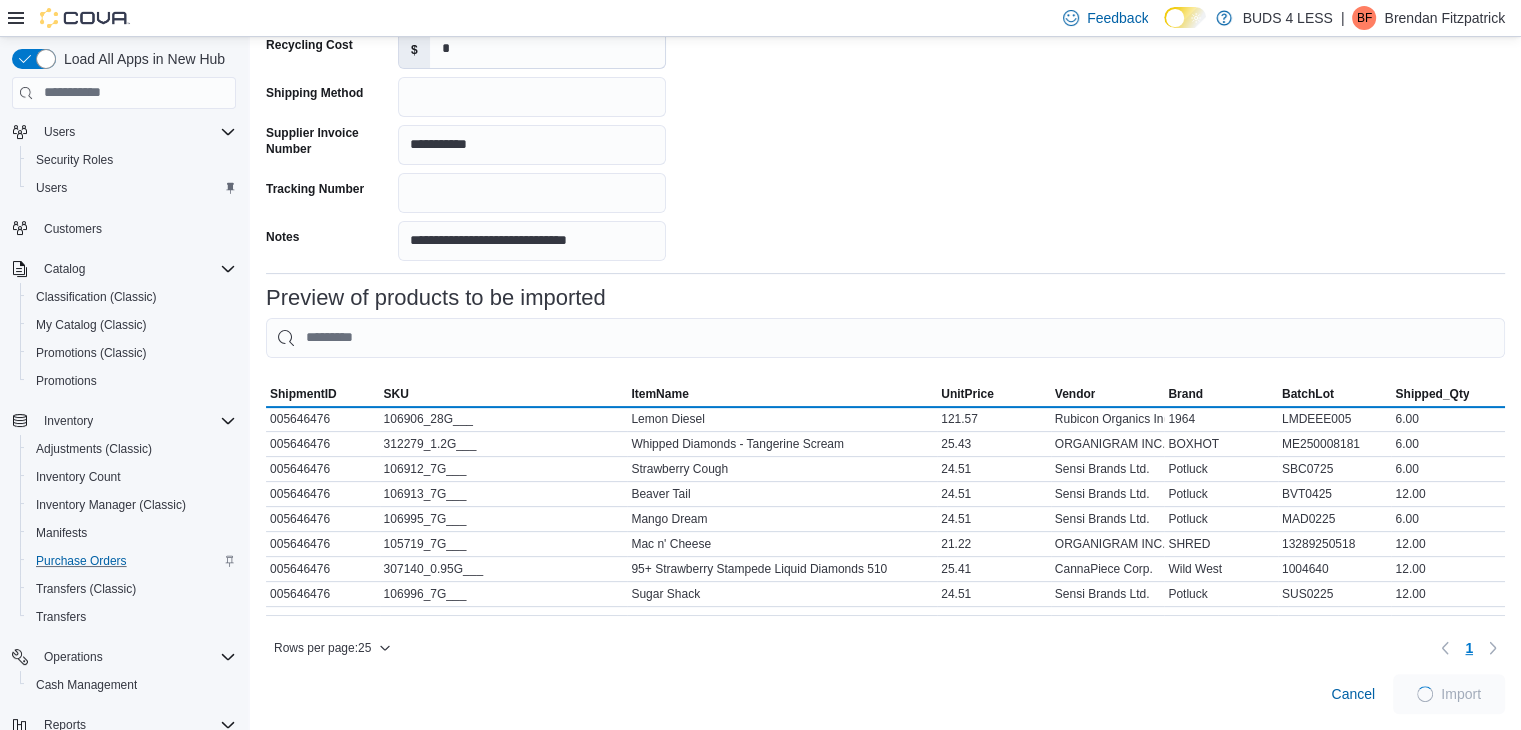 scroll, scrollTop: 519, scrollLeft: 0, axis: vertical 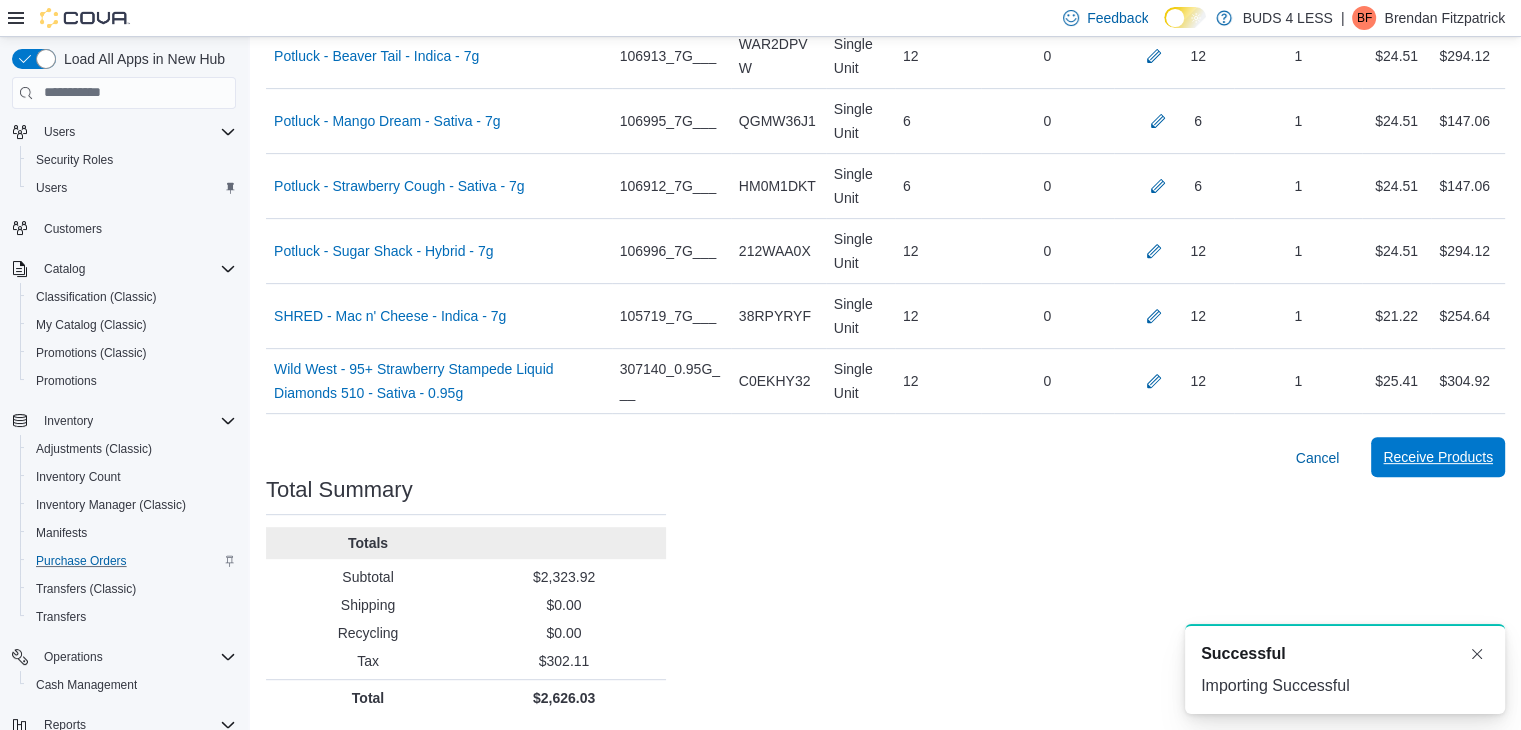 click on "Receive Products" at bounding box center (1438, 457) 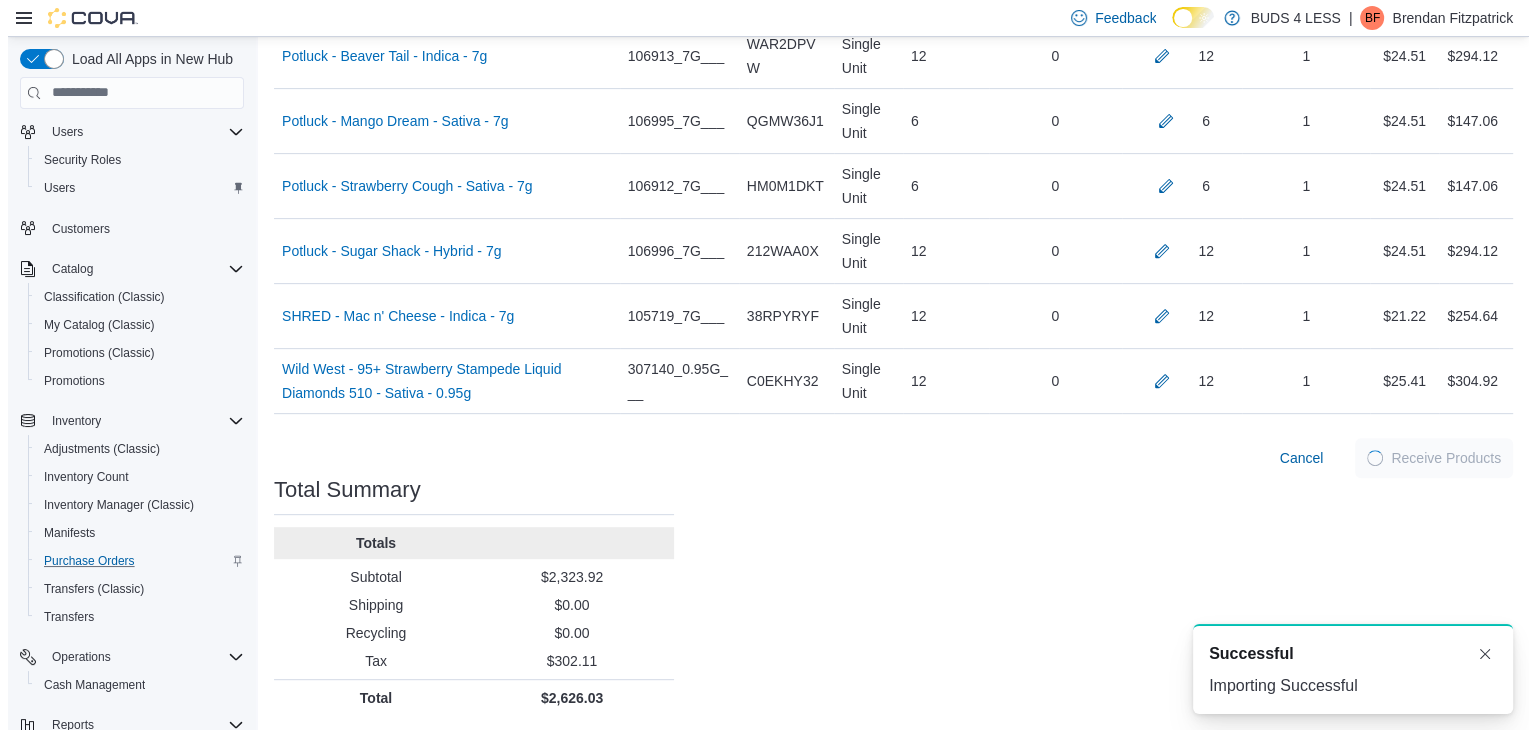 scroll, scrollTop: 0, scrollLeft: 0, axis: both 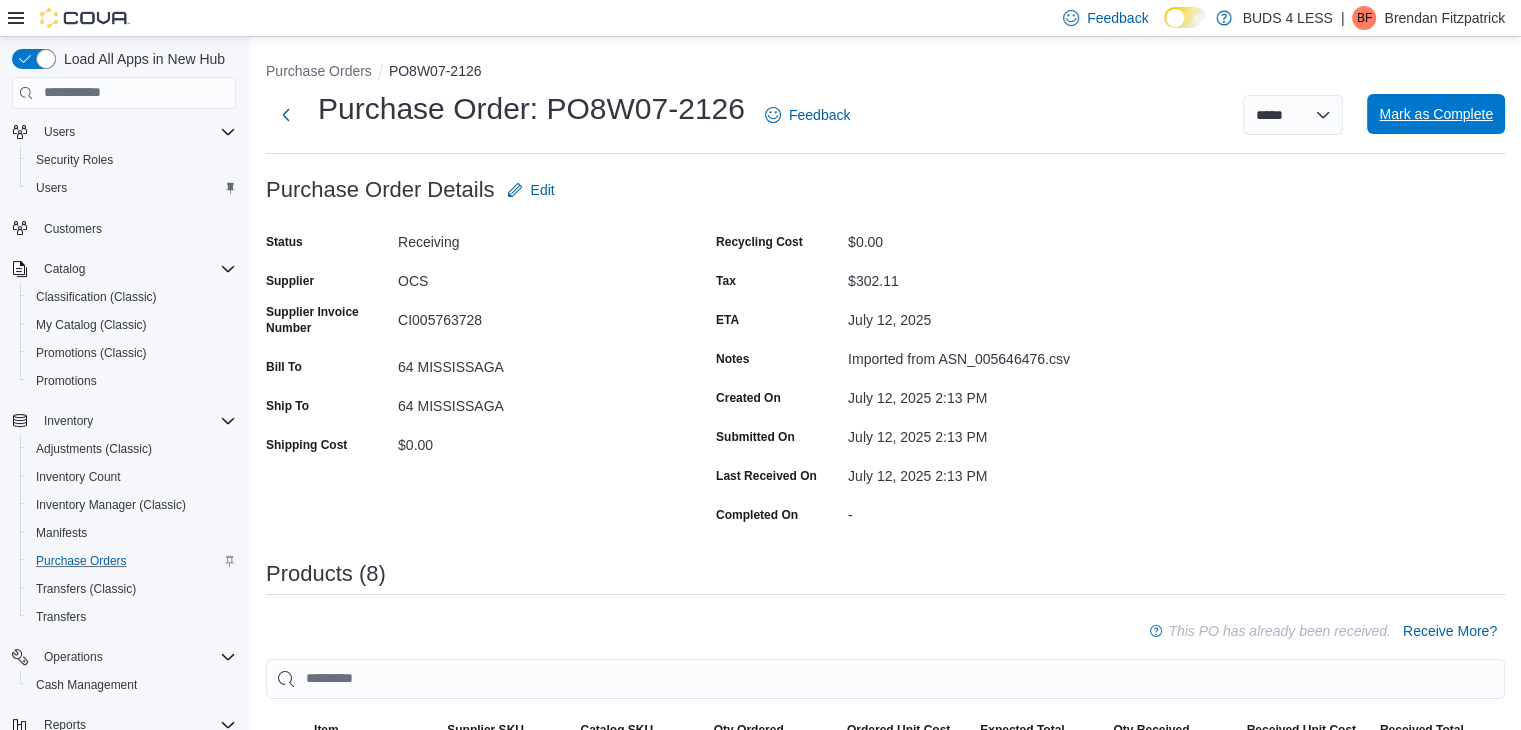 click on "Mark as Complete" at bounding box center [1436, 114] 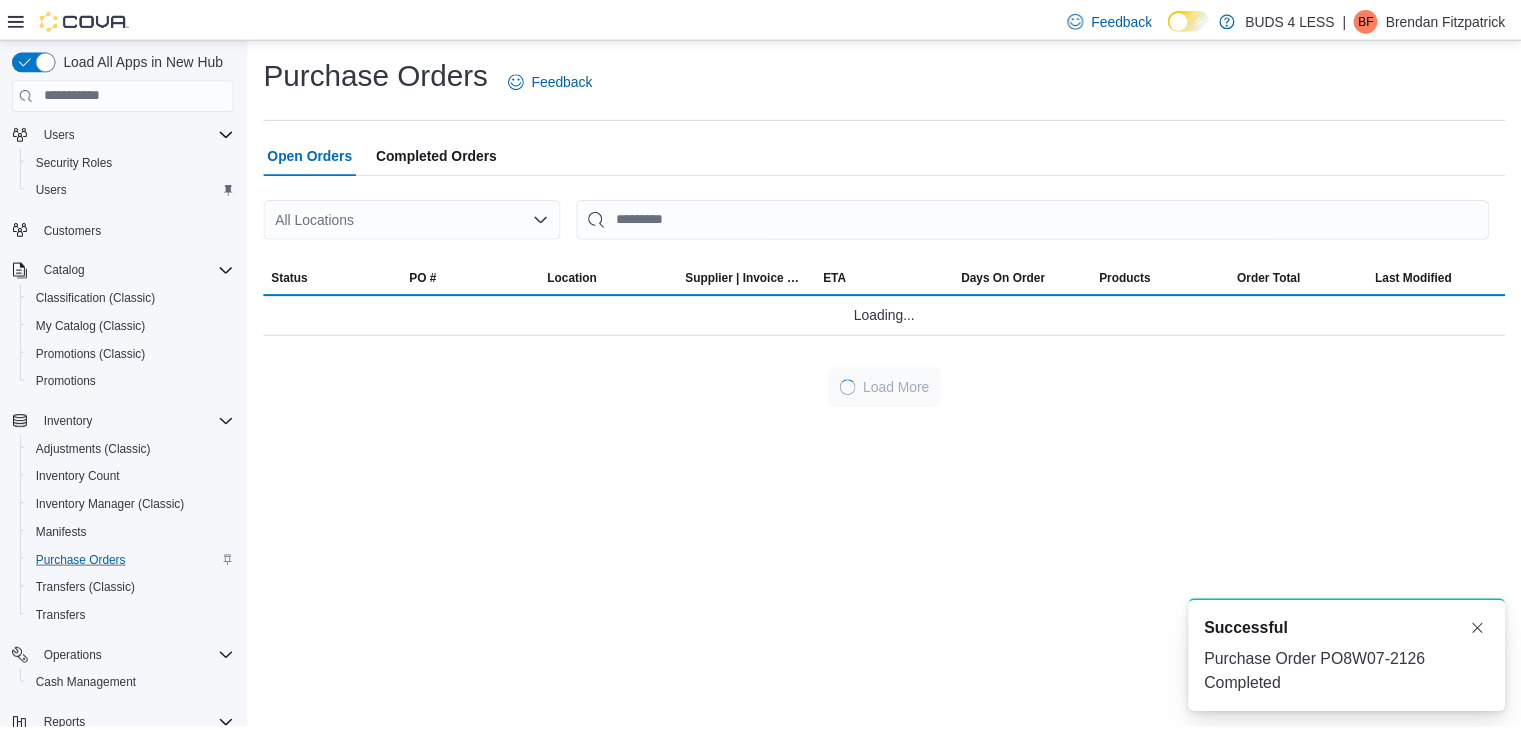 scroll, scrollTop: 0, scrollLeft: 0, axis: both 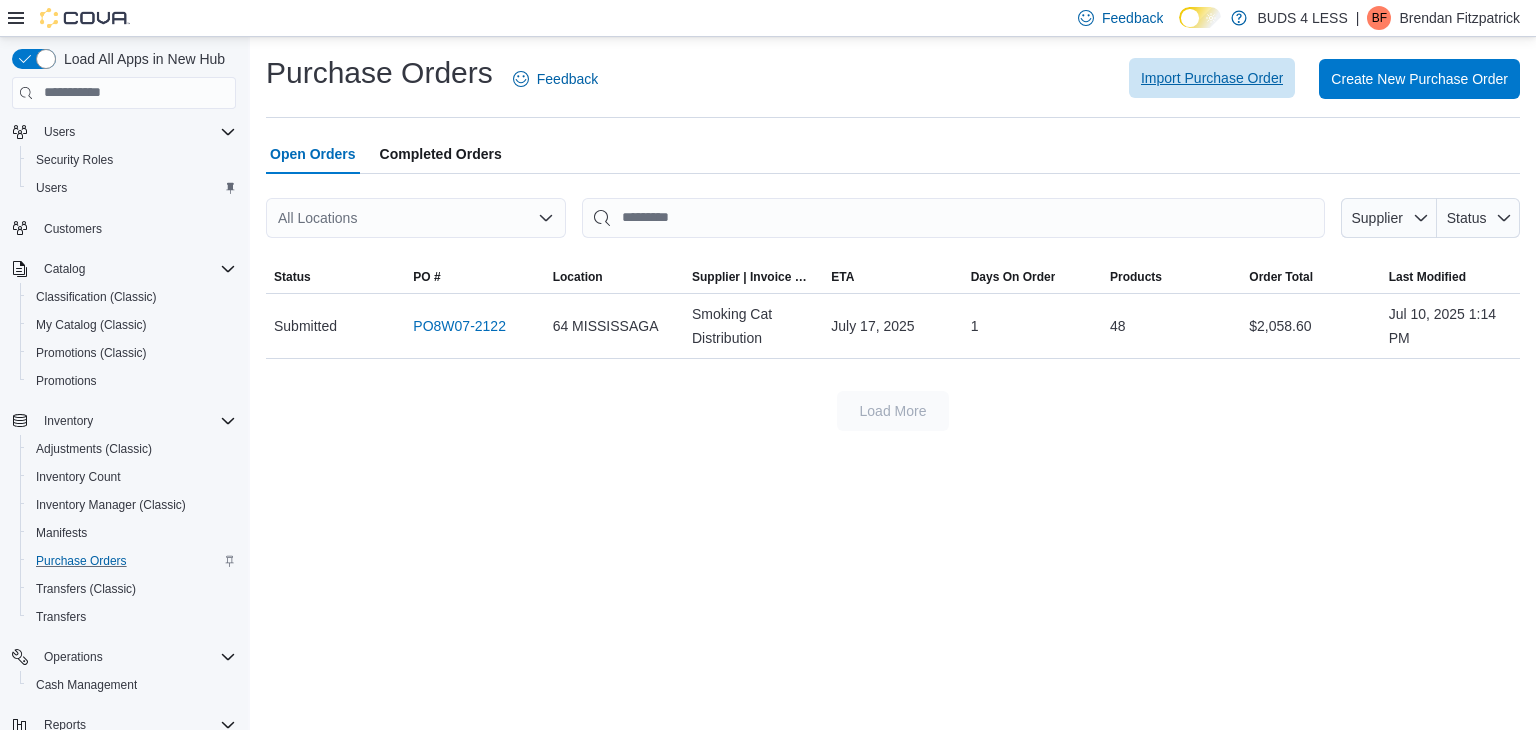 click on "Import Purchase Order" at bounding box center [1212, 78] 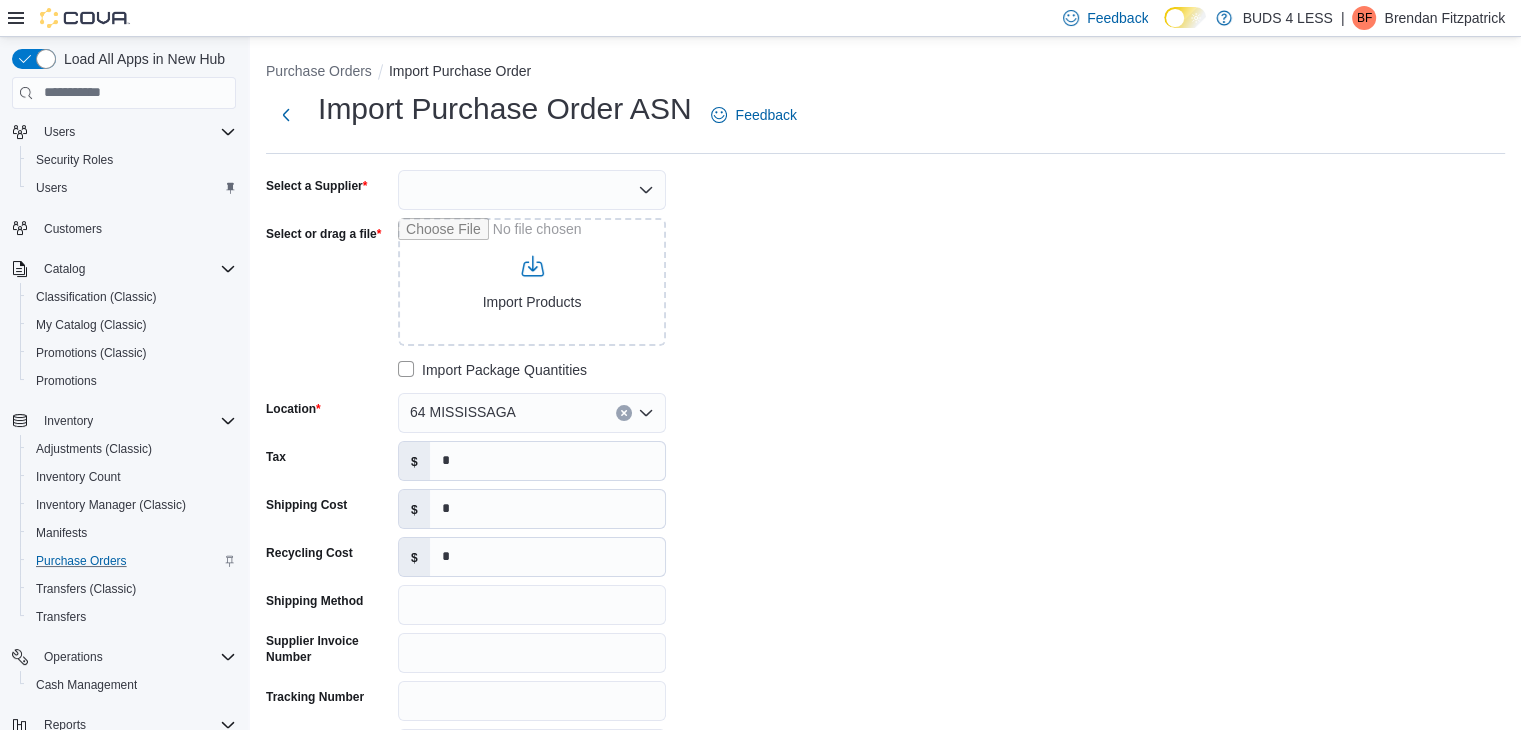 click 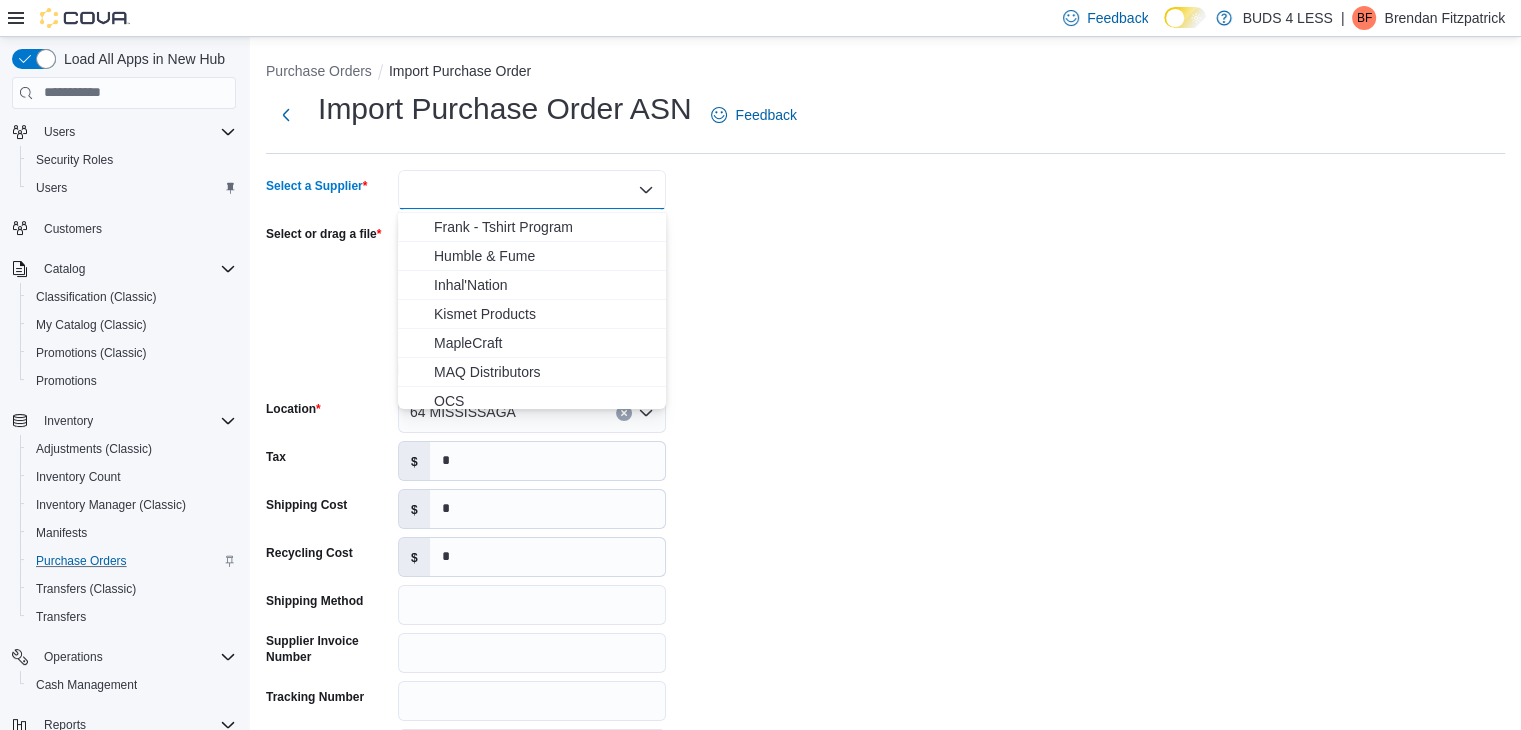scroll, scrollTop: 200, scrollLeft: 0, axis: vertical 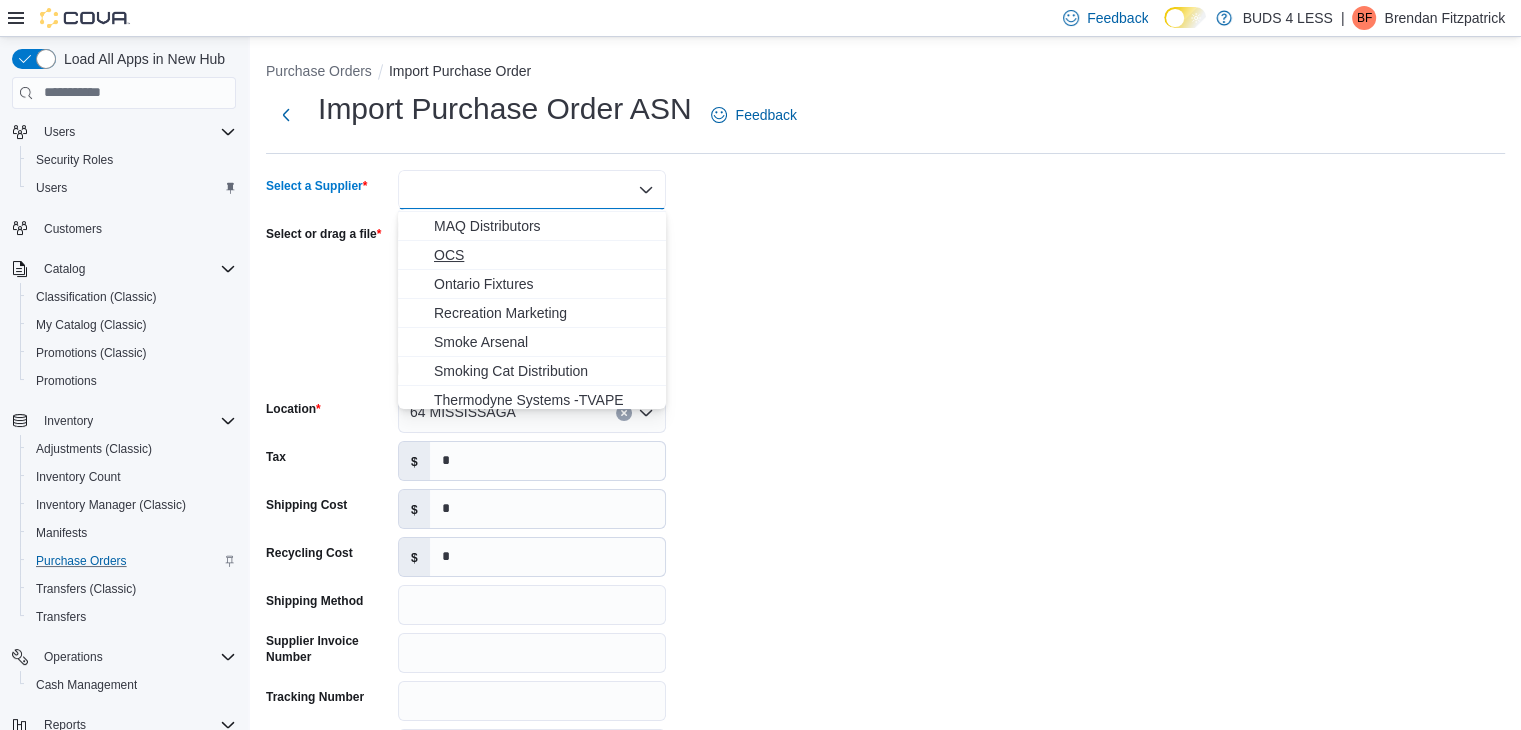 click on "OCS" at bounding box center (544, 255) 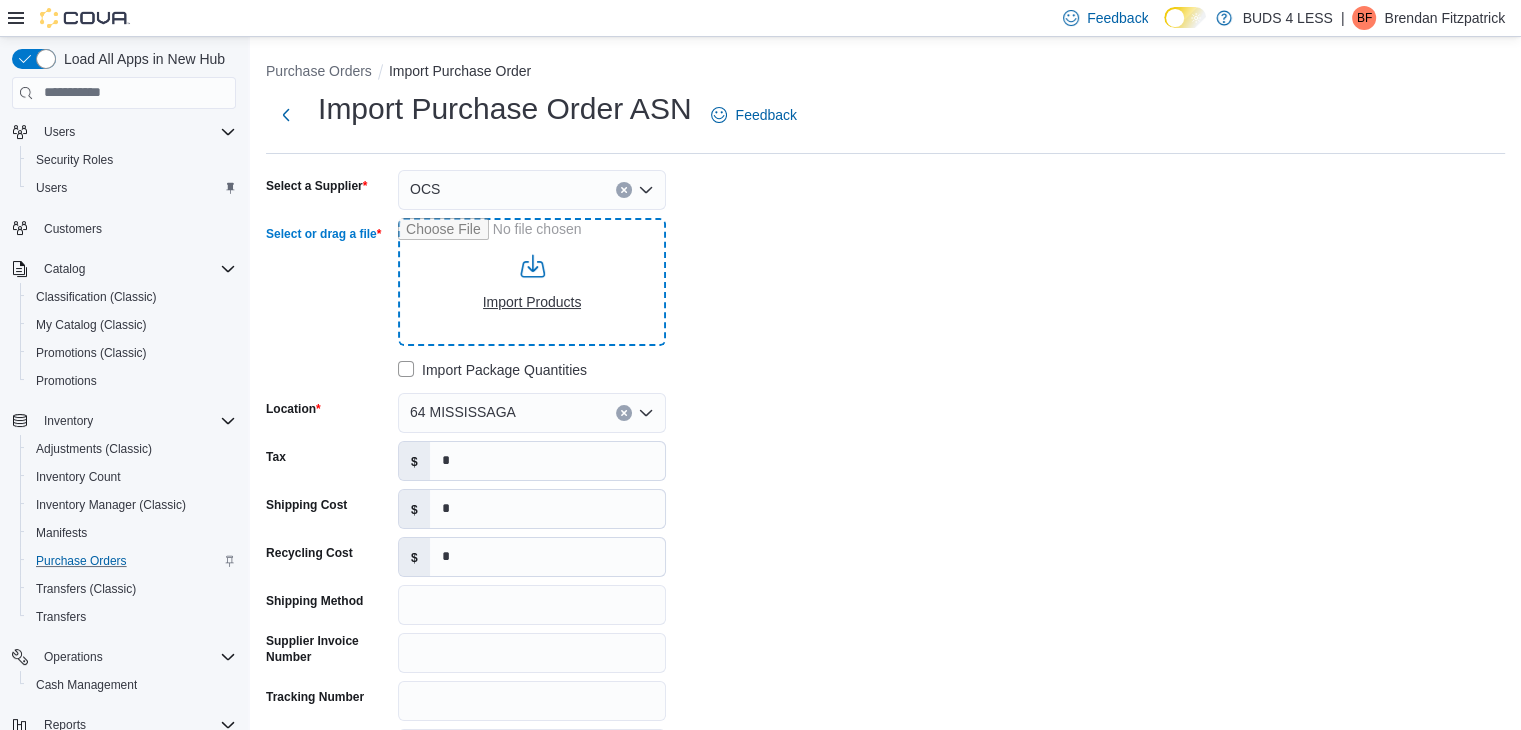 click on "Select or drag a file" at bounding box center [532, 282] 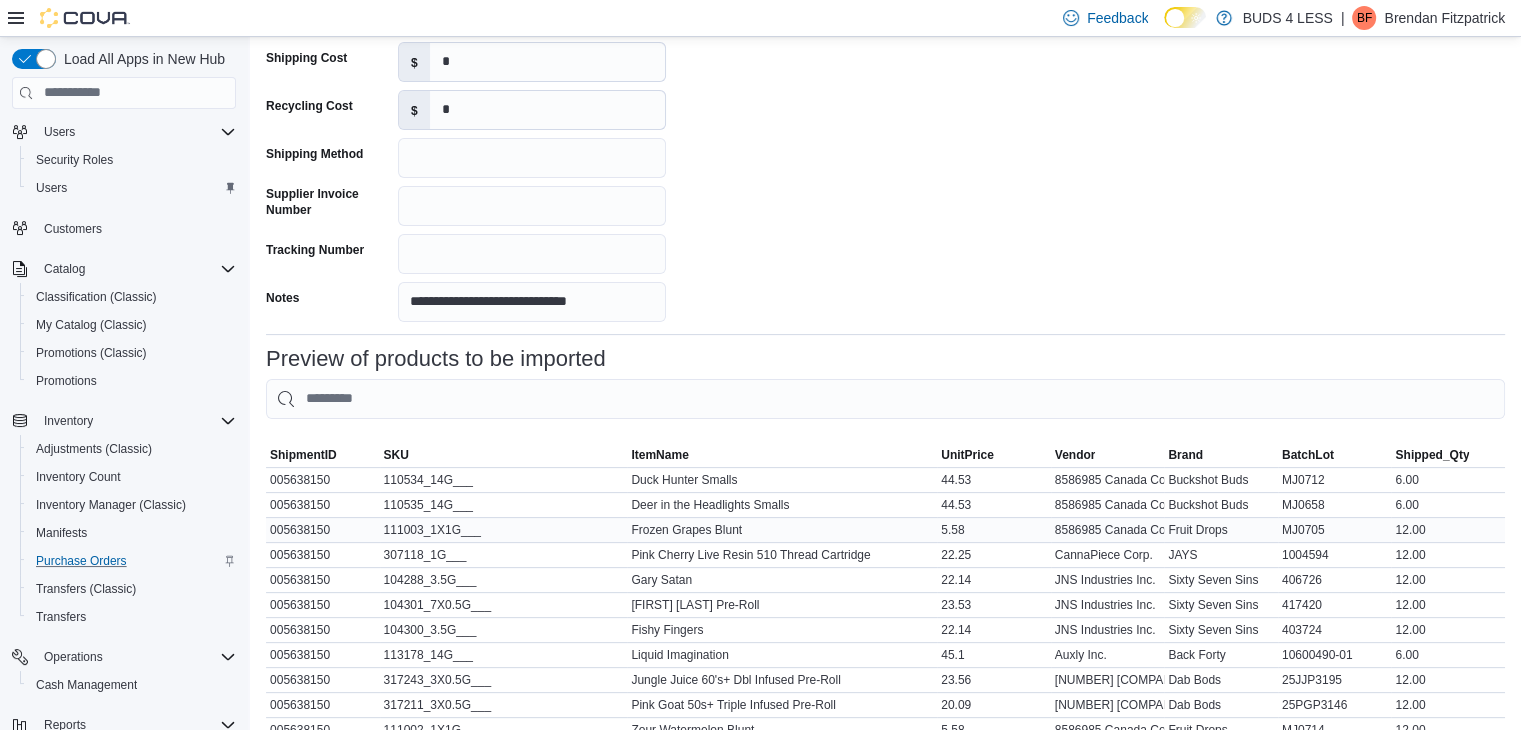 scroll, scrollTop: 300, scrollLeft: 0, axis: vertical 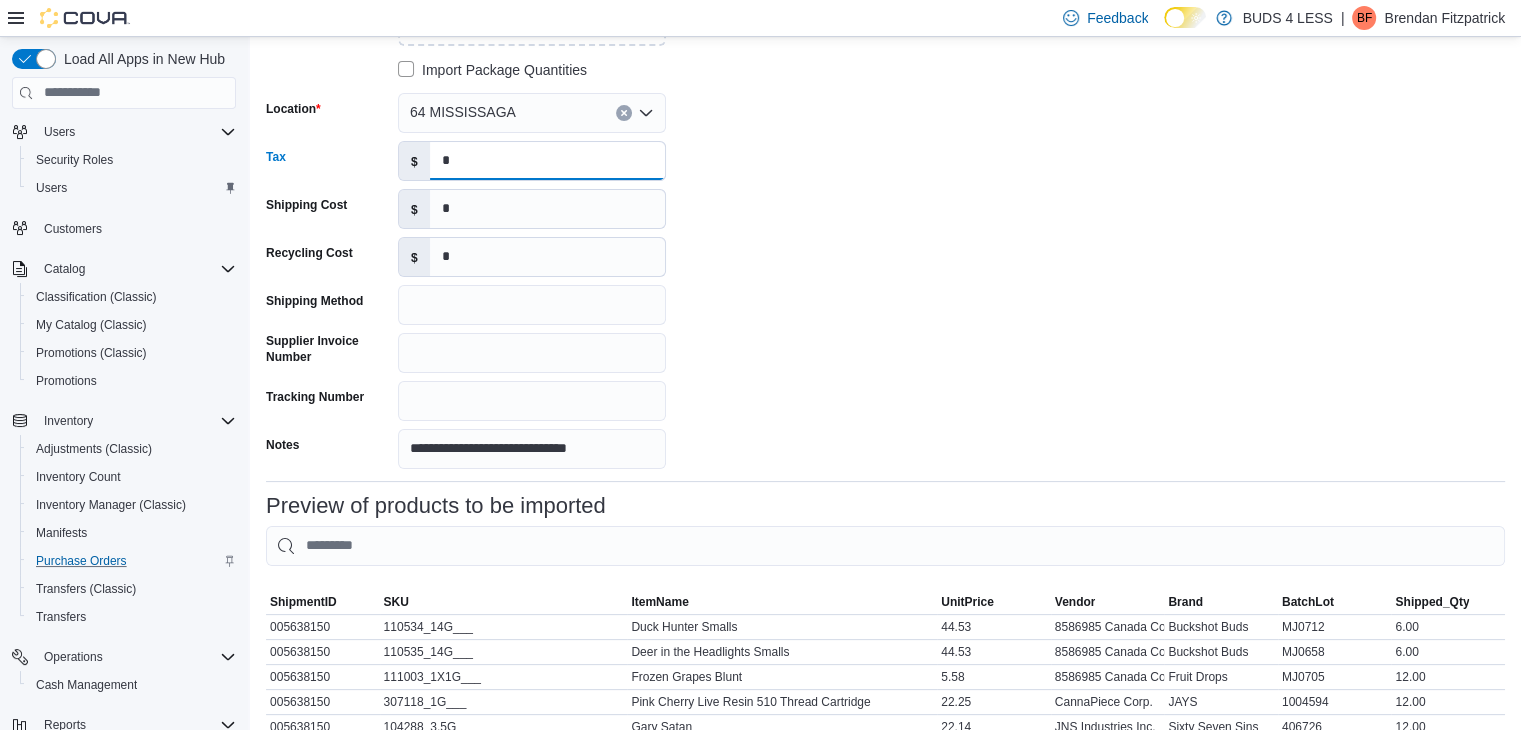 click on "*" at bounding box center [547, 161] 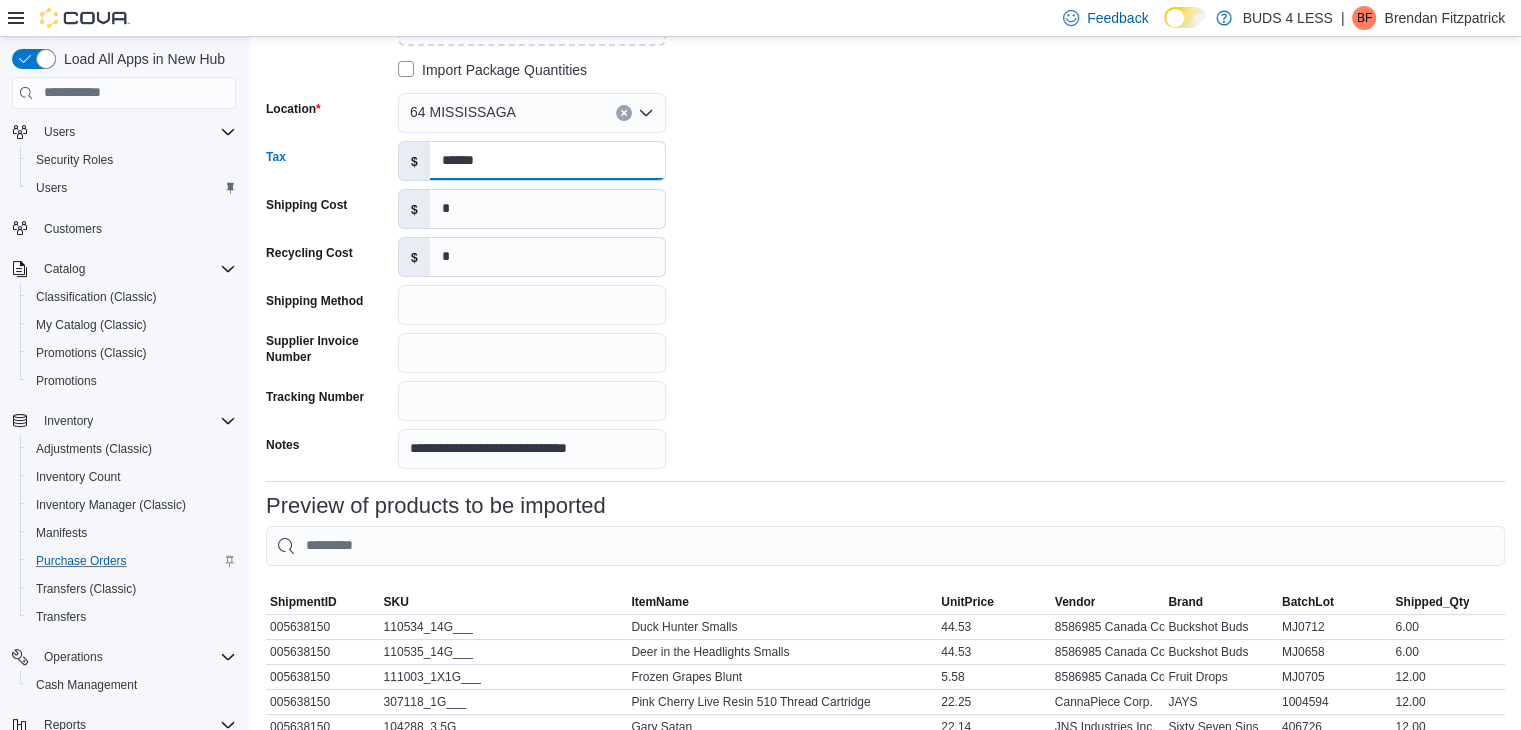 type on "******" 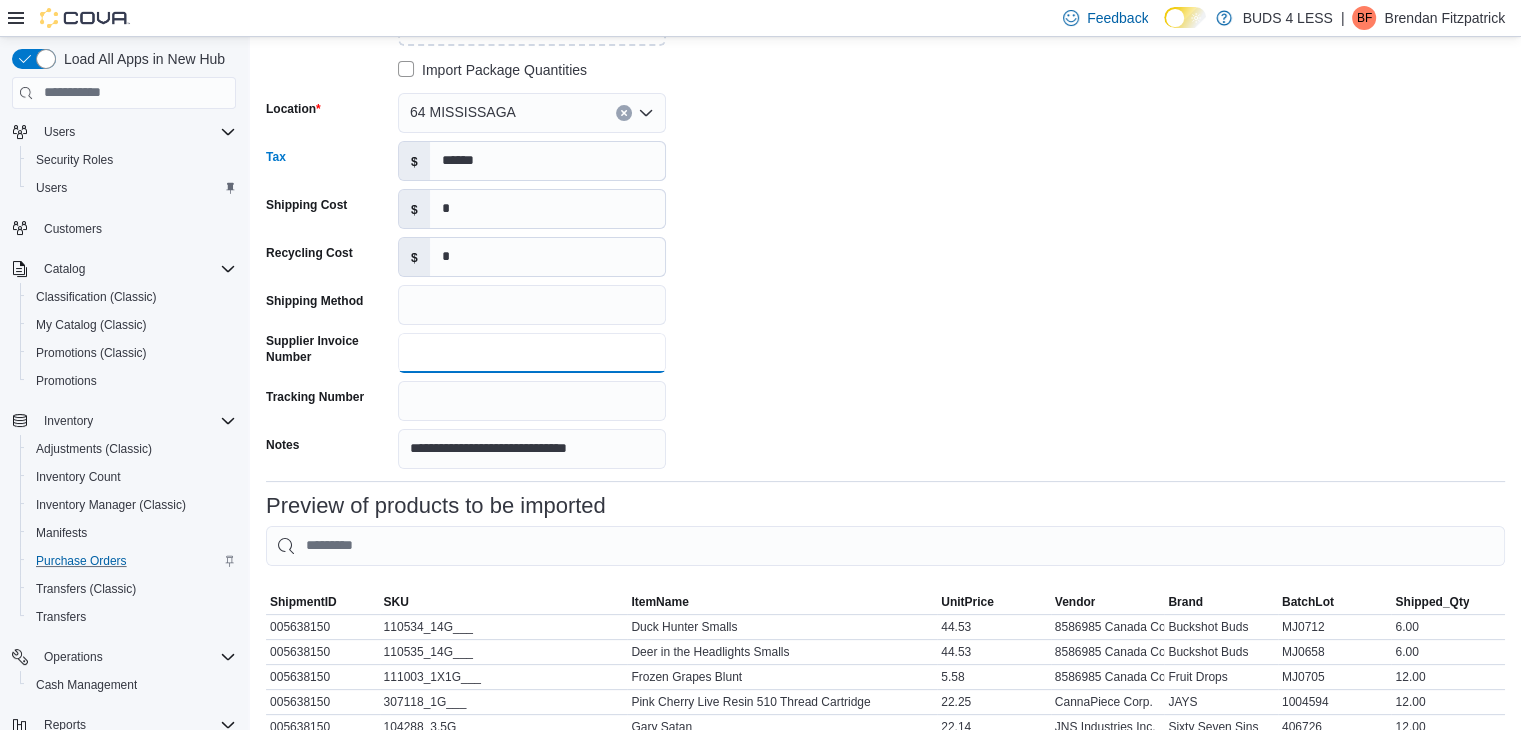 click on "Supplier Invoice Number" at bounding box center [532, 353] 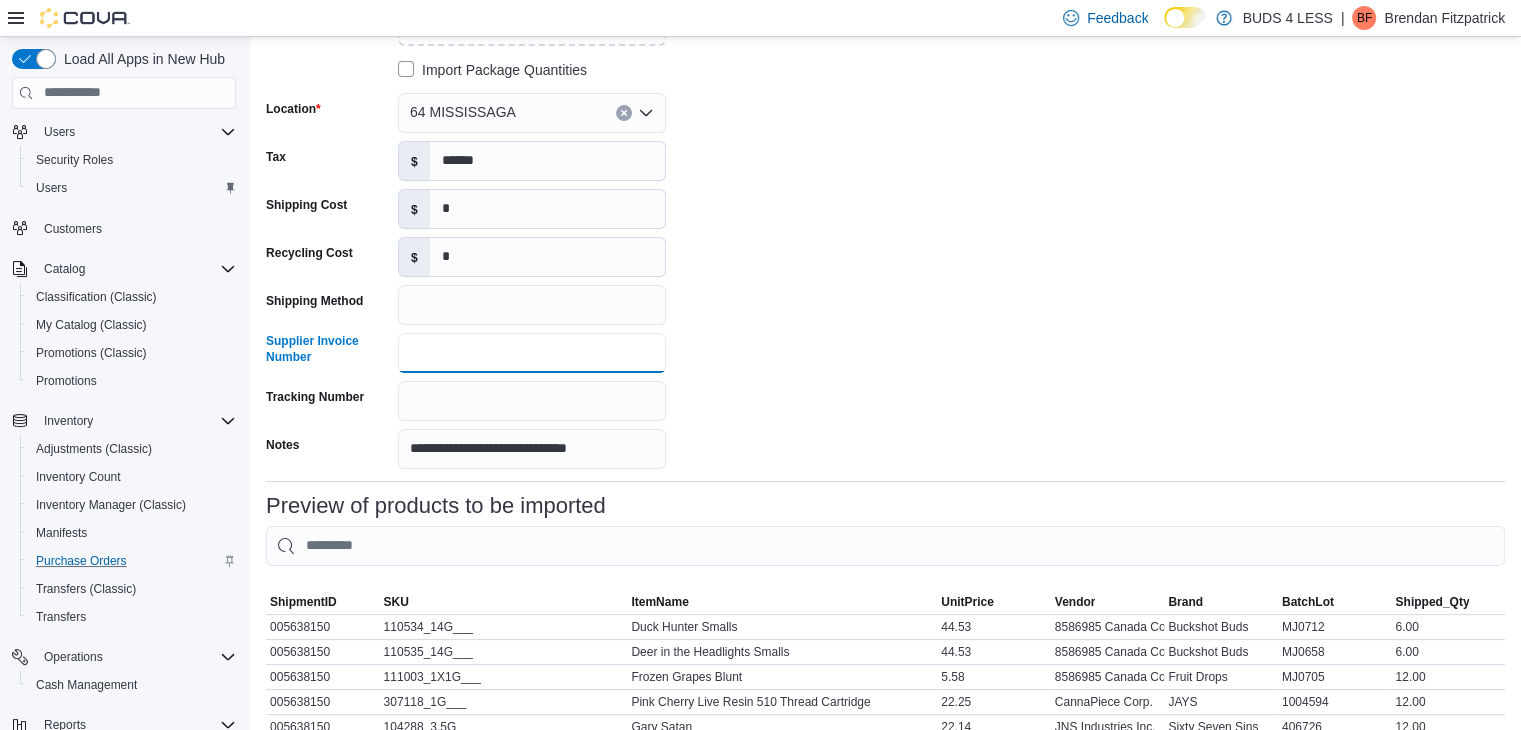 paste on "**********" 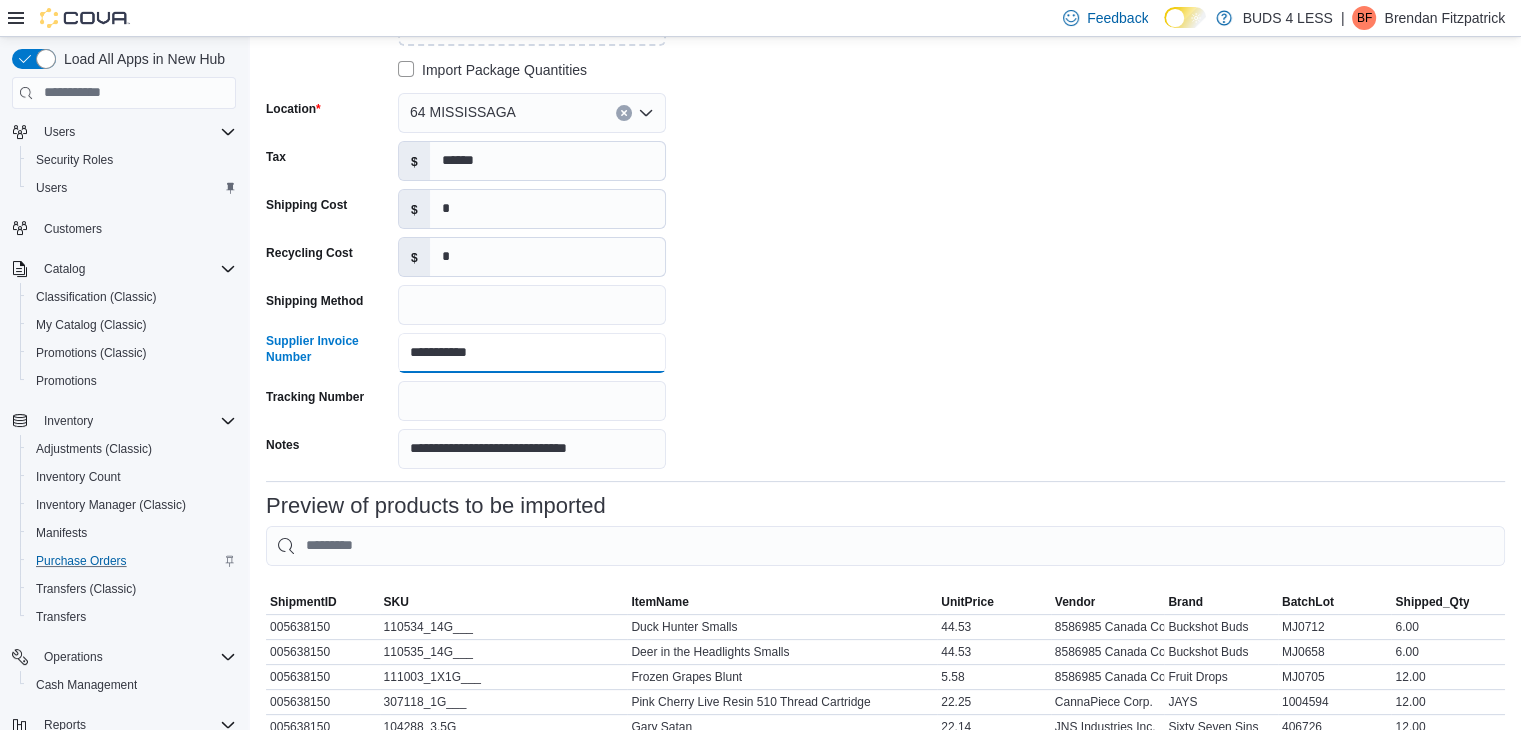 type on "**********" 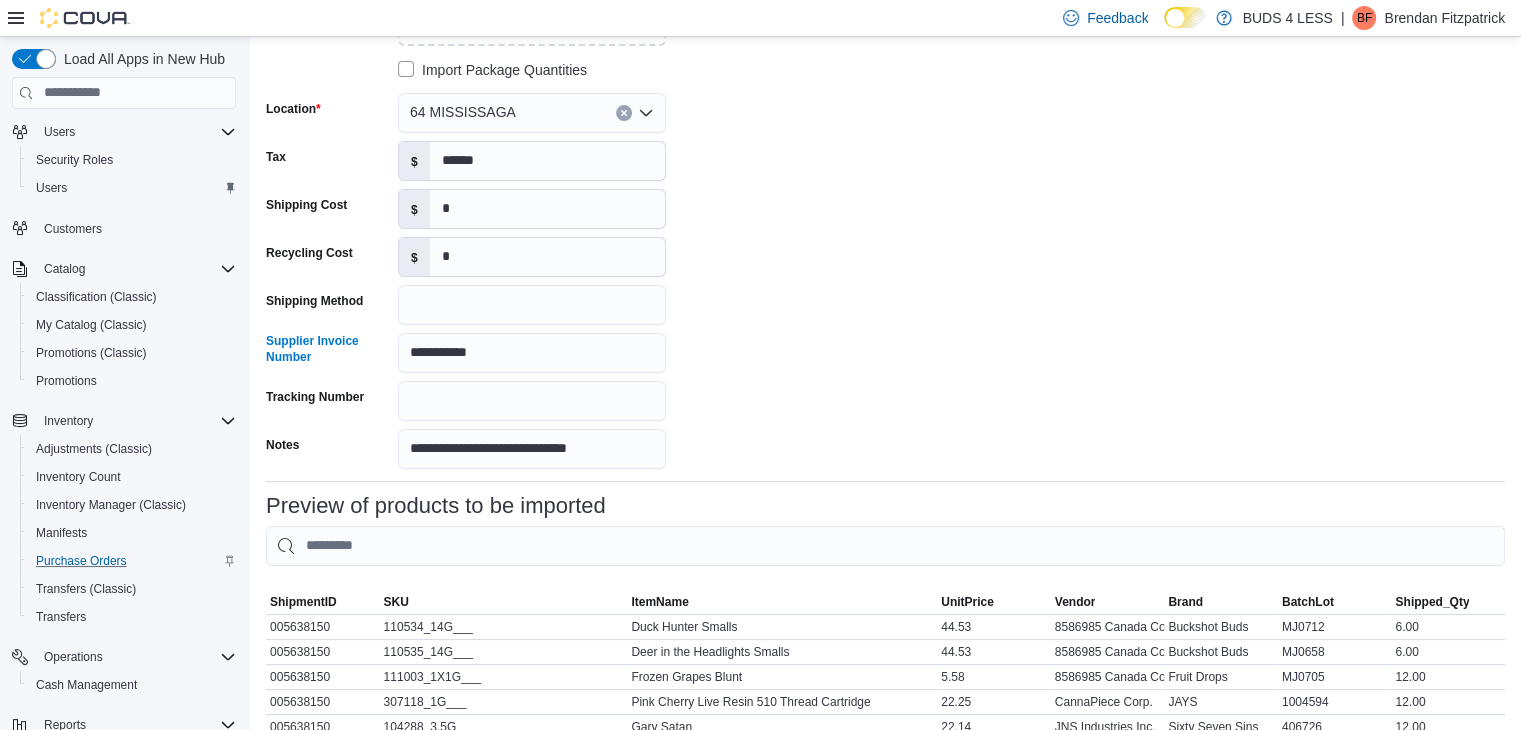 click on "**********" at bounding box center [566, 169] 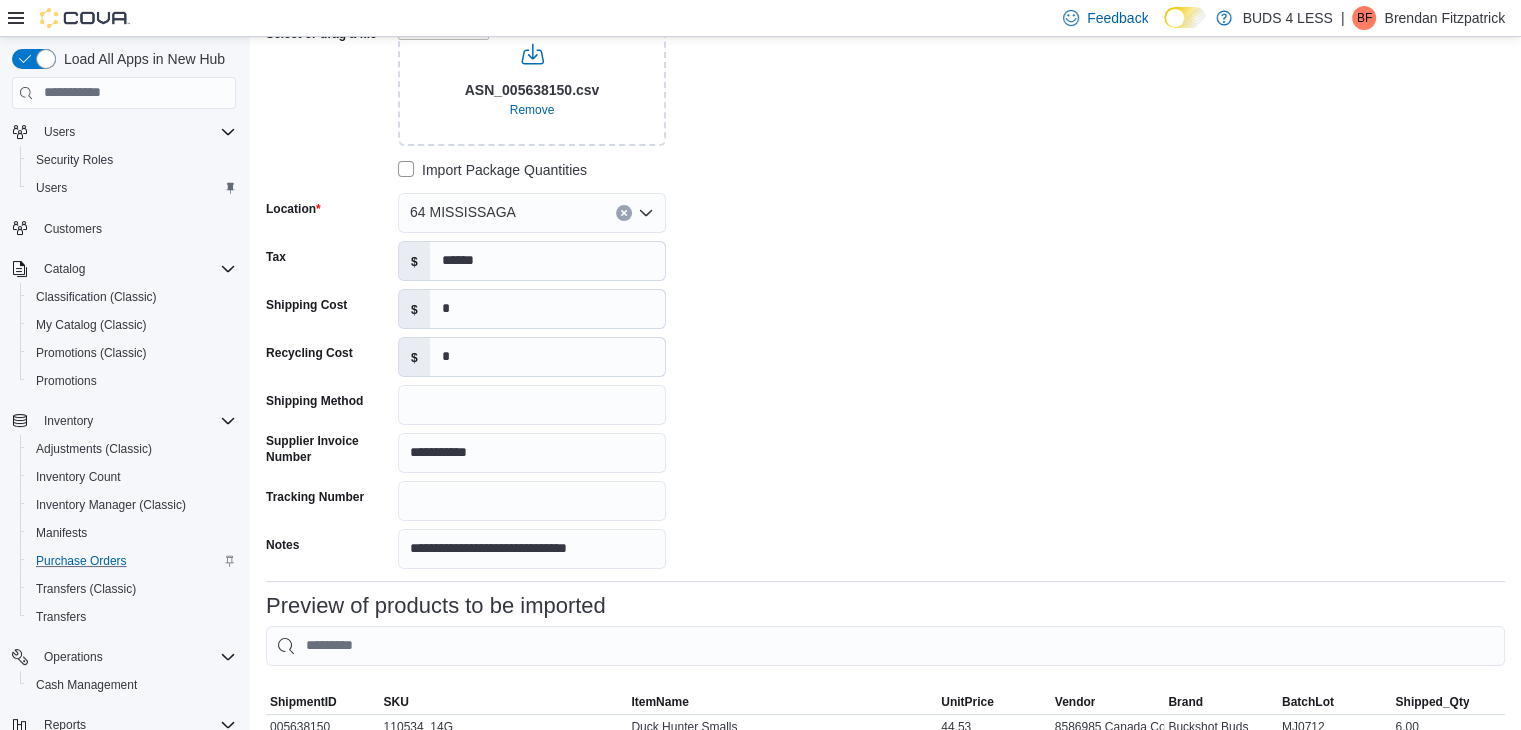 scroll, scrollTop: 669, scrollLeft: 0, axis: vertical 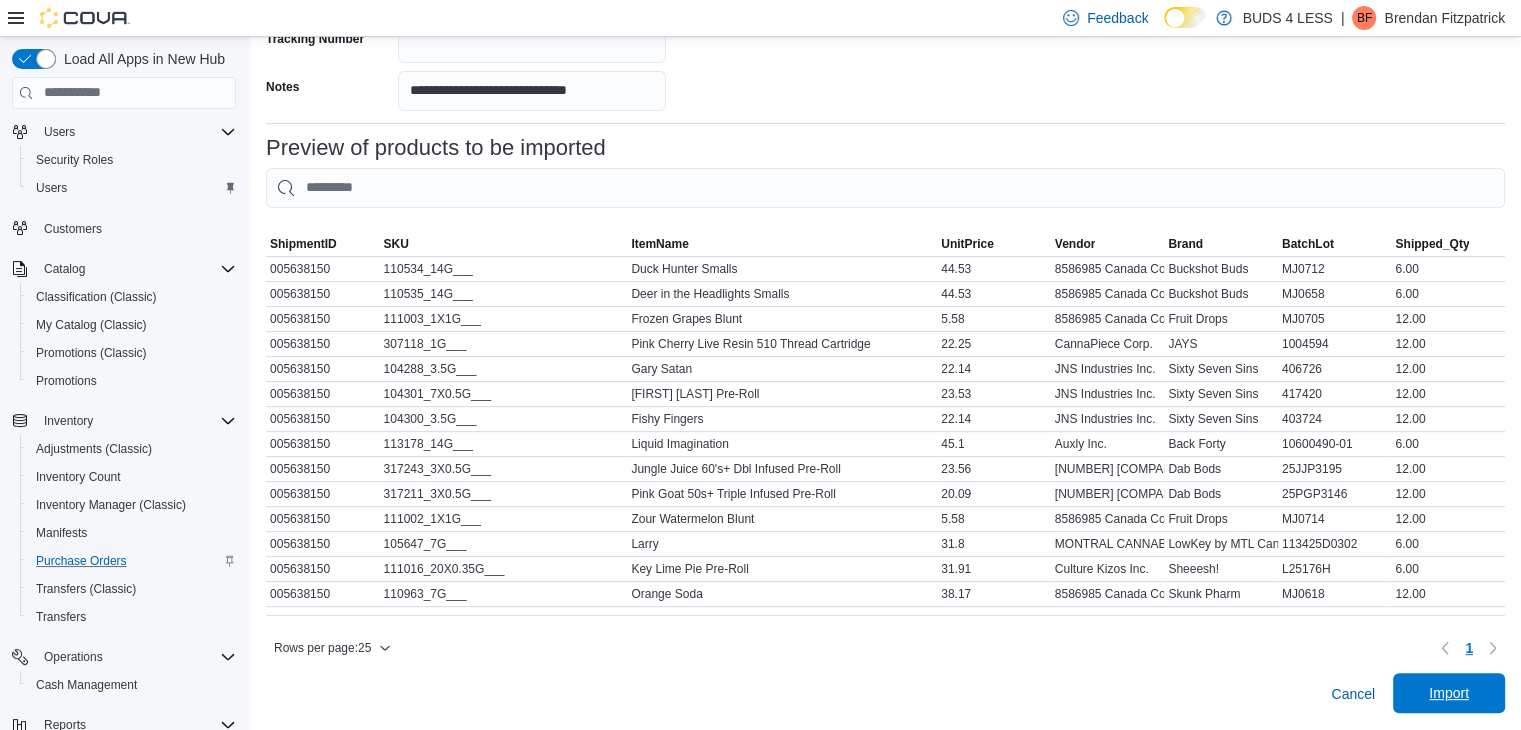 click on "Import" at bounding box center (1449, 693) 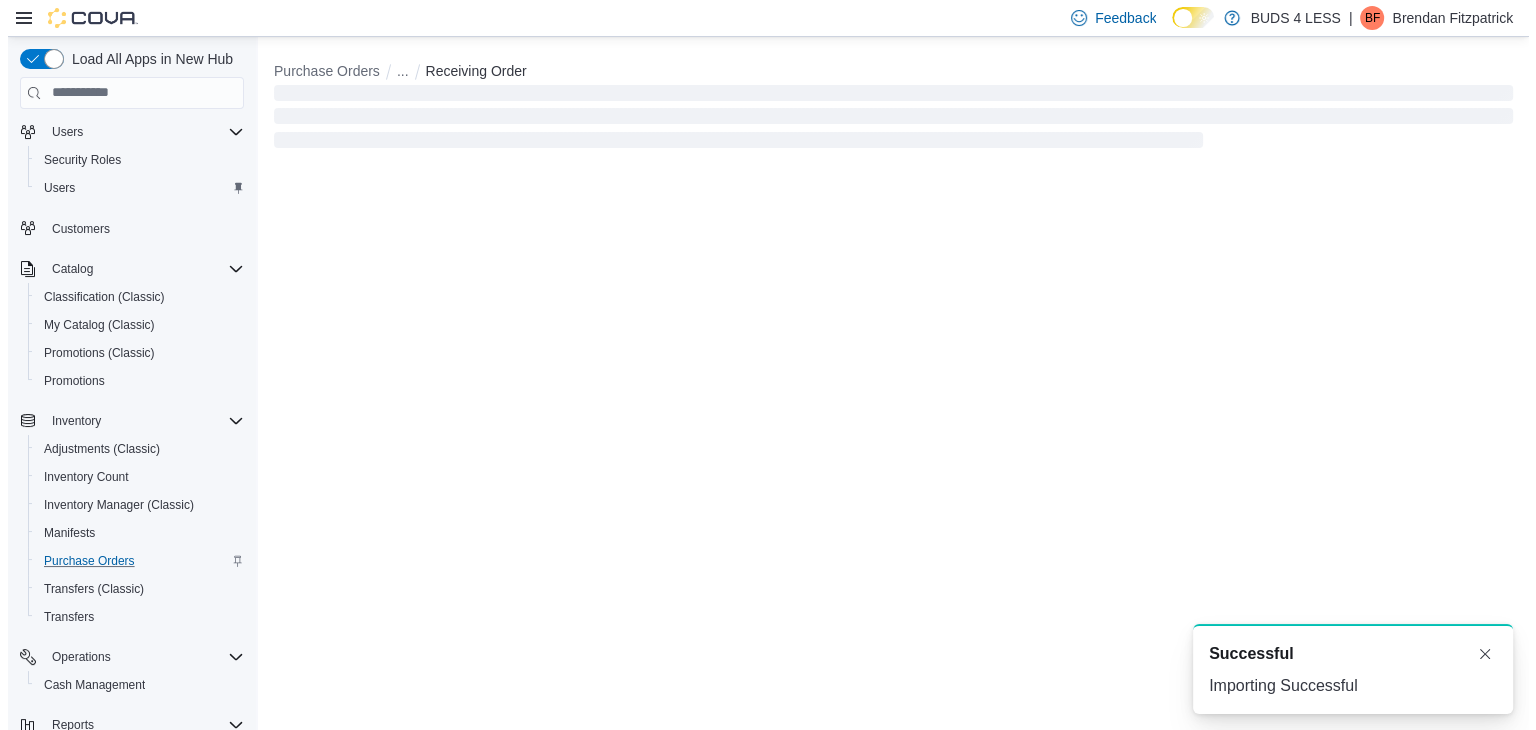 scroll, scrollTop: 0, scrollLeft: 0, axis: both 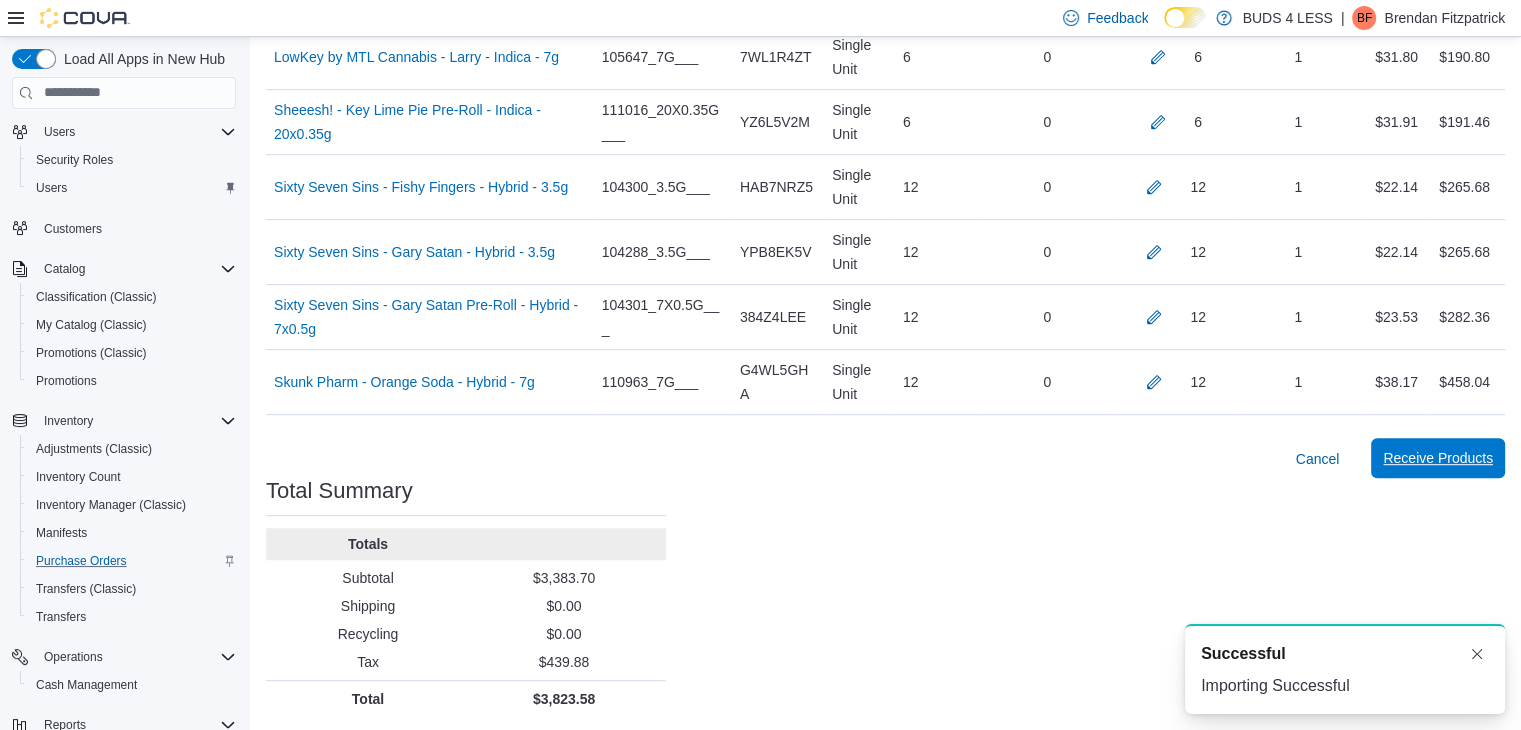 click on "Receive Products" at bounding box center (1438, 458) 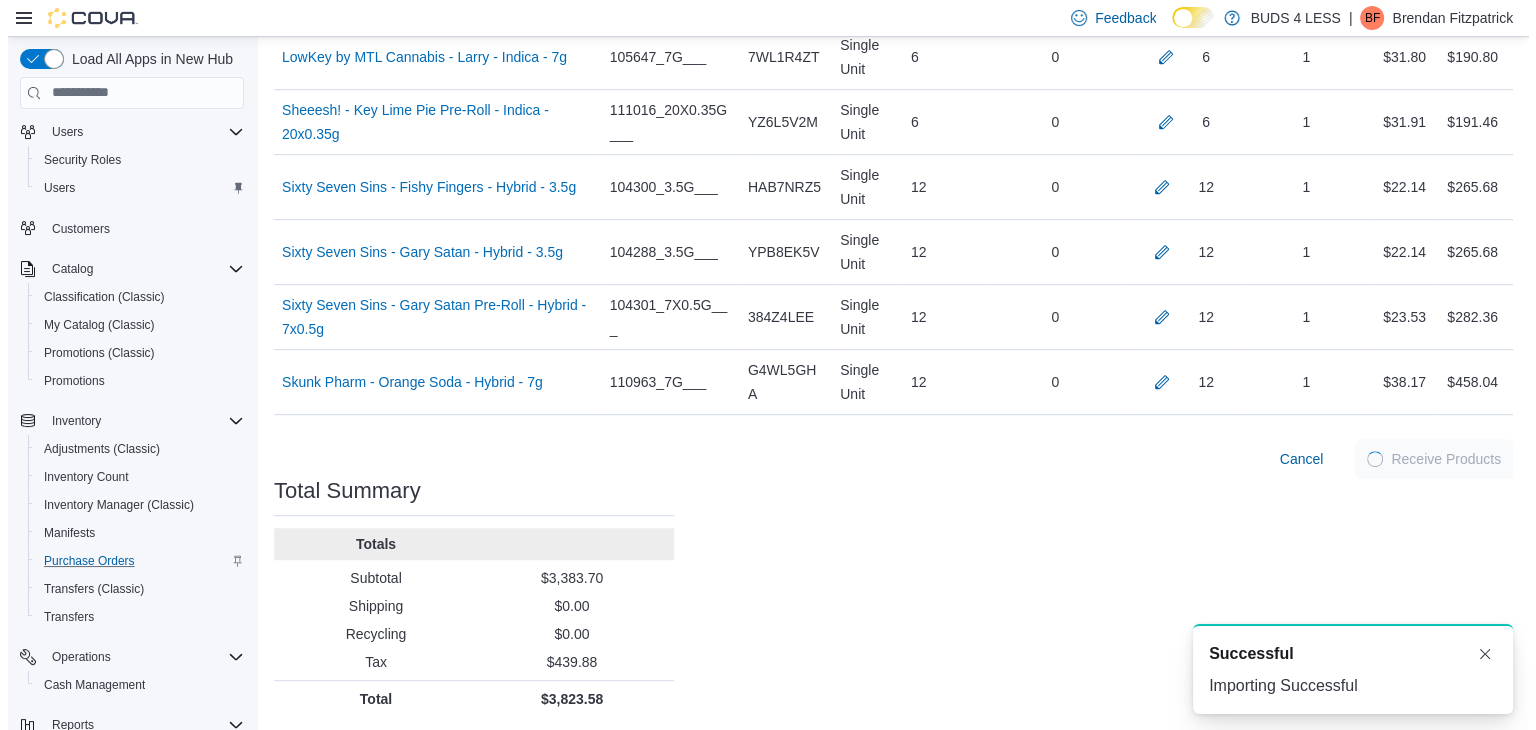 scroll, scrollTop: 0, scrollLeft: 0, axis: both 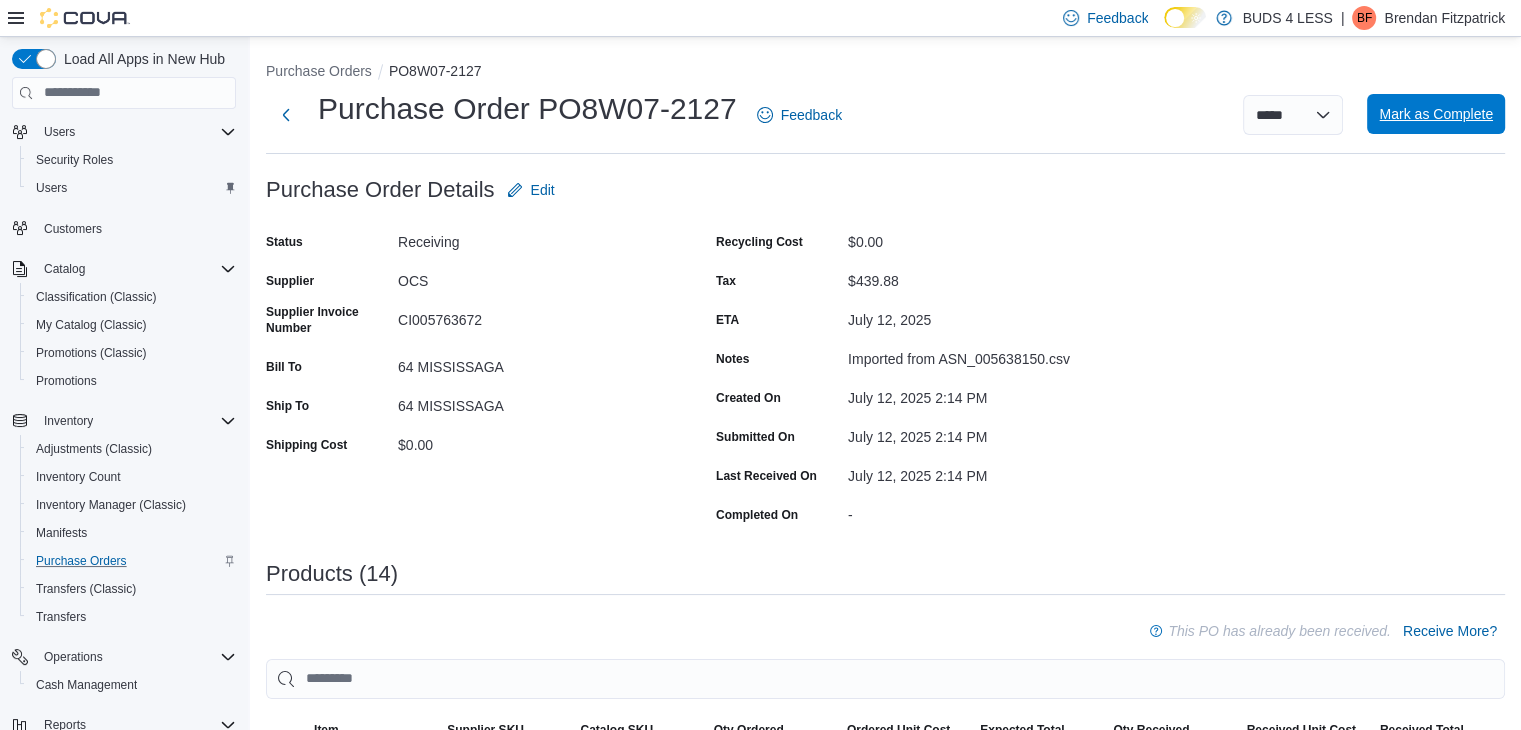 click on "Mark as Complete" at bounding box center [1436, 114] 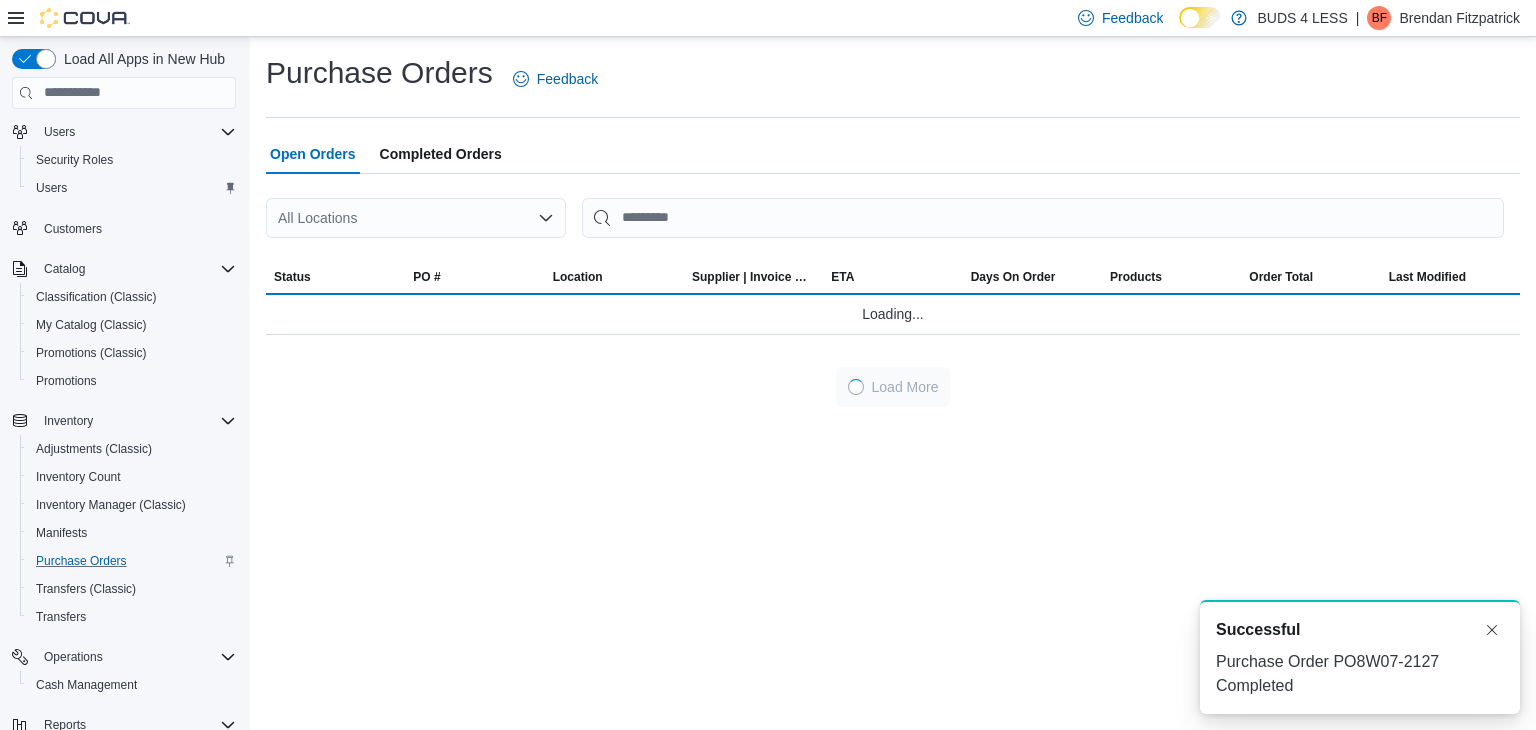 scroll, scrollTop: 0, scrollLeft: 0, axis: both 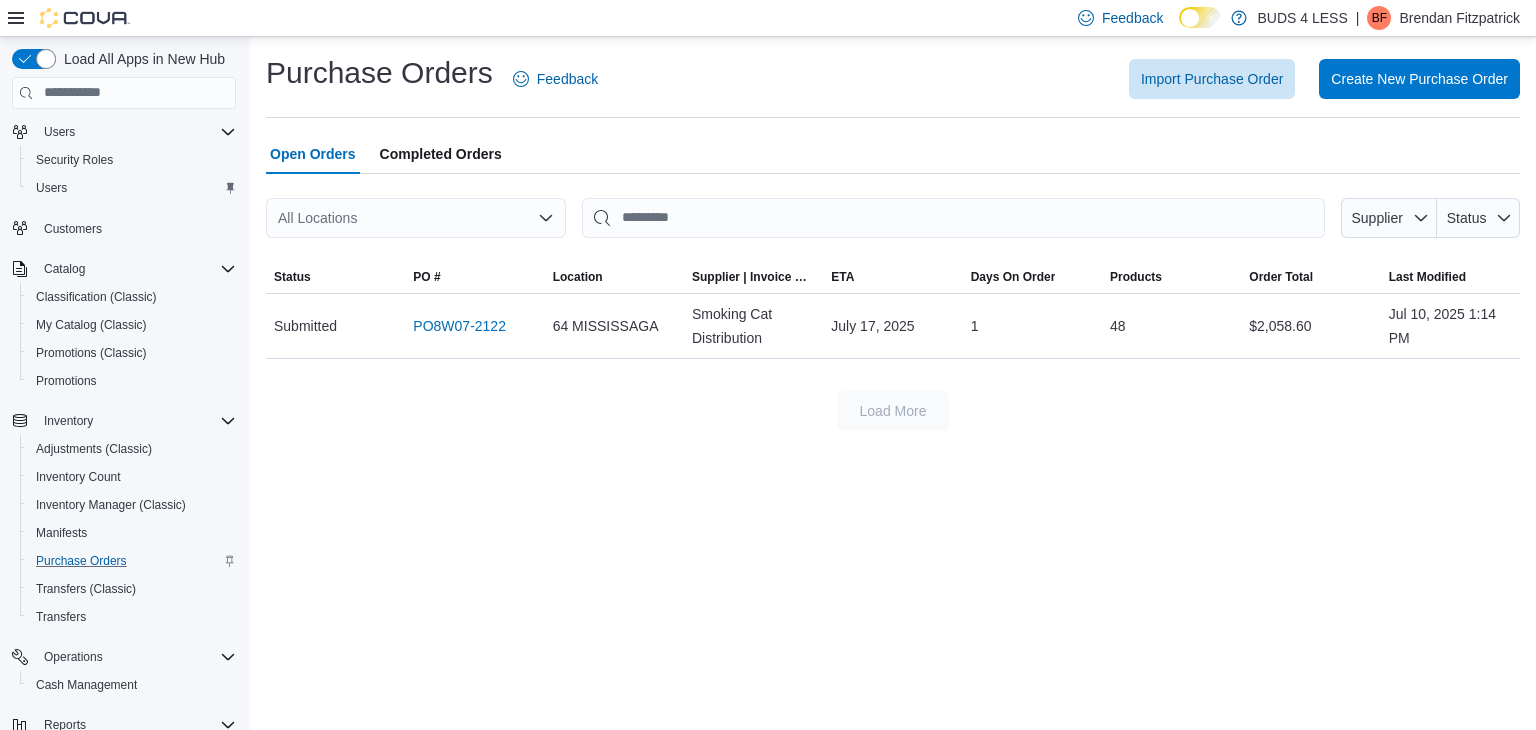 click on "Purchase Order: PO8W07-2122 Location 64 [CITY] Supplier | Invoice Number Smoking Cat Distribution ETA July 17, 2025 Days On Order 1 Products 48 Order Total $2,058.60 Last Modified Jul 10, 2025 1:14 PM Load More" at bounding box center (893, 384) 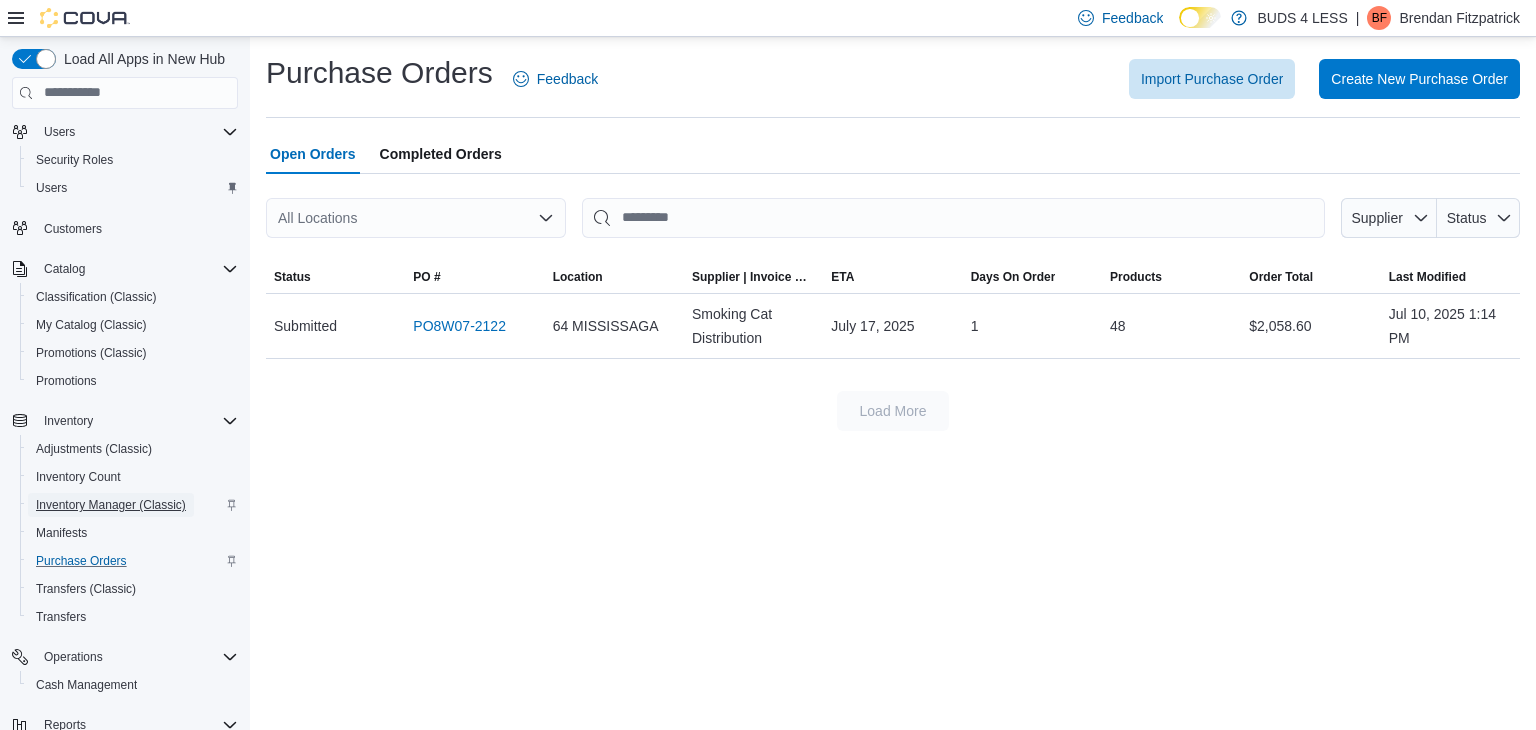 click on "Inventory Manager (Classic)" at bounding box center (111, 505) 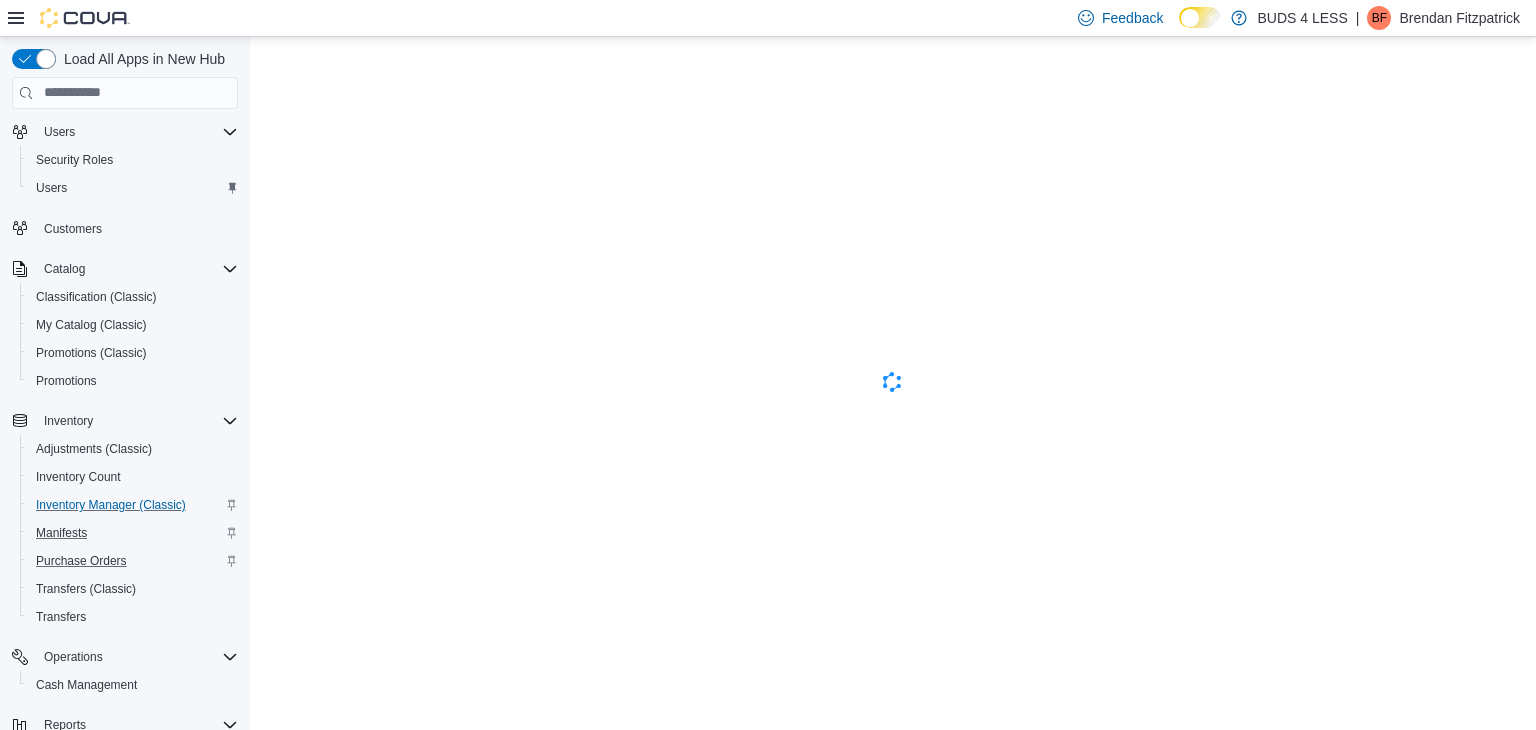 scroll, scrollTop: 0, scrollLeft: 0, axis: both 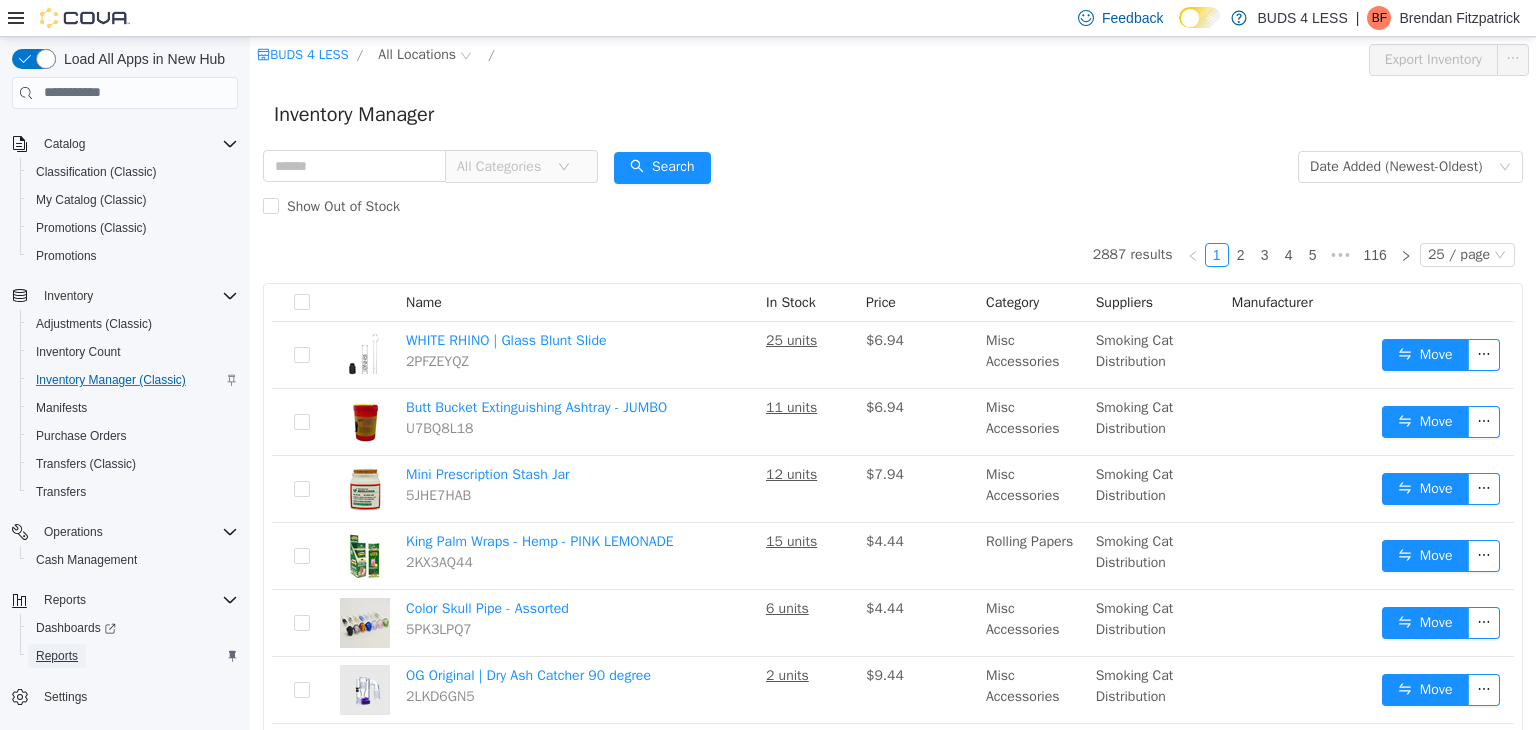 click on "Reports" at bounding box center [57, 656] 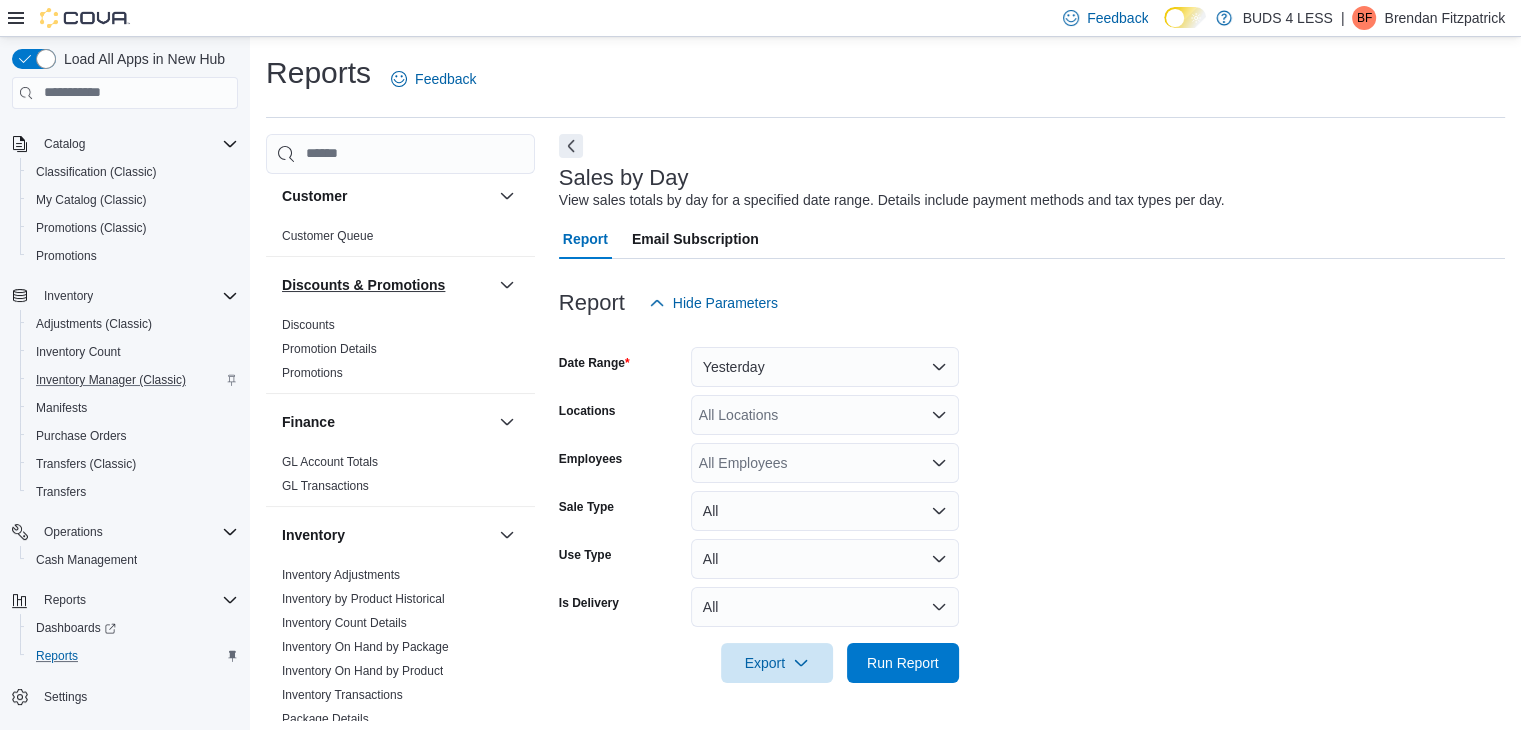 scroll, scrollTop: 600, scrollLeft: 0, axis: vertical 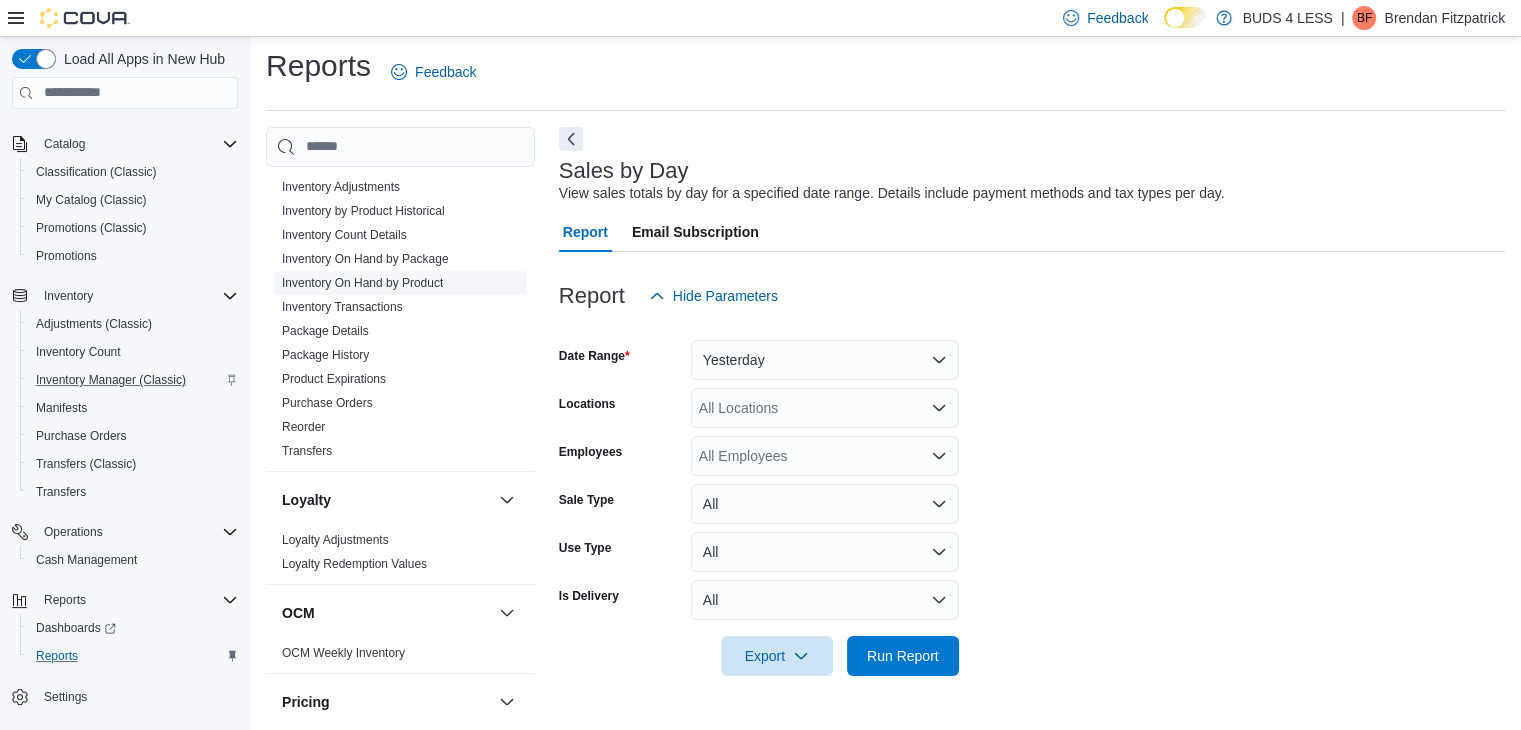 click on "Inventory On Hand by Product" at bounding box center (362, 283) 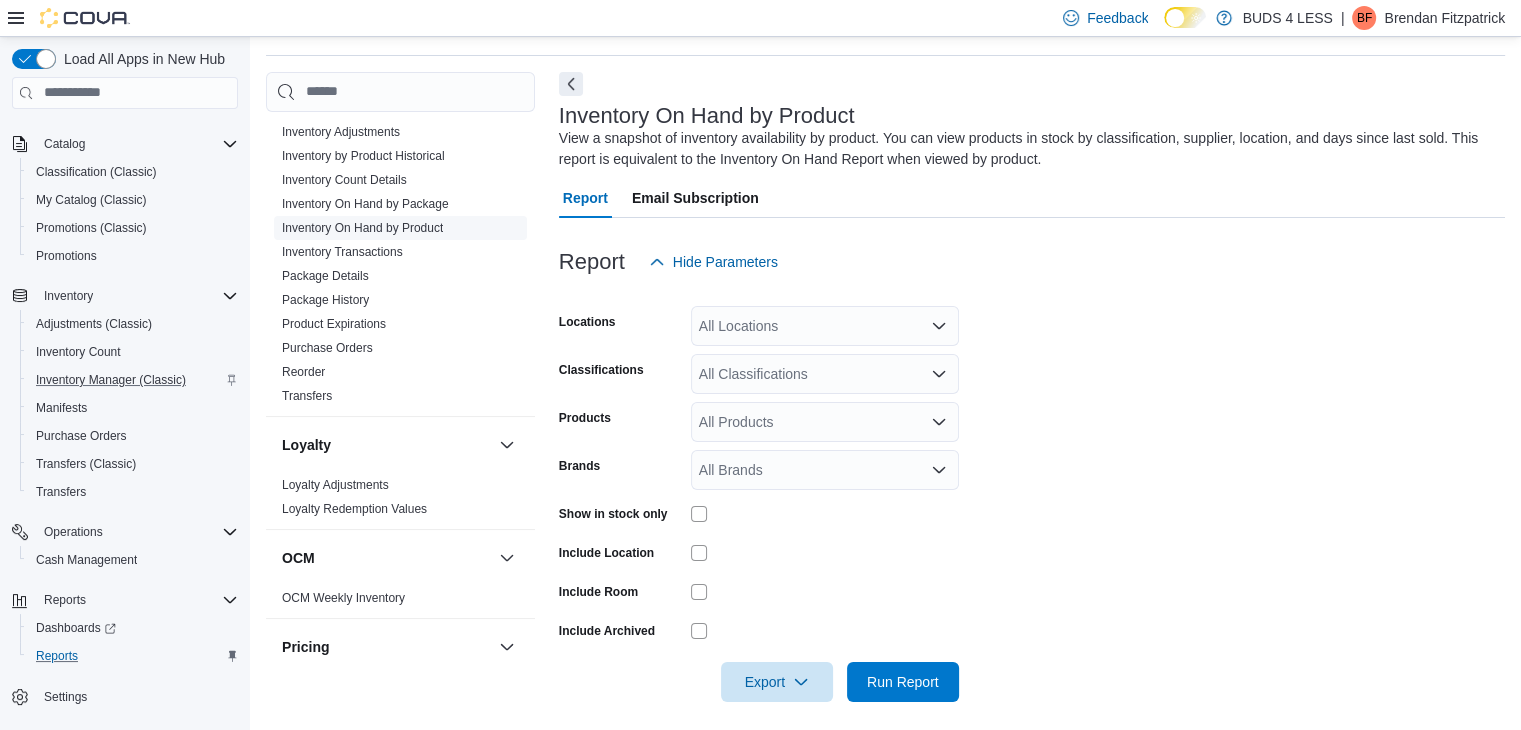 scroll, scrollTop: 67, scrollLeft: 0, axis: vertical 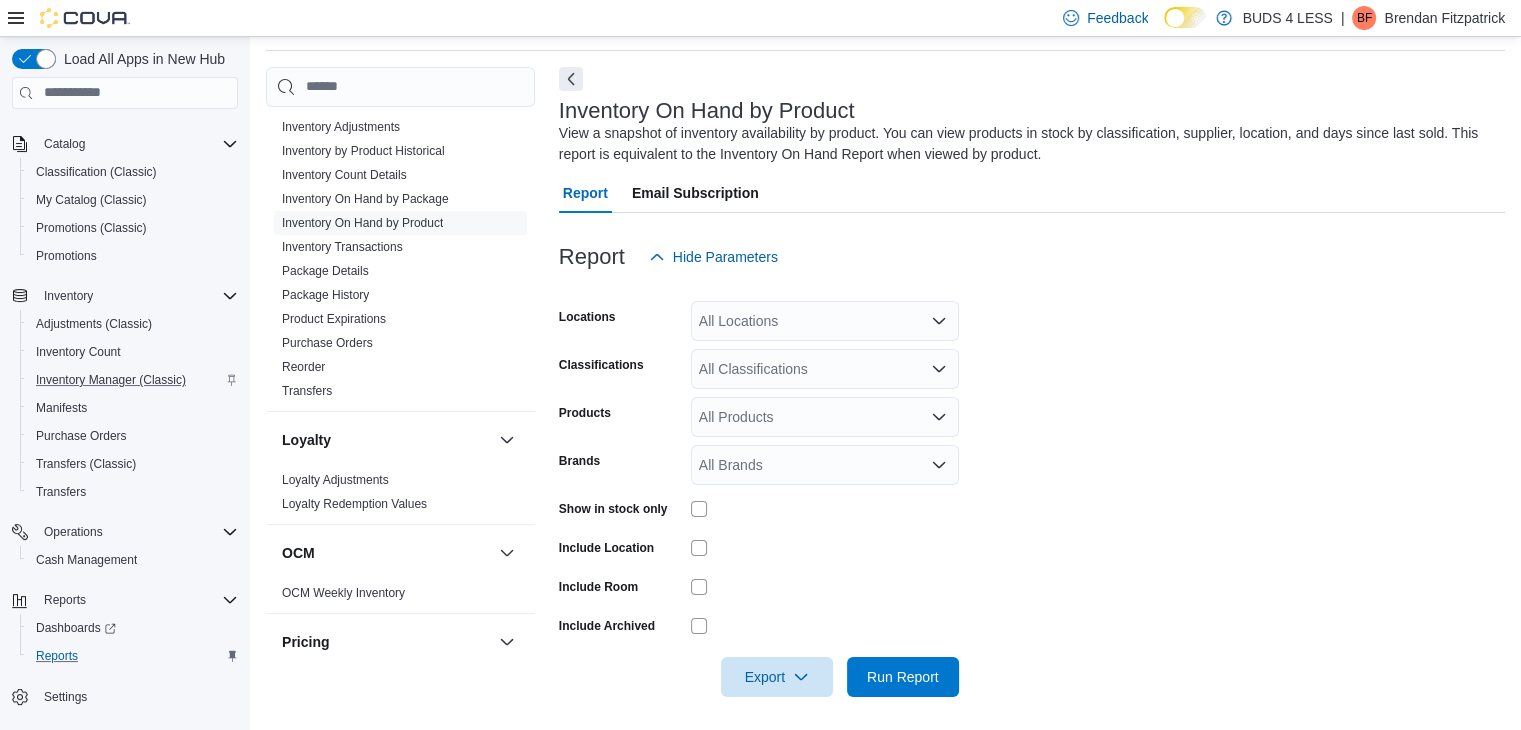 click on "Locations All Locations Classifications All Classifications Products All Products Brands All Brands Show in stock only Include Location Include Room Include Archived Export  Run Report" at bounding box center [1032, 487] 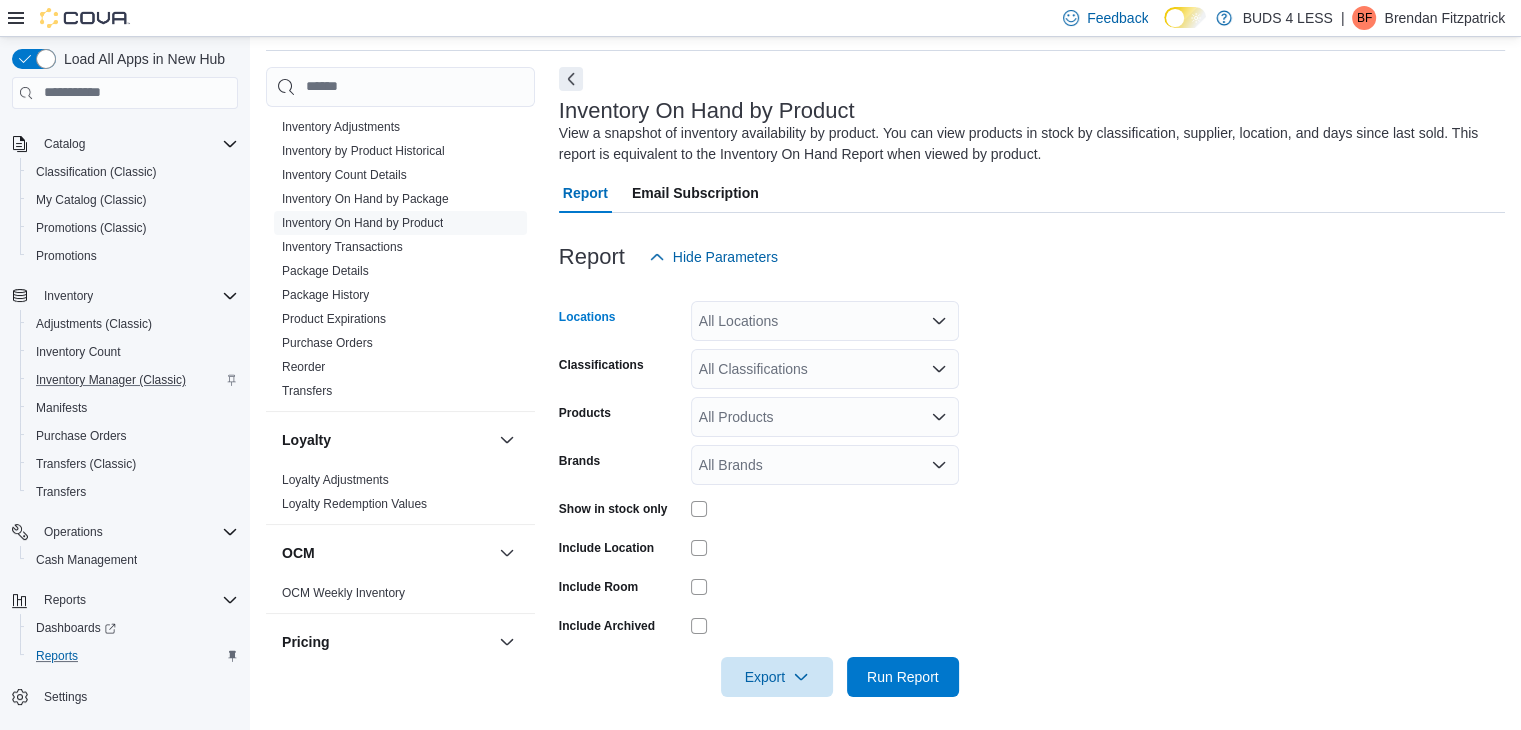 click on "All Locations" at bounding box center [825, 321] 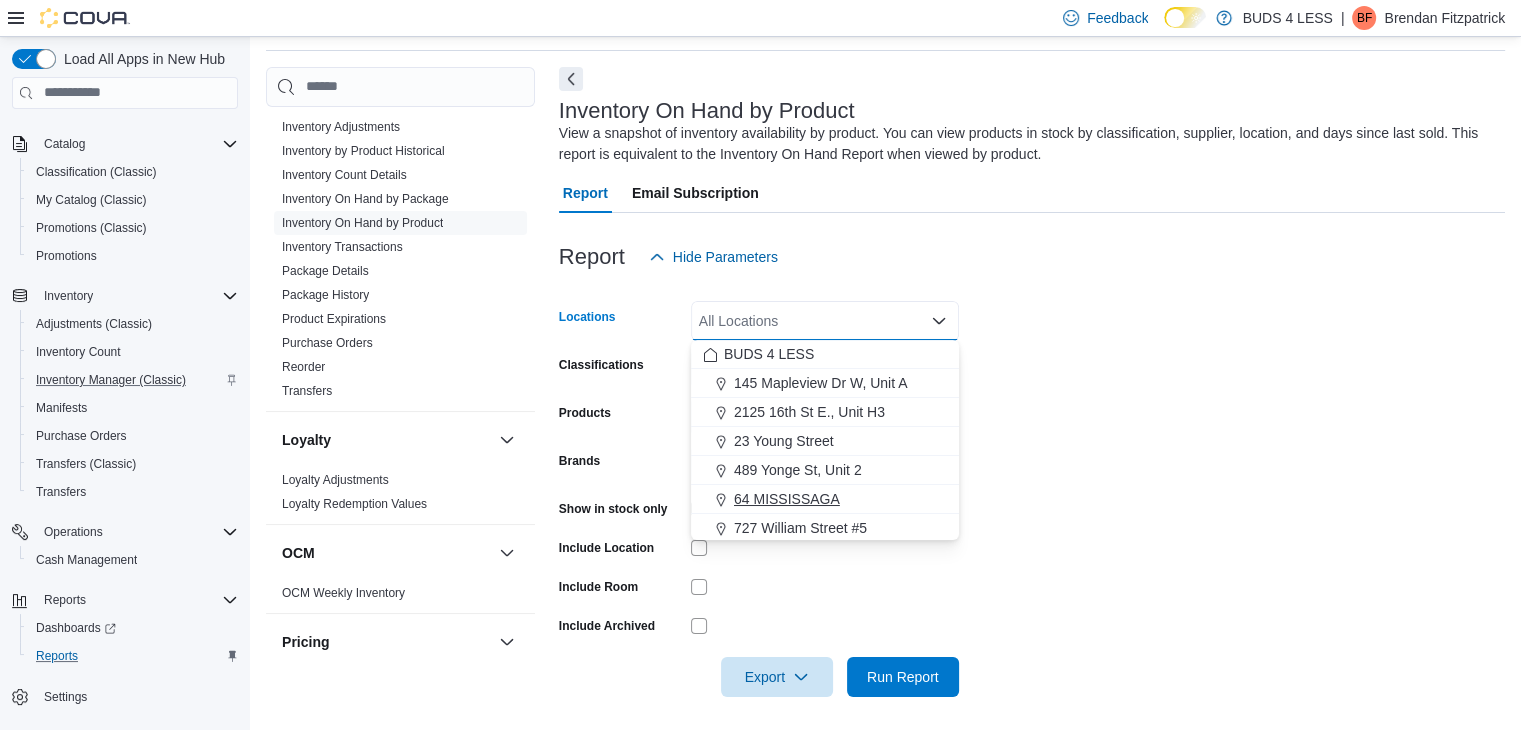 click on "64 MISSISSAGA" at bounding box center (787, 499) 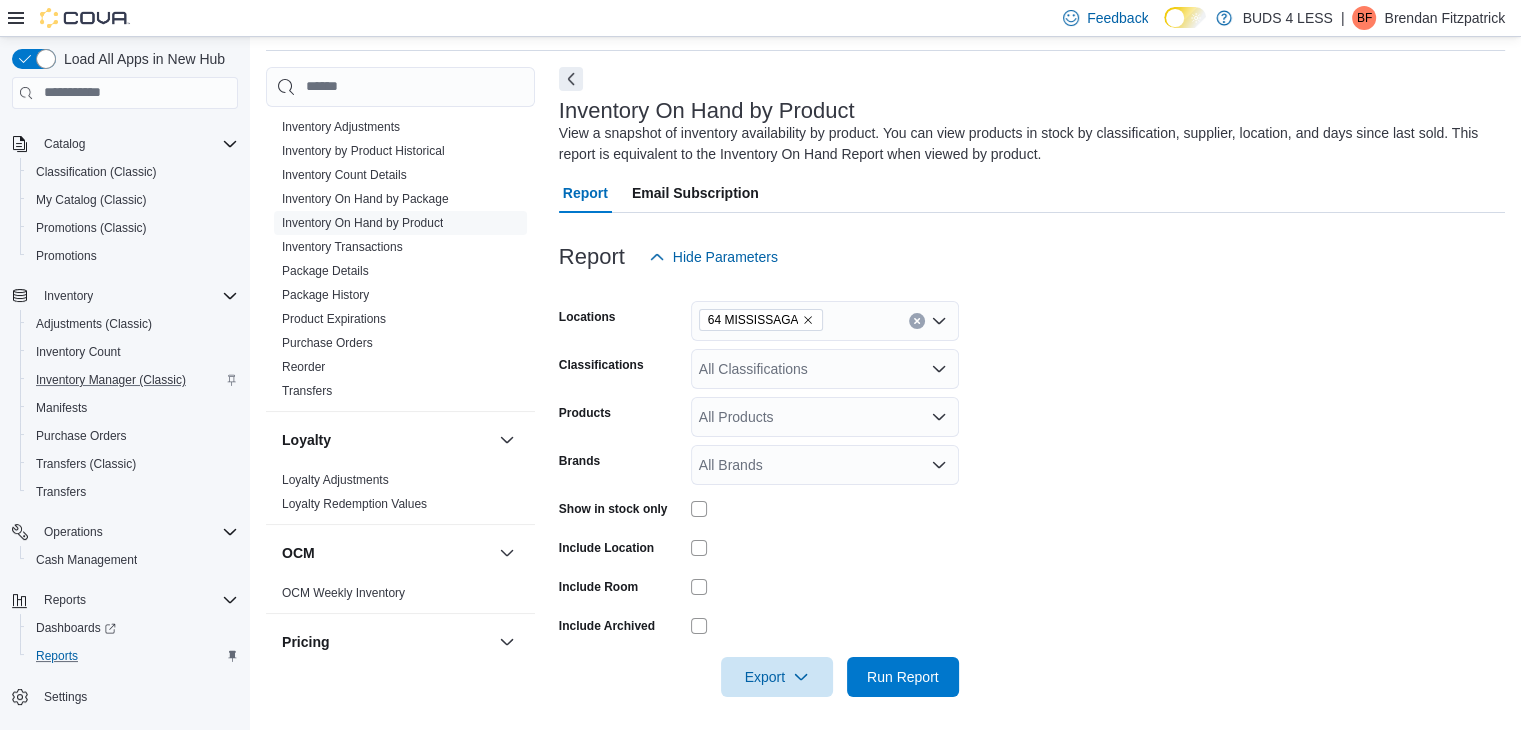 click on "Classifications" at bounding box center (621, 369) 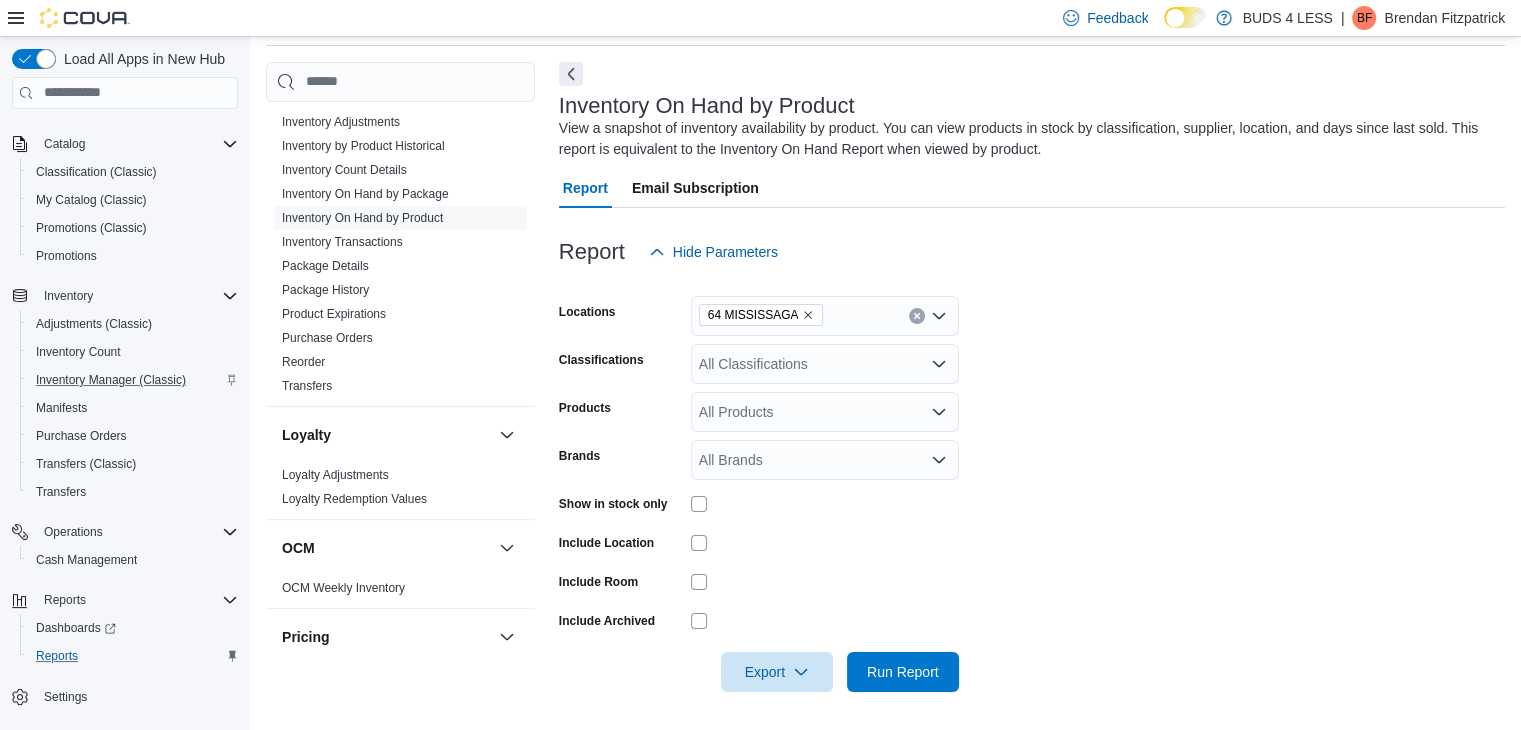 scroll, scrollTop: 73, scrollLeft: 0, axis: vertical 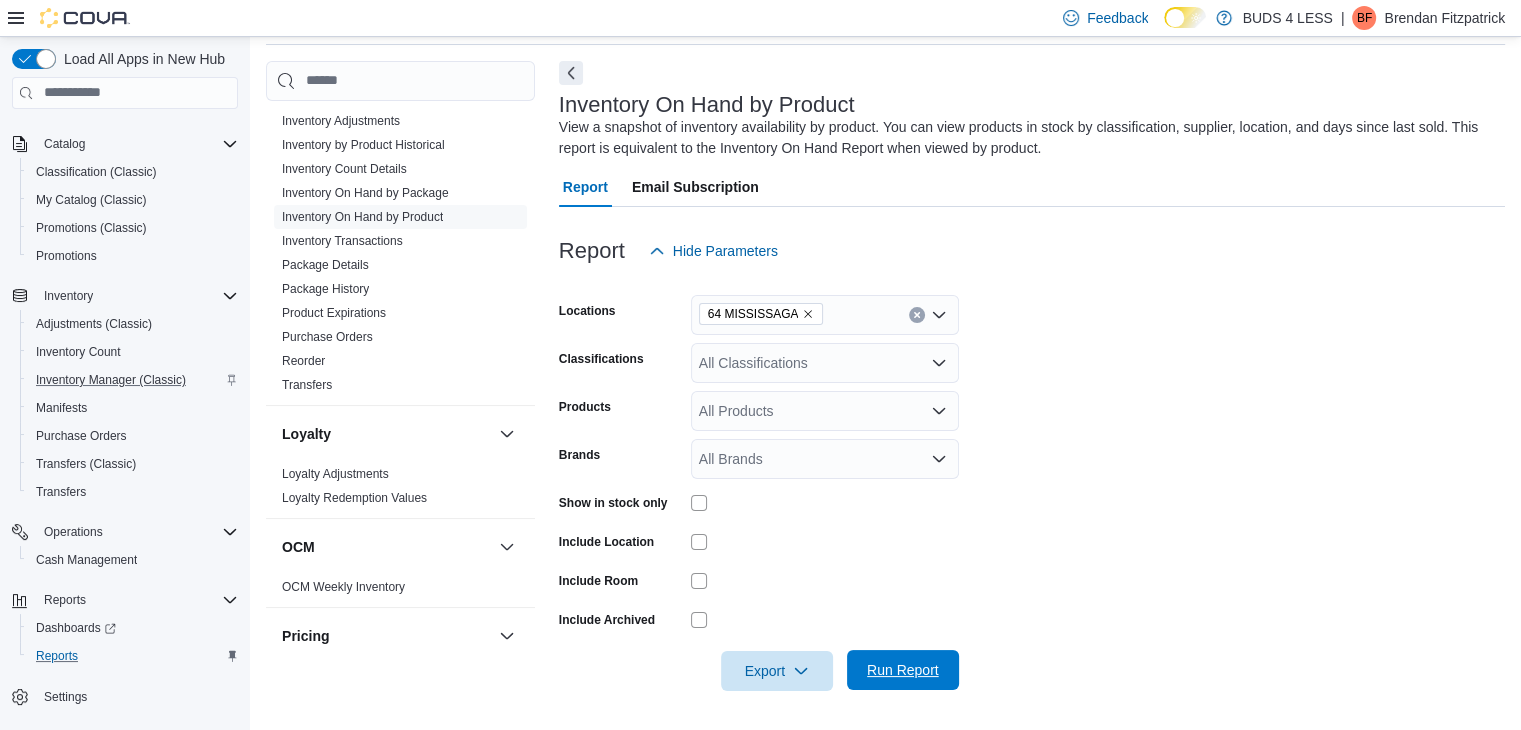 click on "Run Report" at bounding box center [903, 670] 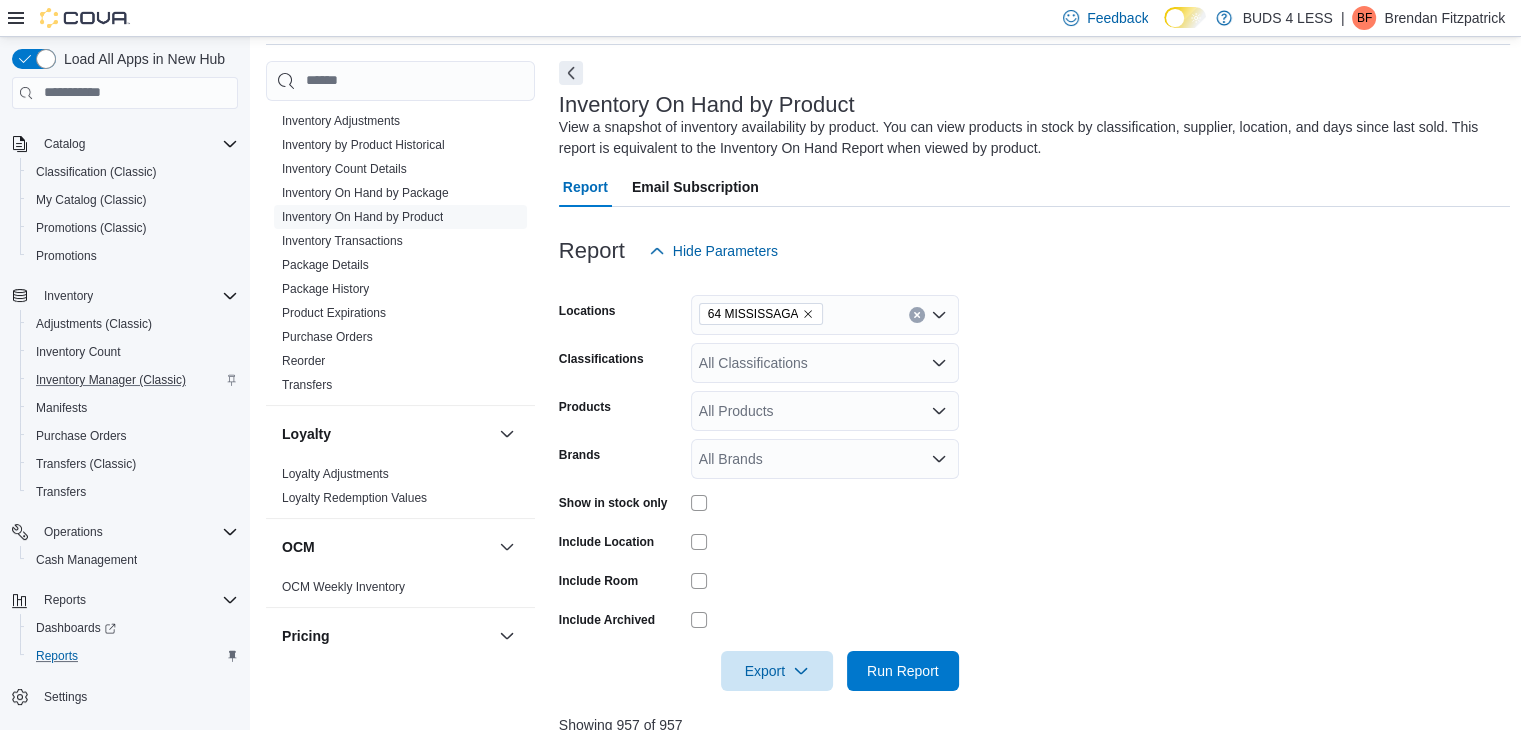 scroll, scrollTop: 573, scrollLeft: 0, axis: vertical 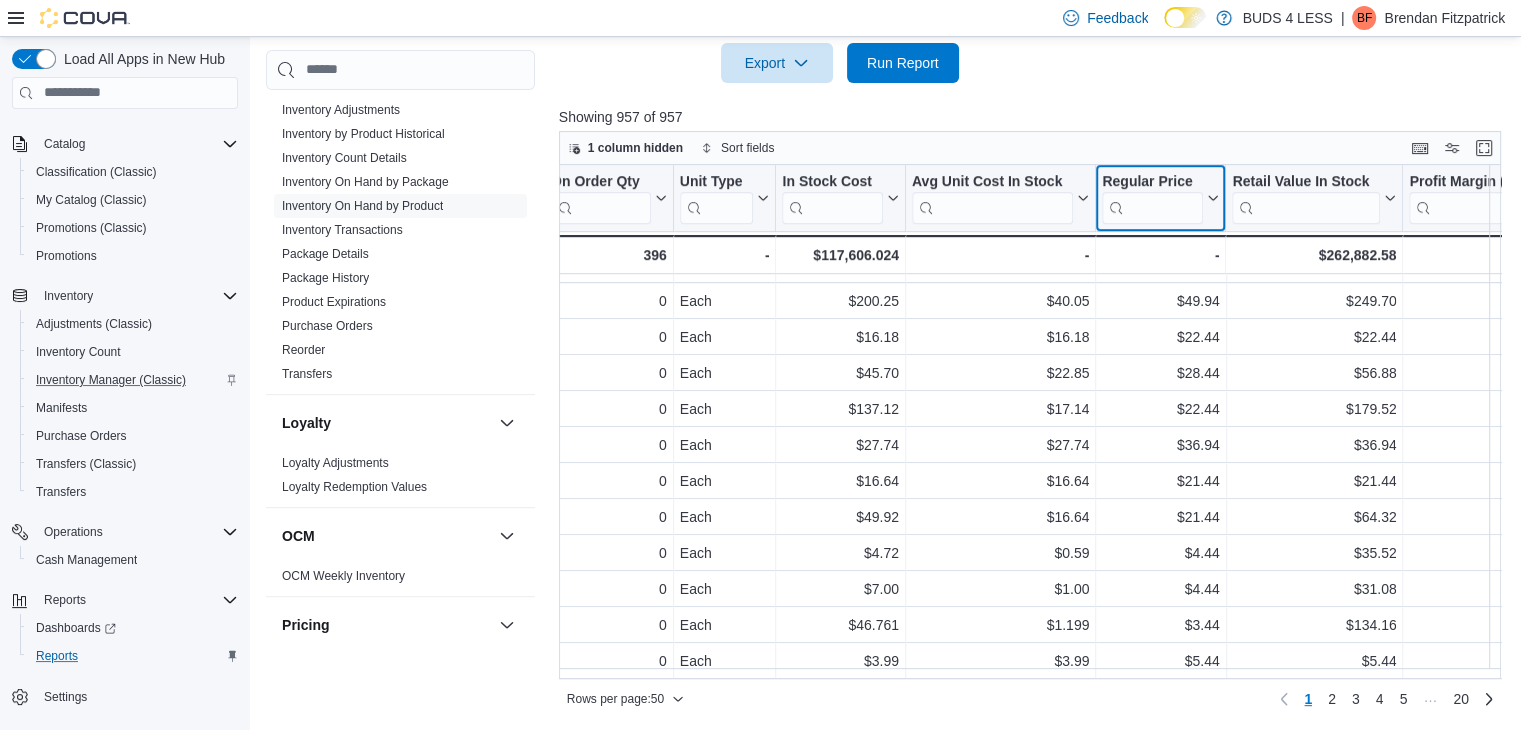 click 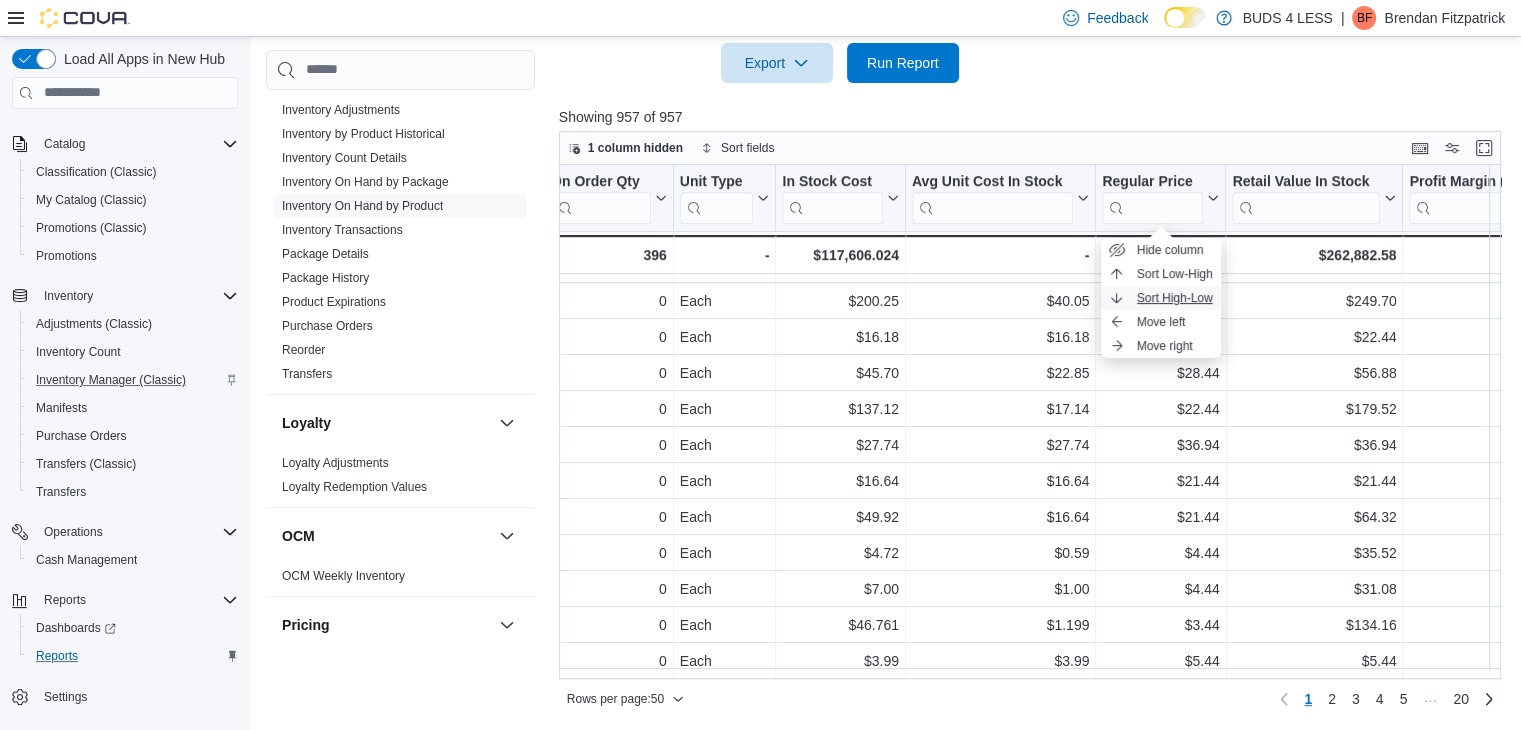 click on "Sort High-Low" at bounding box center [1175, 298] 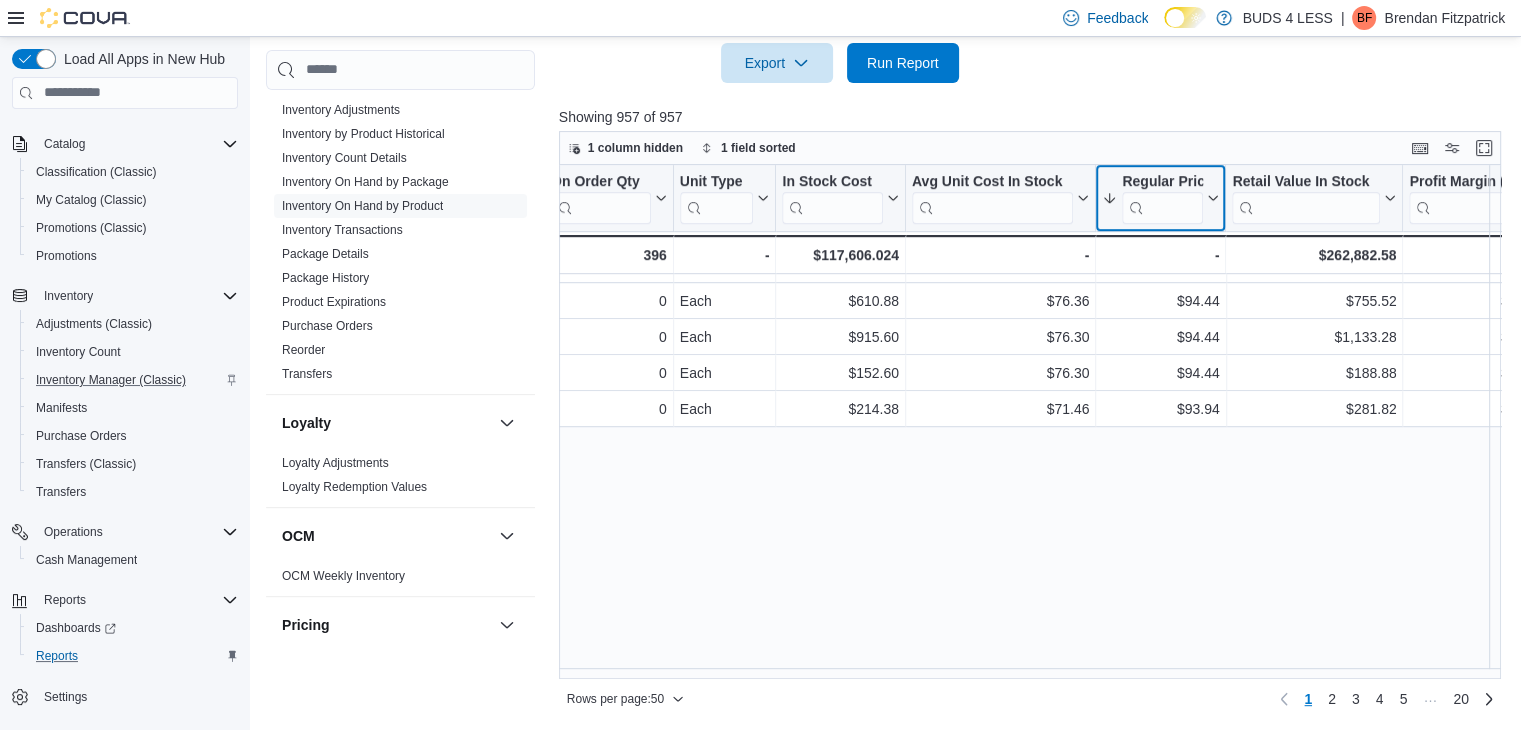 scroll, scrollTop: 0, scrollLeft: 1288, axis: horizontal 